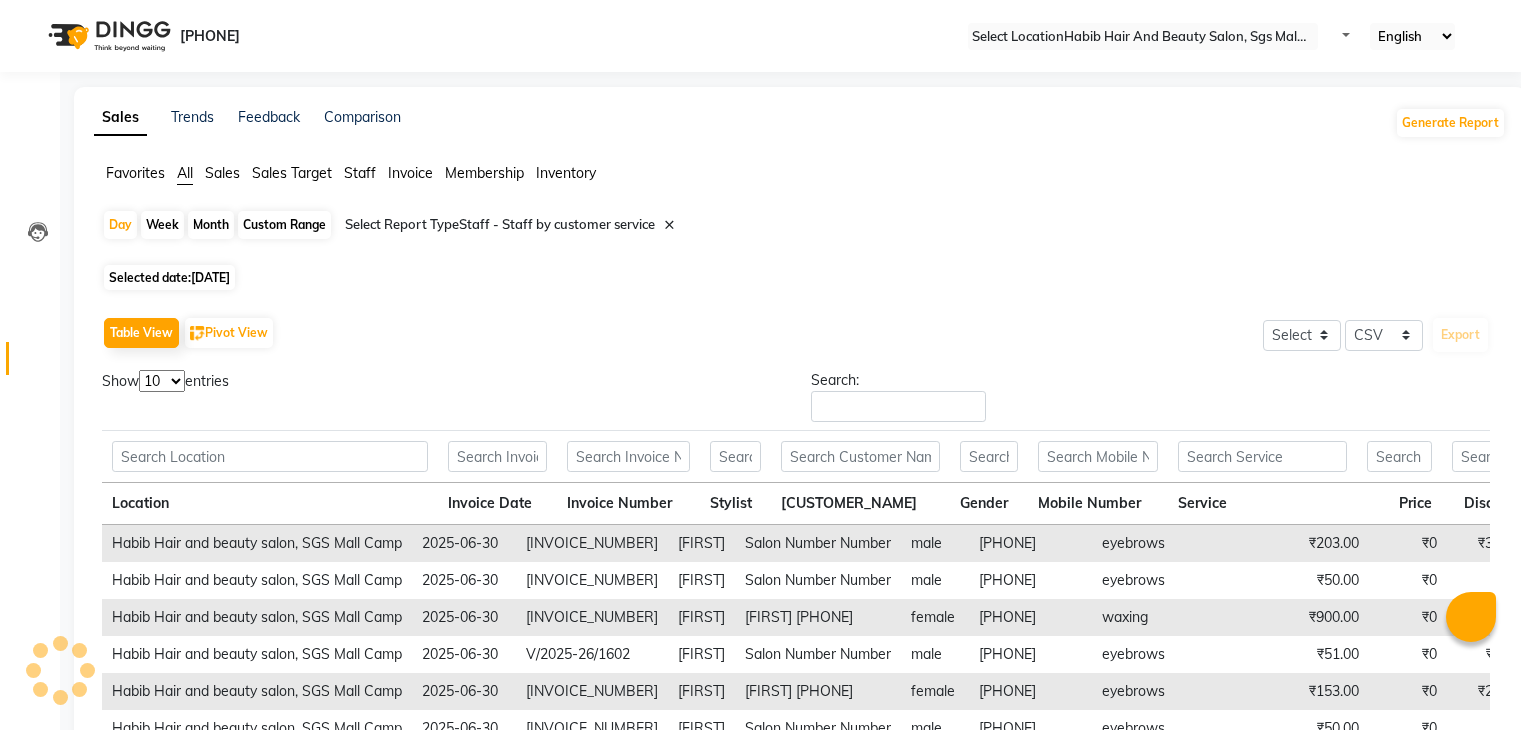 scroll, scrollTop: 217, scrollLeft: 0, axis: vertical 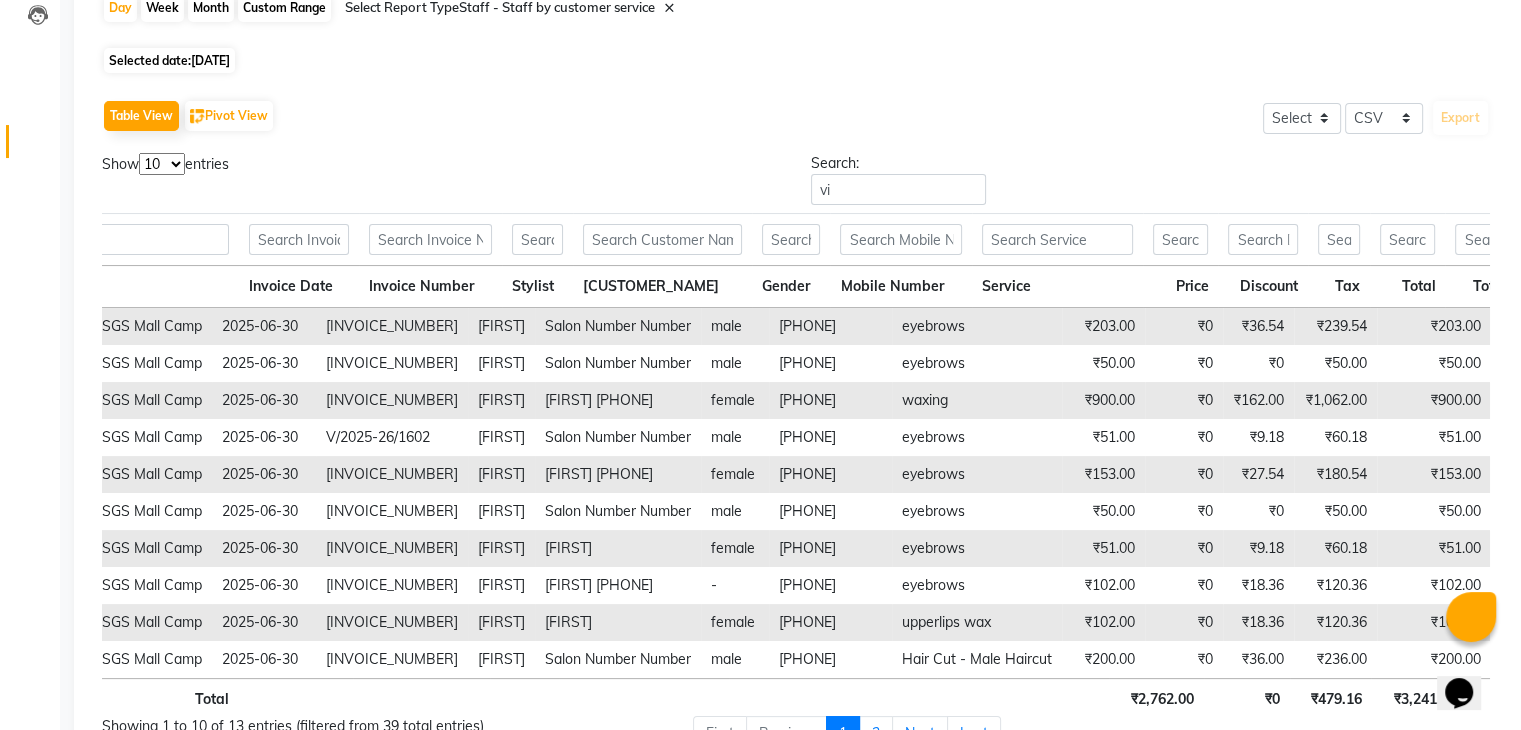 type on "v" 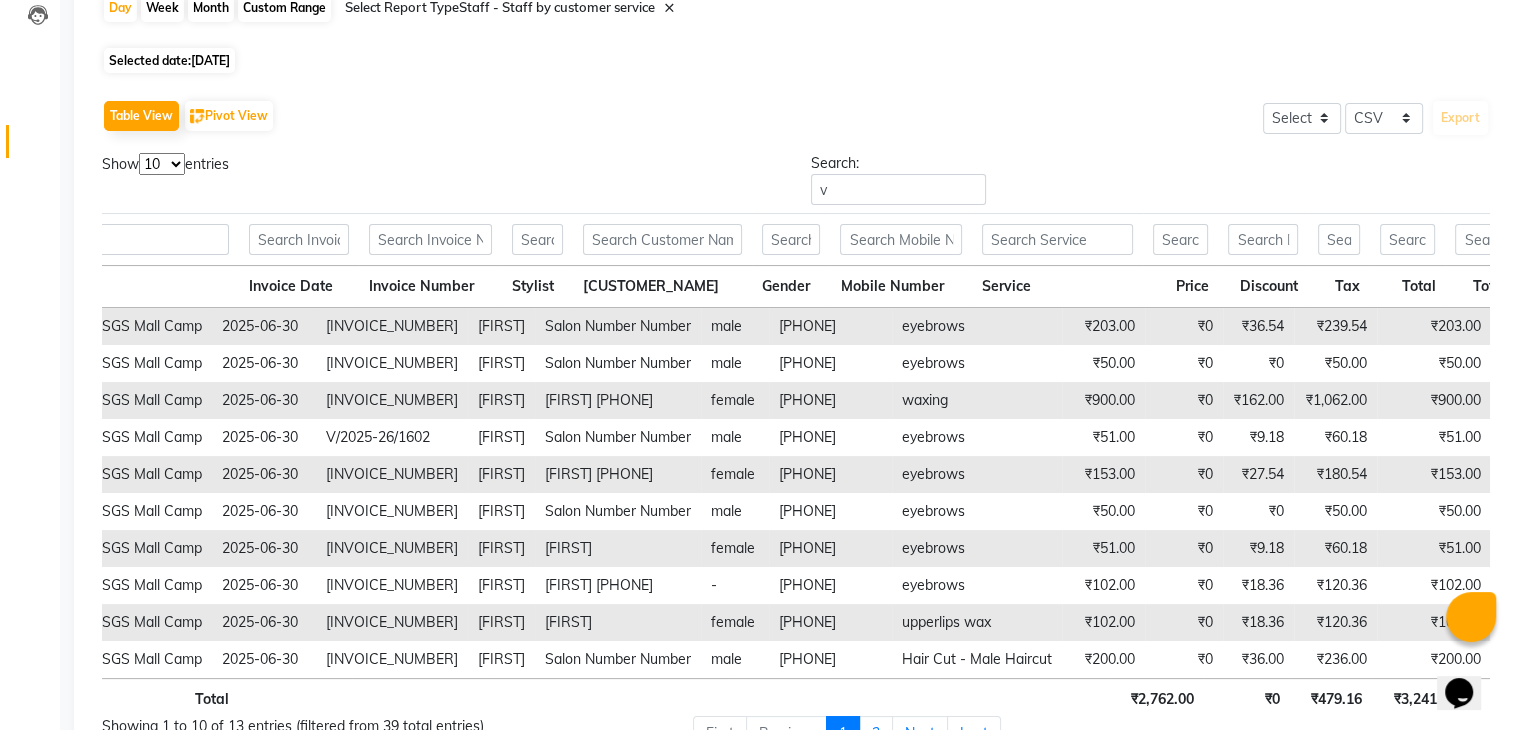 type 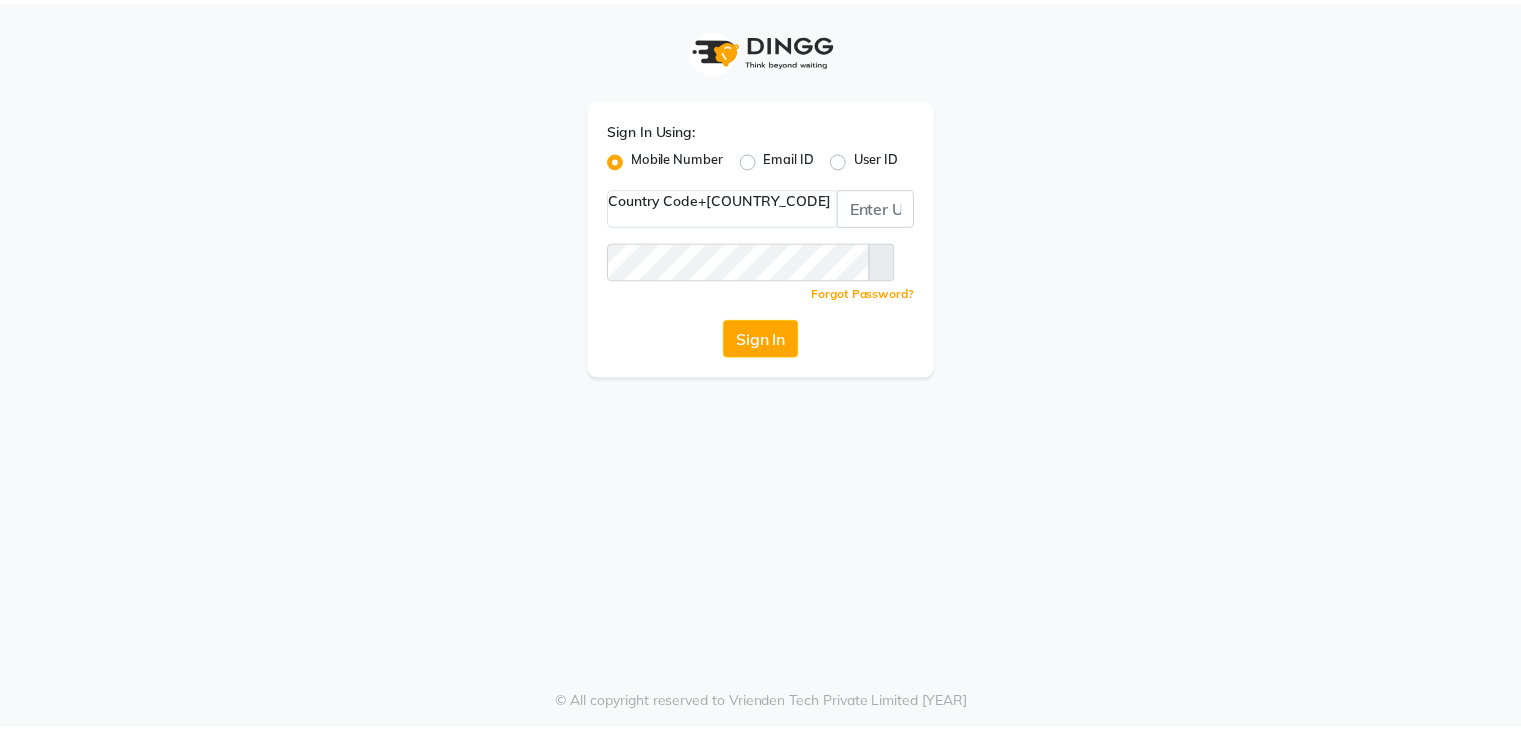 scroll, scrollTop: 0, scrollLeft: 0, axis: both 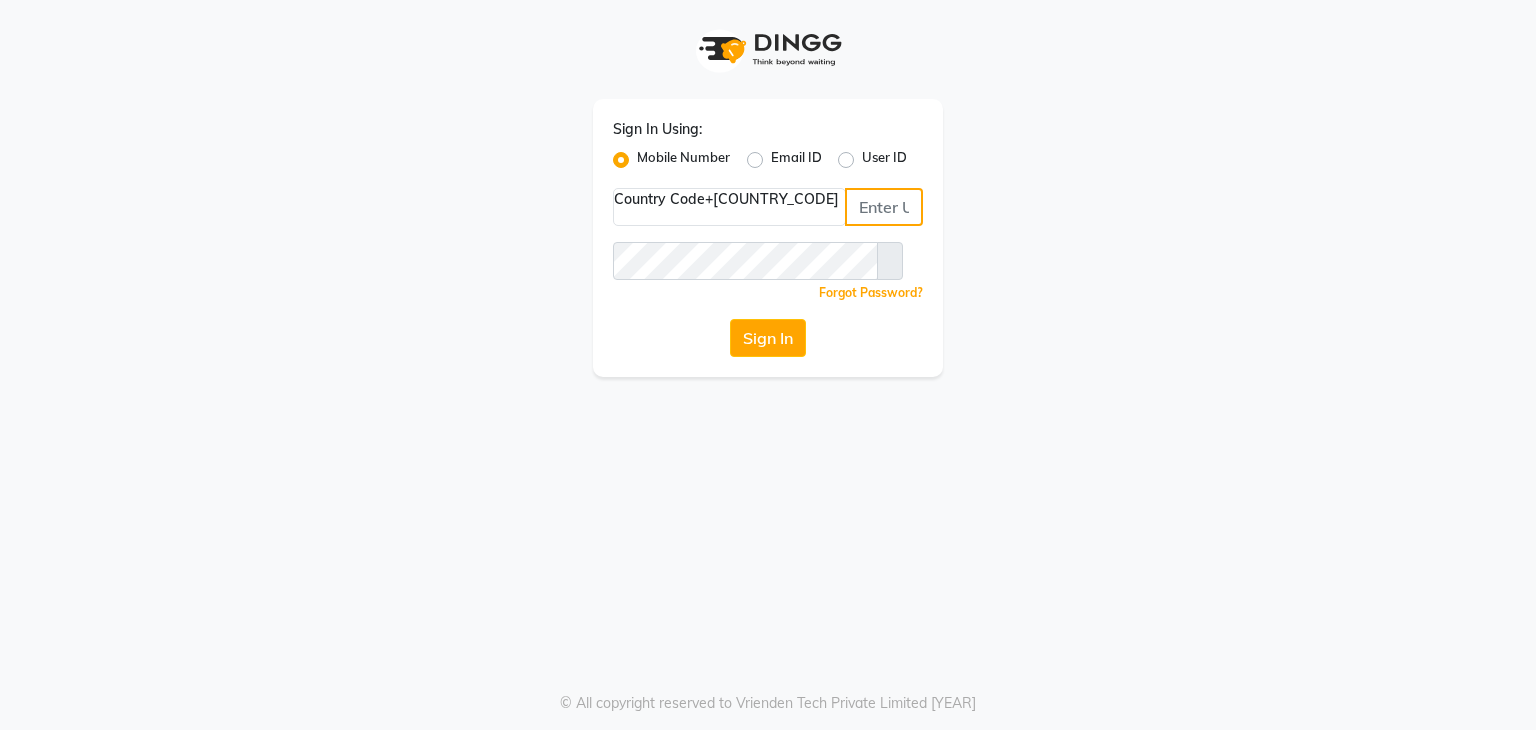 click at bounding box center [884, 207] 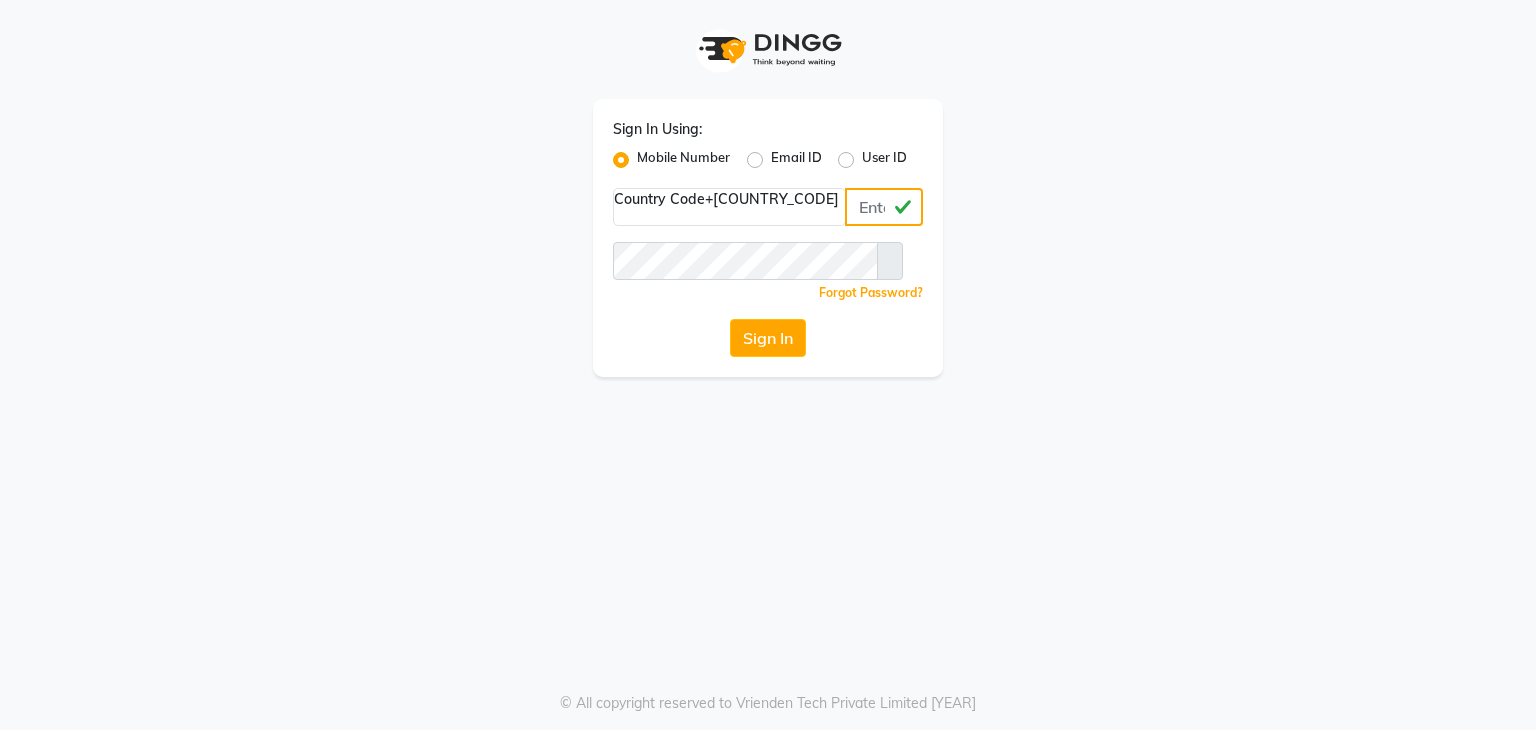 type on "[PHONE]" 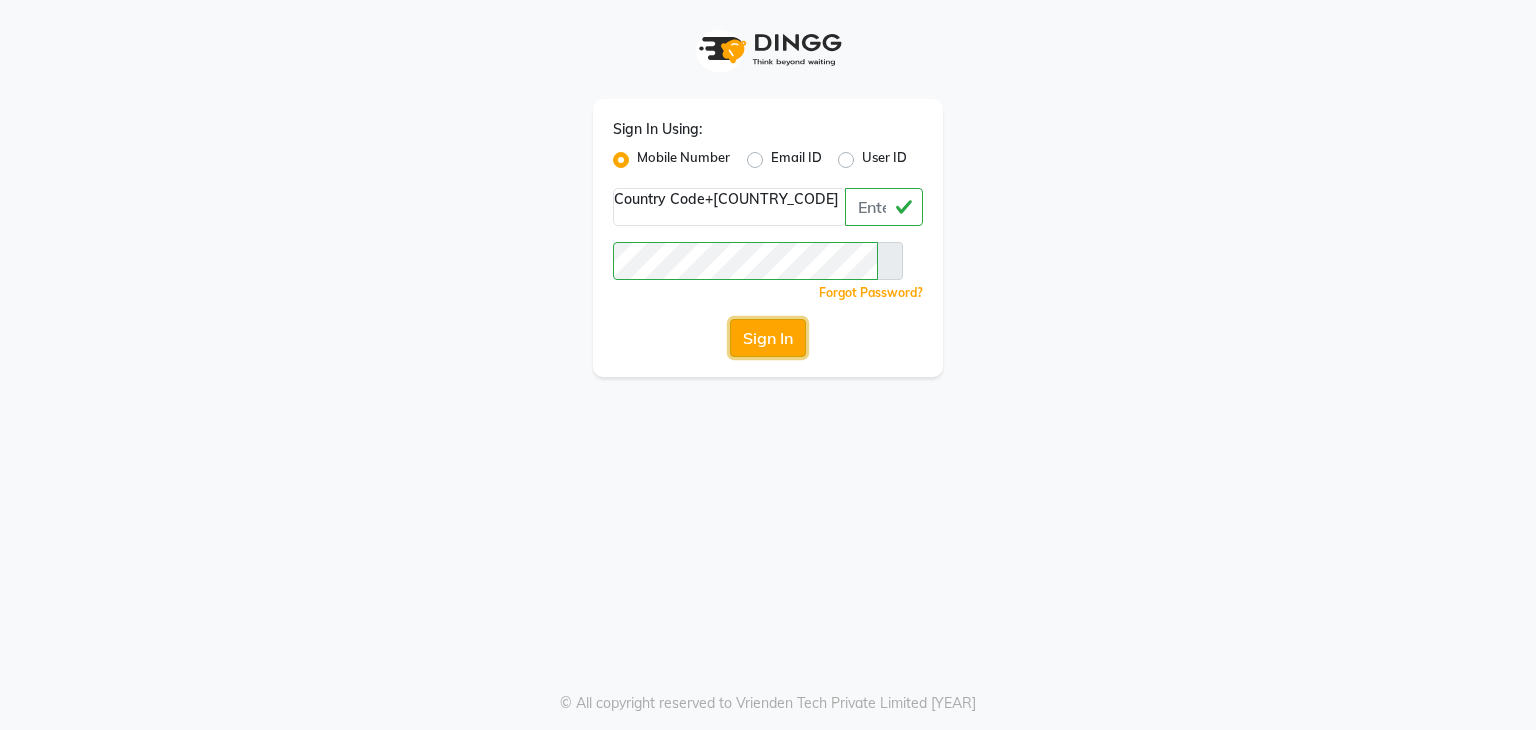 click on "Sign In" at bounding box center (768, 338) 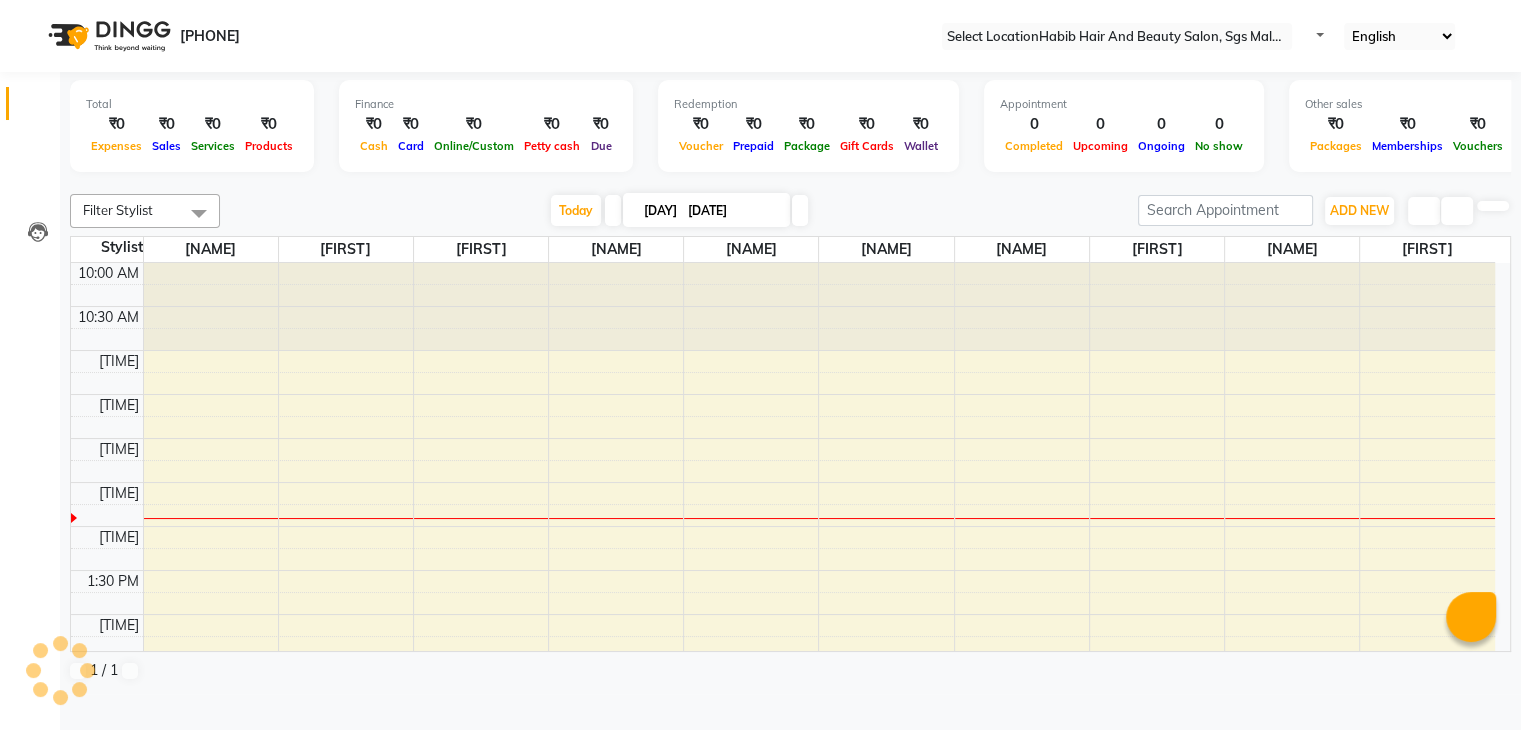 scroll, scrollTop: 0, scrollLeft: 0, axis: both 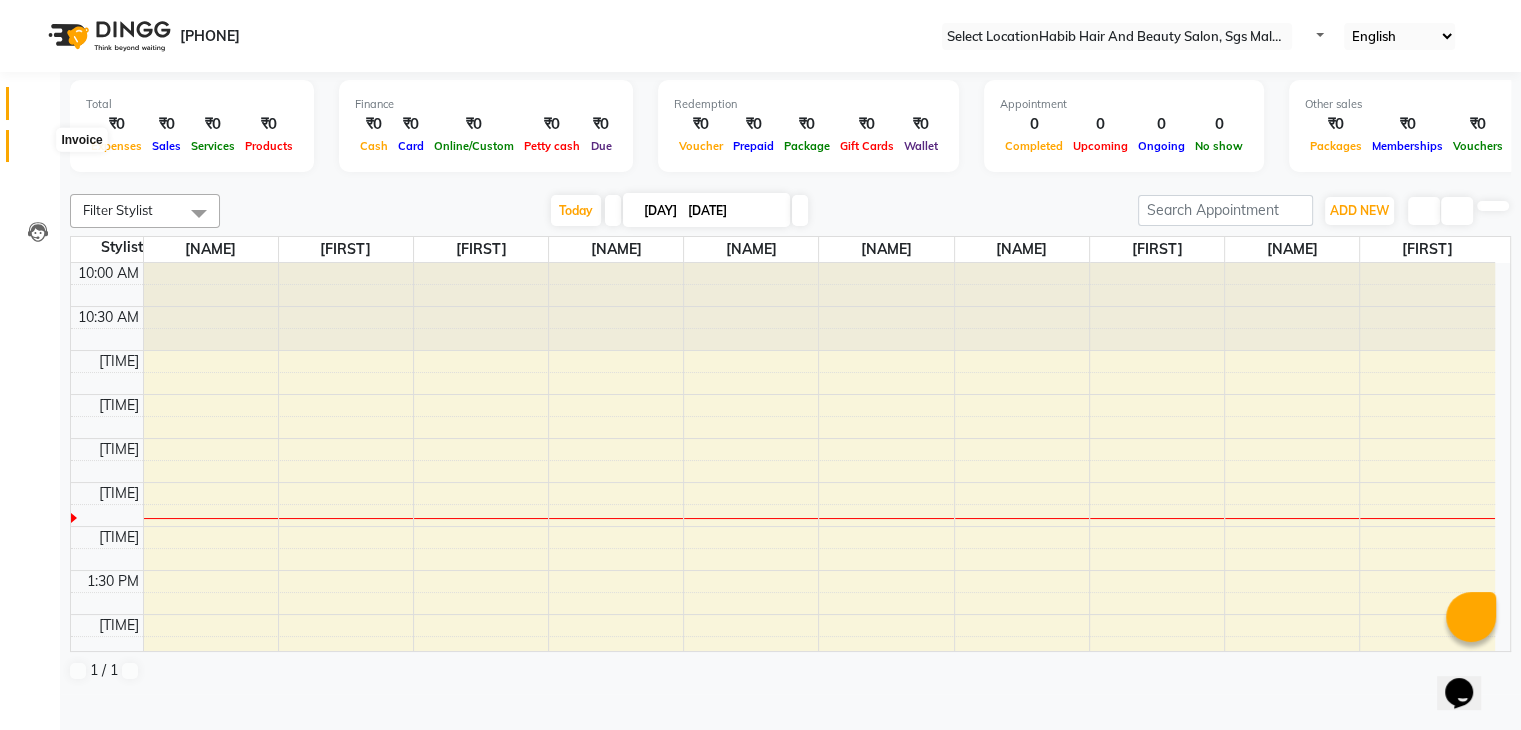 click at bounding box center (37, 151) 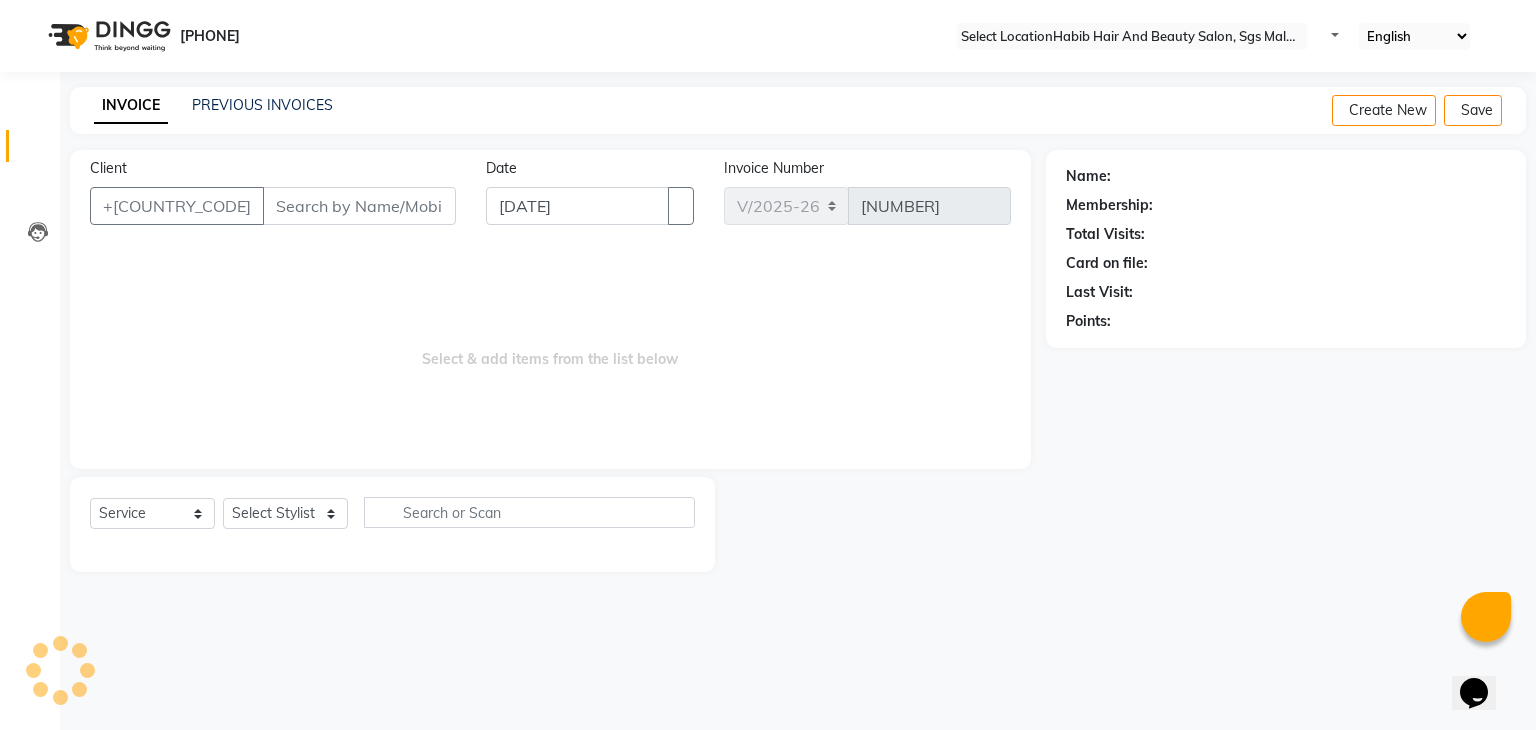 click on "Client" at bounding box center [359, 206] 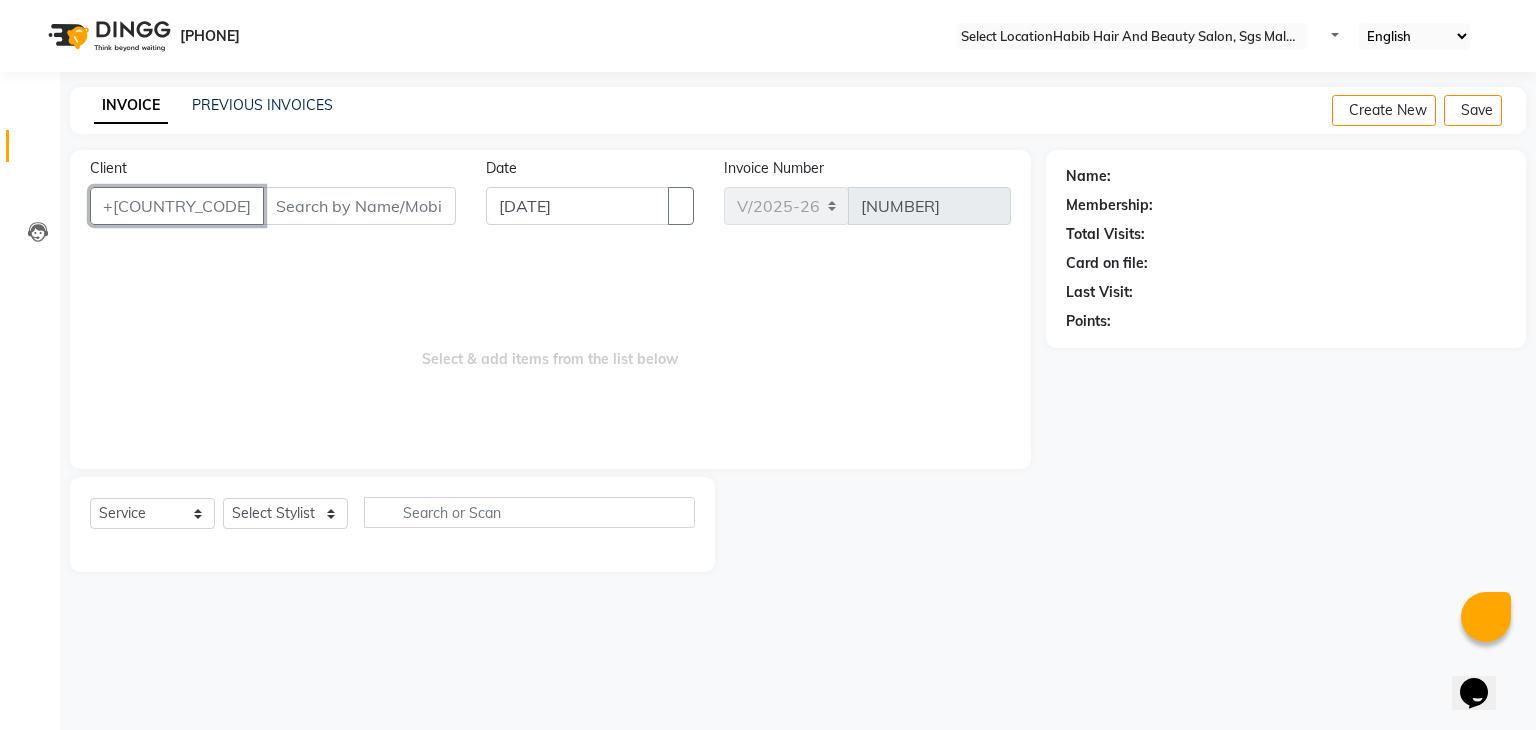 drag, startPoint x: 141, startPoint y: 202, endPoint x: 158, endPoint y: 206, distance: 17.464249 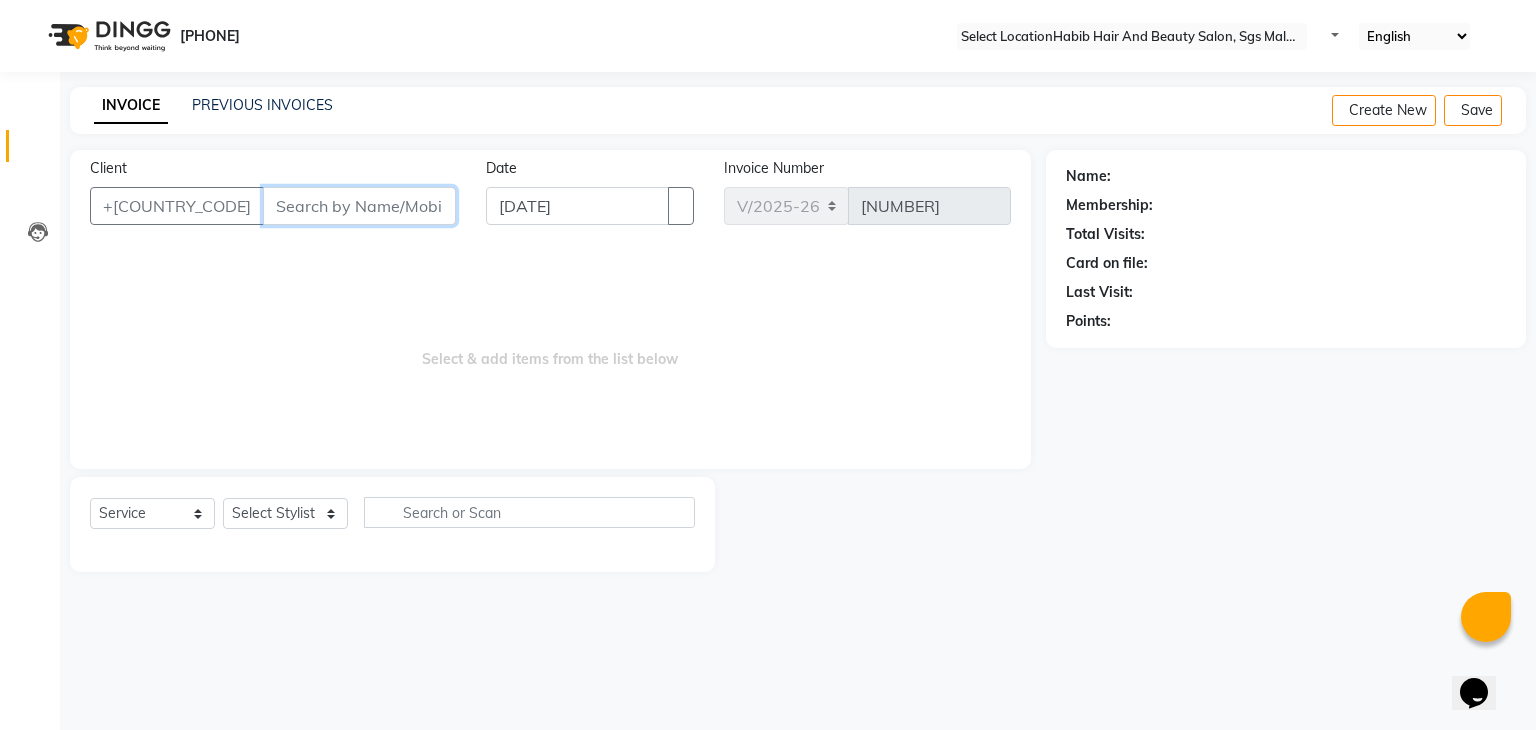 click on "Client" at bounding box center (359, 206) 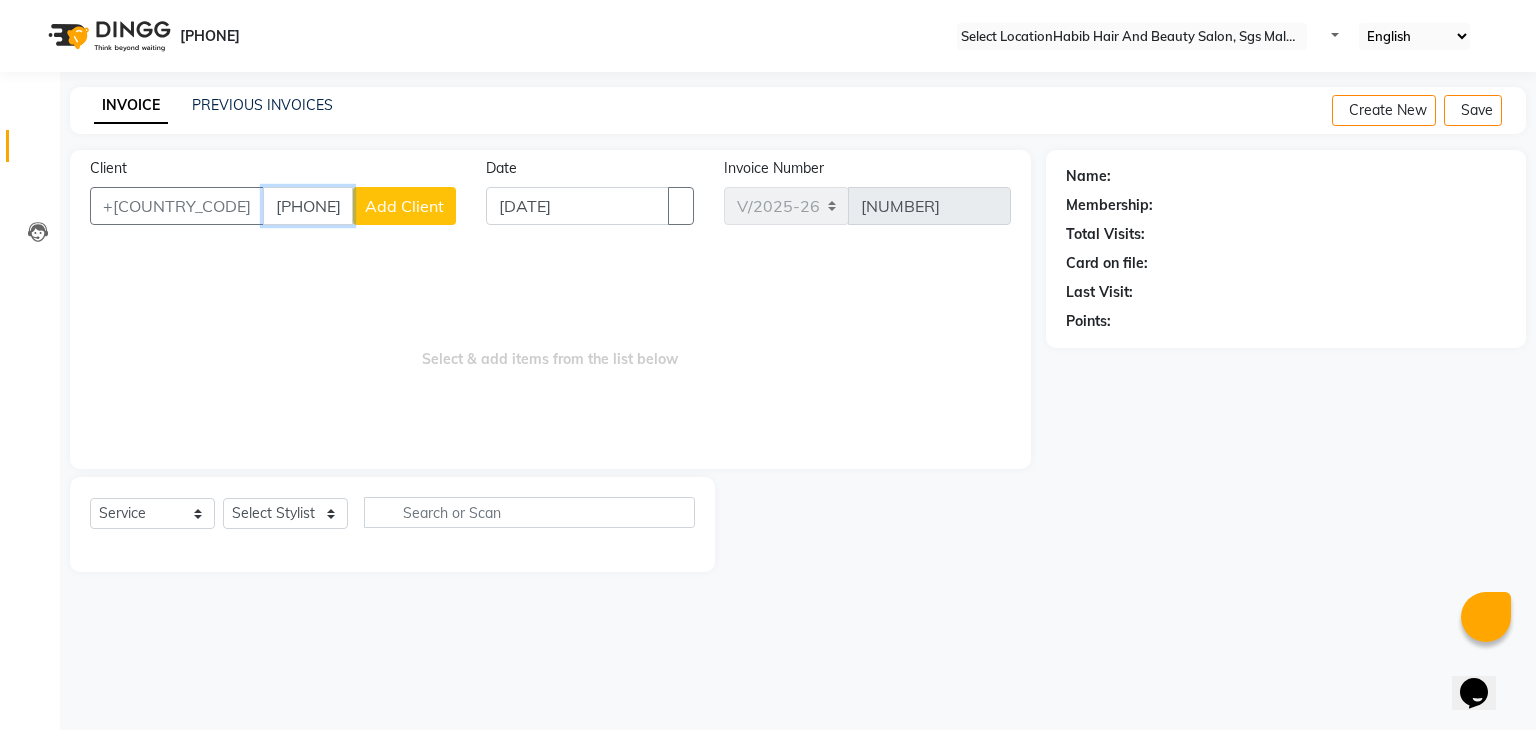 type on "[PHONE]" 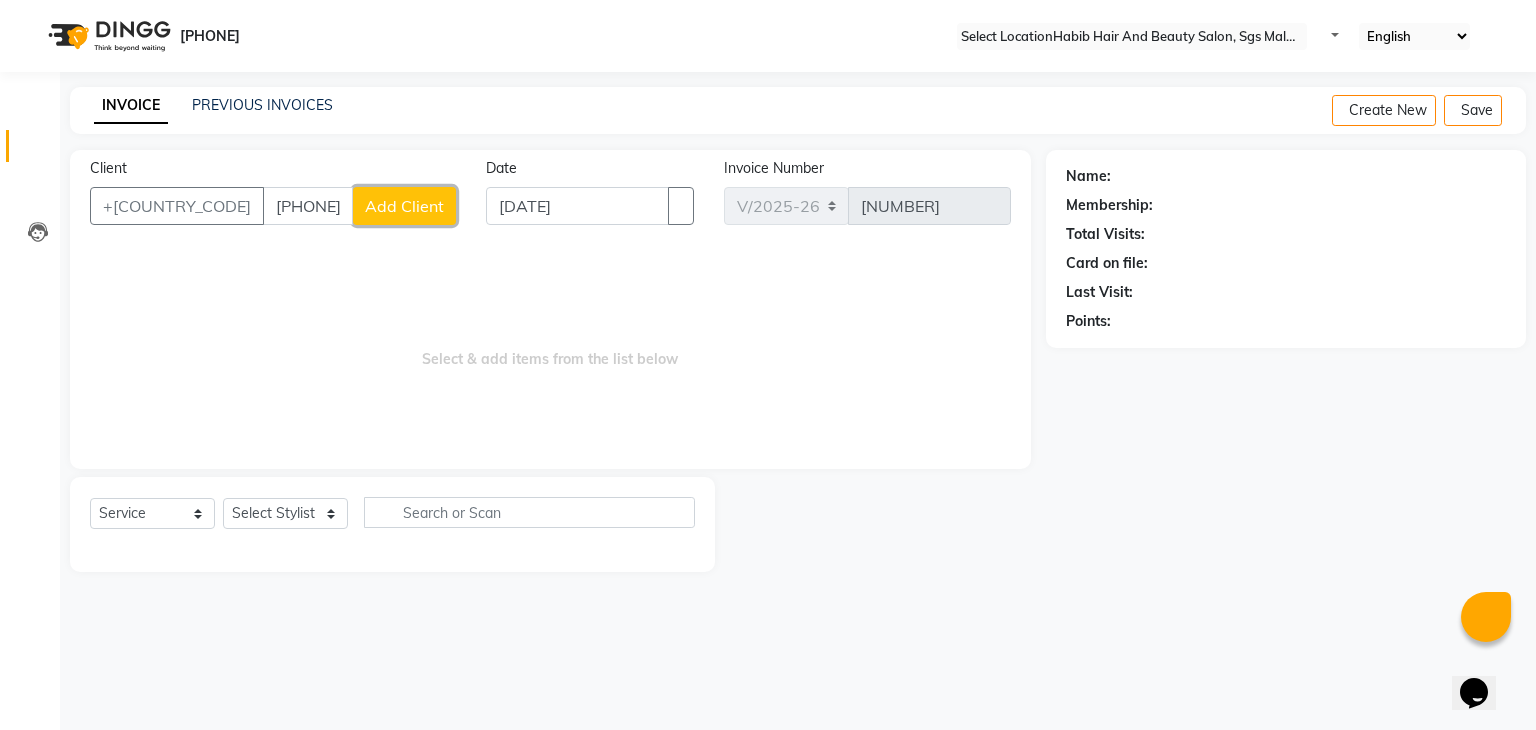 click on "Add Client" at bounding box center [404, 206] 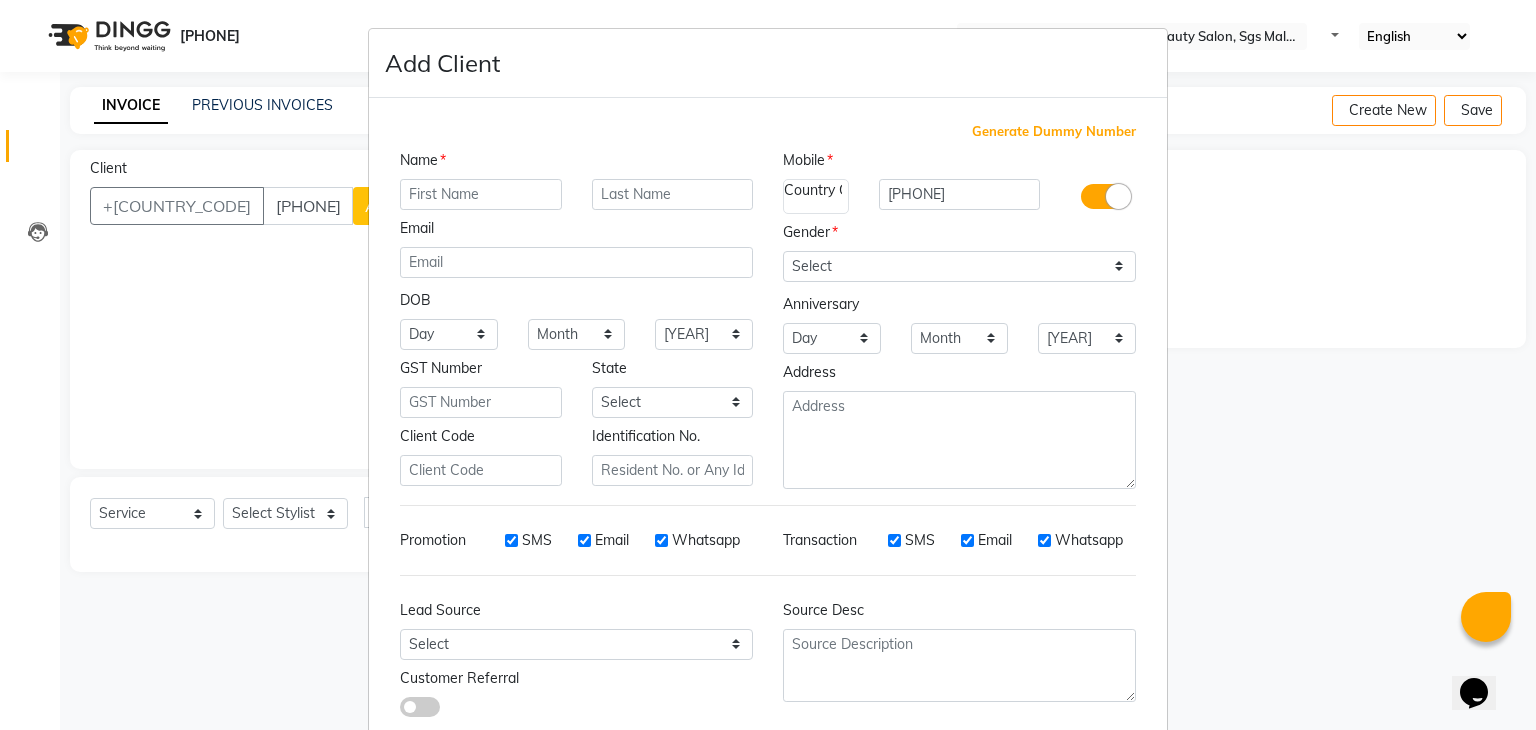 click at bounding box center [481, 194] 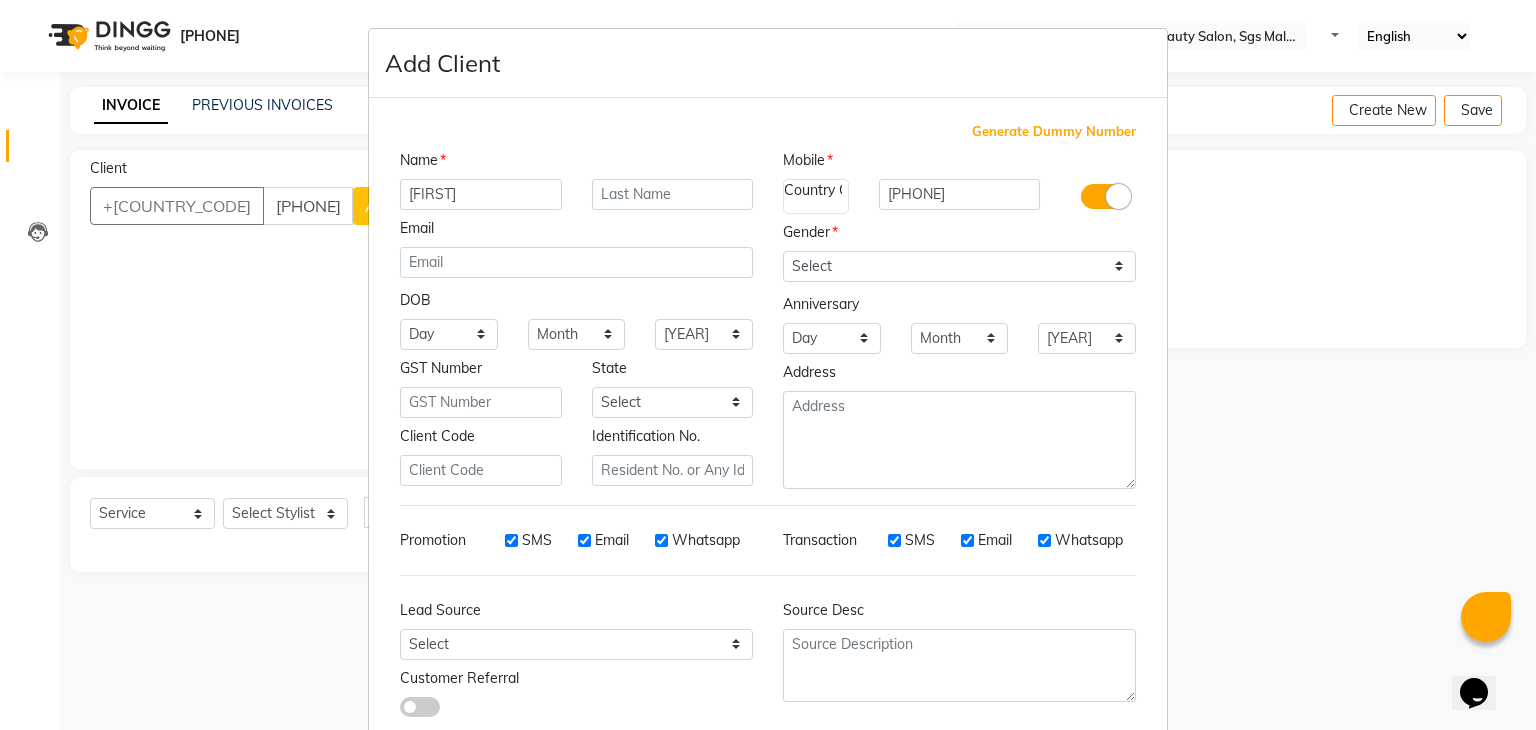 type on "[FIRST]" 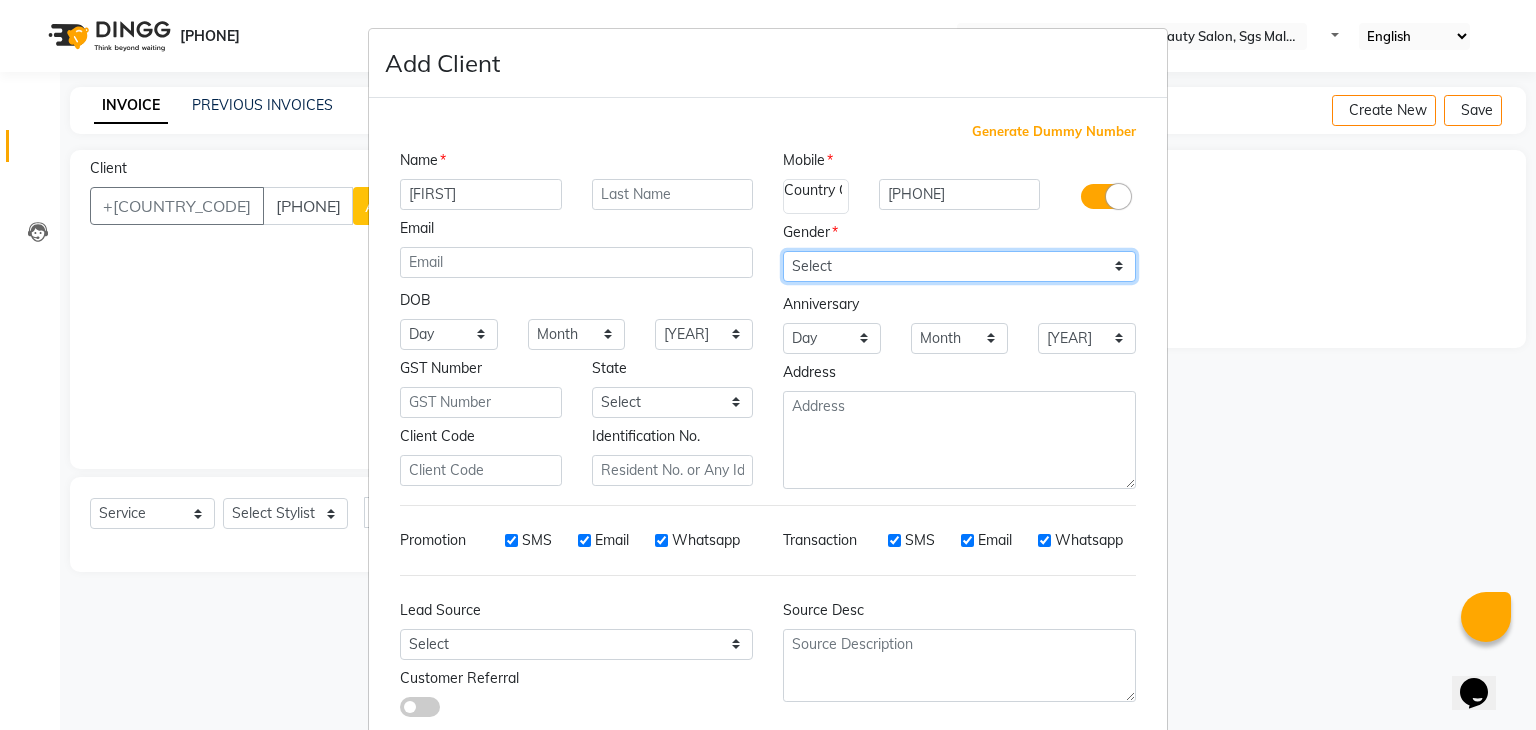 click on "Select Male Female Other Prefer Not To Say" at bounding box center [959, 266] 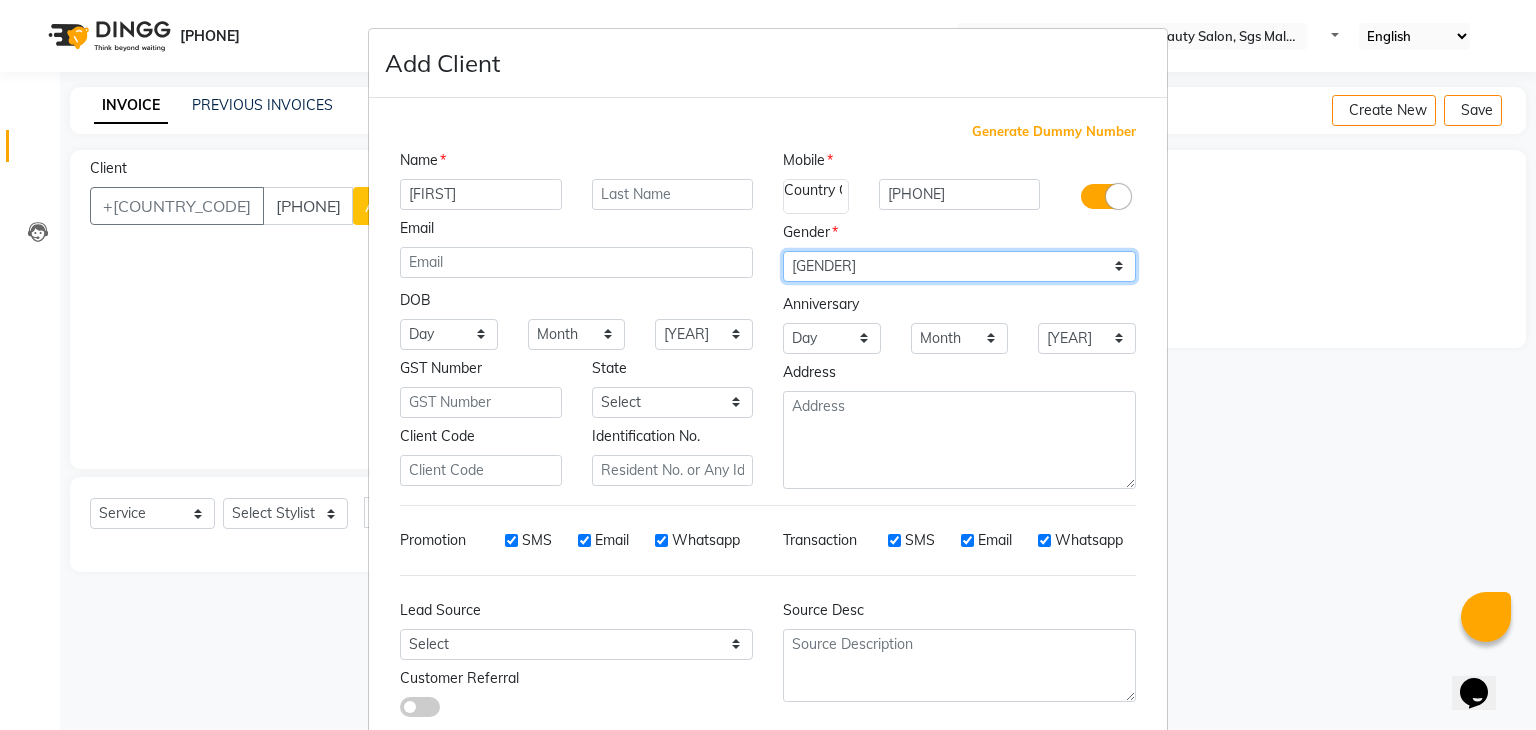 click on "Select Male Female Other Prefer Not To Say" at bounding box center (959, 266) 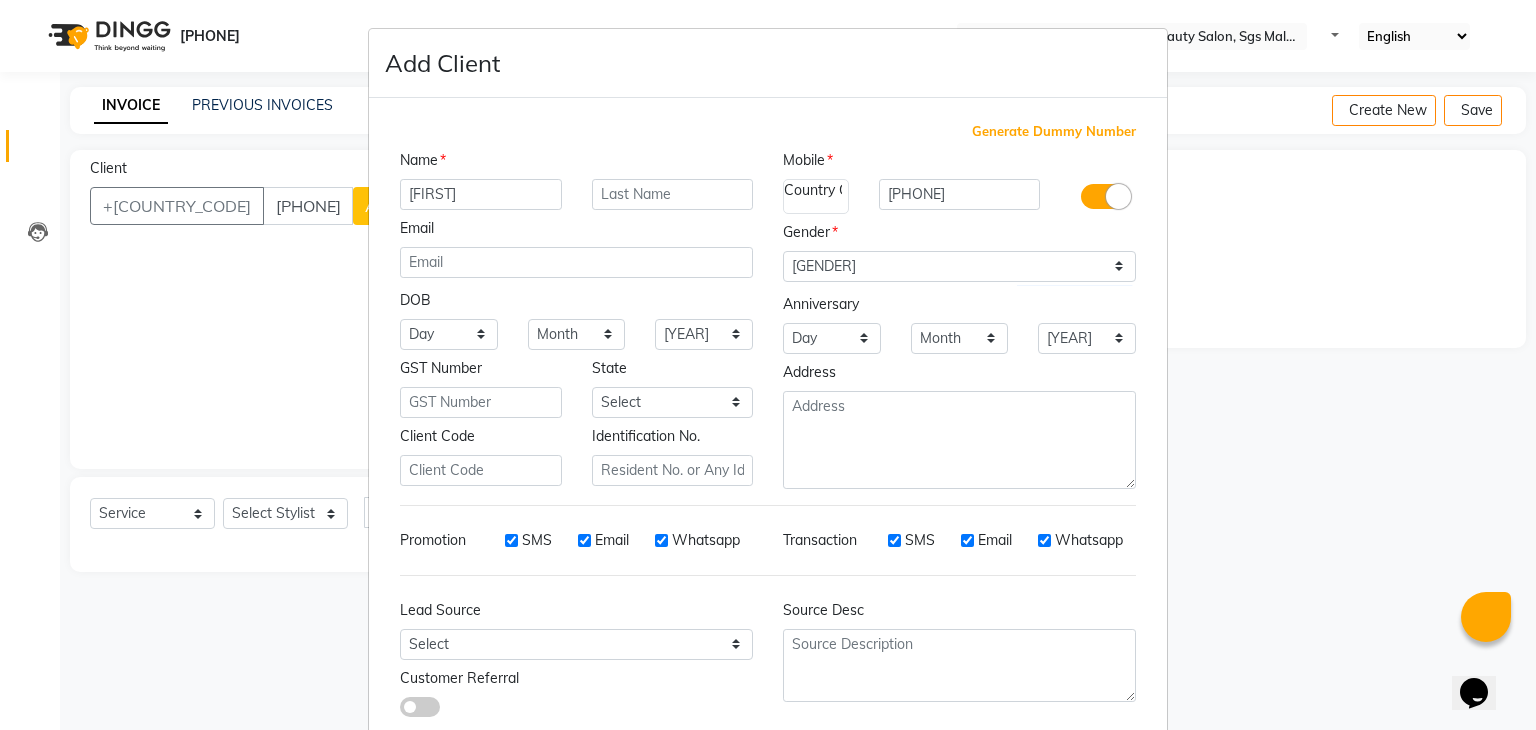 click on "Add Client Generate Dummy Number Name [FIRST] Email DOB Day 01 02 03 04 05 06 07 08 09 10 11 12 13 14 15 16 17 18 19 20 21 22 23 24 25 26 27 28 29 30 31 Month January February March April May June July August September October November December 1940 1941 1942 1943 1944 1945 1946 1947 1948 1949 1950 1951 1952 1953 1954 1955 1956 1957 1958 1959 1960 1961 1962 1963 1964 1965 1966 1967 1968 1969 1970 1971 1972 1973 1974 1975 1976 1977 1978 1979 1980 1981 1982 1983 1984 1985 1986 1987 1988 1989 1990 1991 1992 1993 1994 1995 1996 1997 1998 1999 2000 2001 2002 2003 2004 2005 2006 2007 2008 2009 2010 2011 2012 2013 2014 2015 2016 2017 2018 2019 2020 2021 2022 2023 2024 GST Number State Select Andaman and Nicobar Islands Andhra Pradesh Arunachal Pradesh Assam Bihar Chandigarh Chhattisgarh Dadra and Nagar Haveli Daman and Diu Delhi Goa Gujarat Haryana Himachal Pradesh Jammu and Kashmir Jharkhand Karnataka Kerala Lakshadweep Madhya Pradesh Maharashtra Manipur Meghalaya Mizoram Nagaland Odisha Pondicherry Punjab Rajasthan" at bounding box center [768, 365] 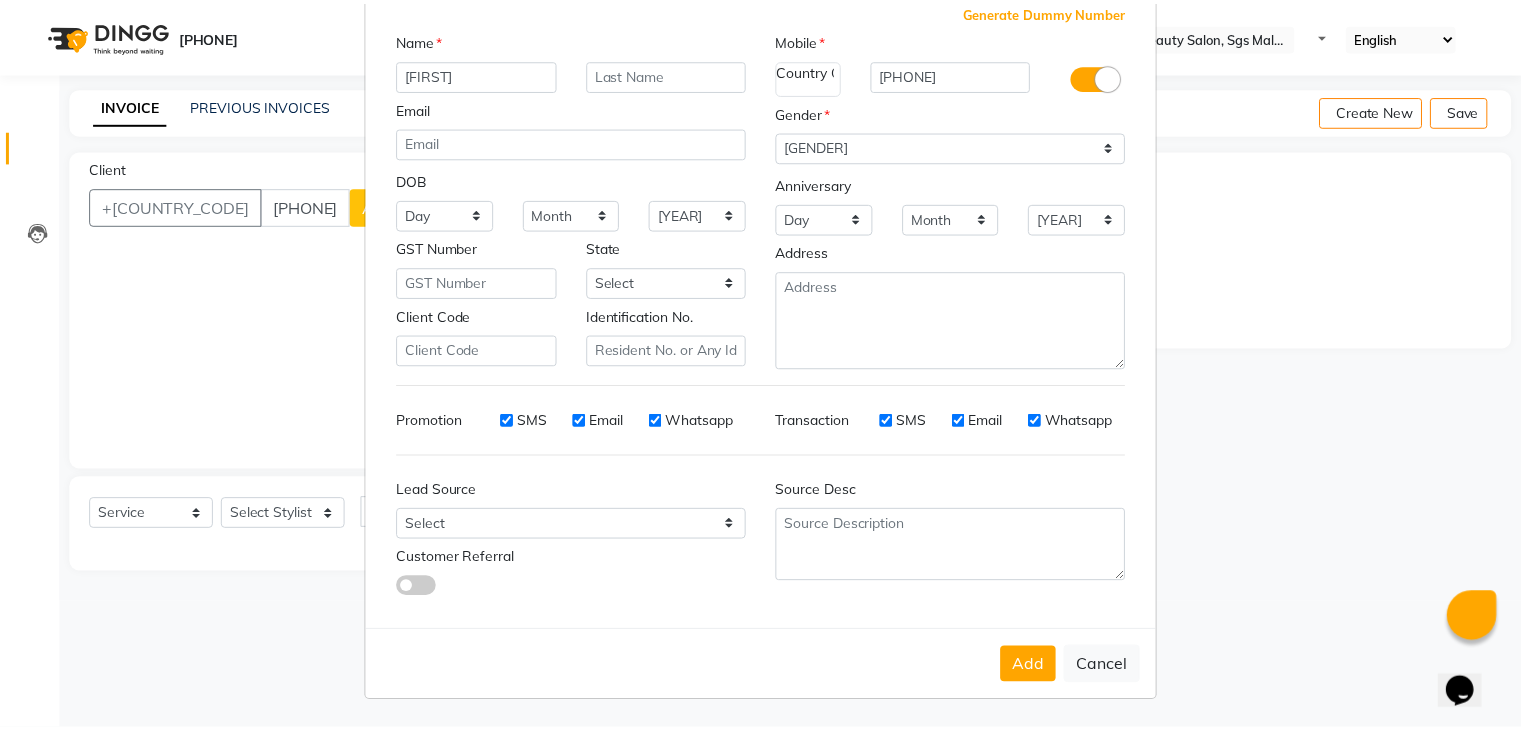 scroll, scrollTop: 127, scrollLeft: 0, axis: vertical 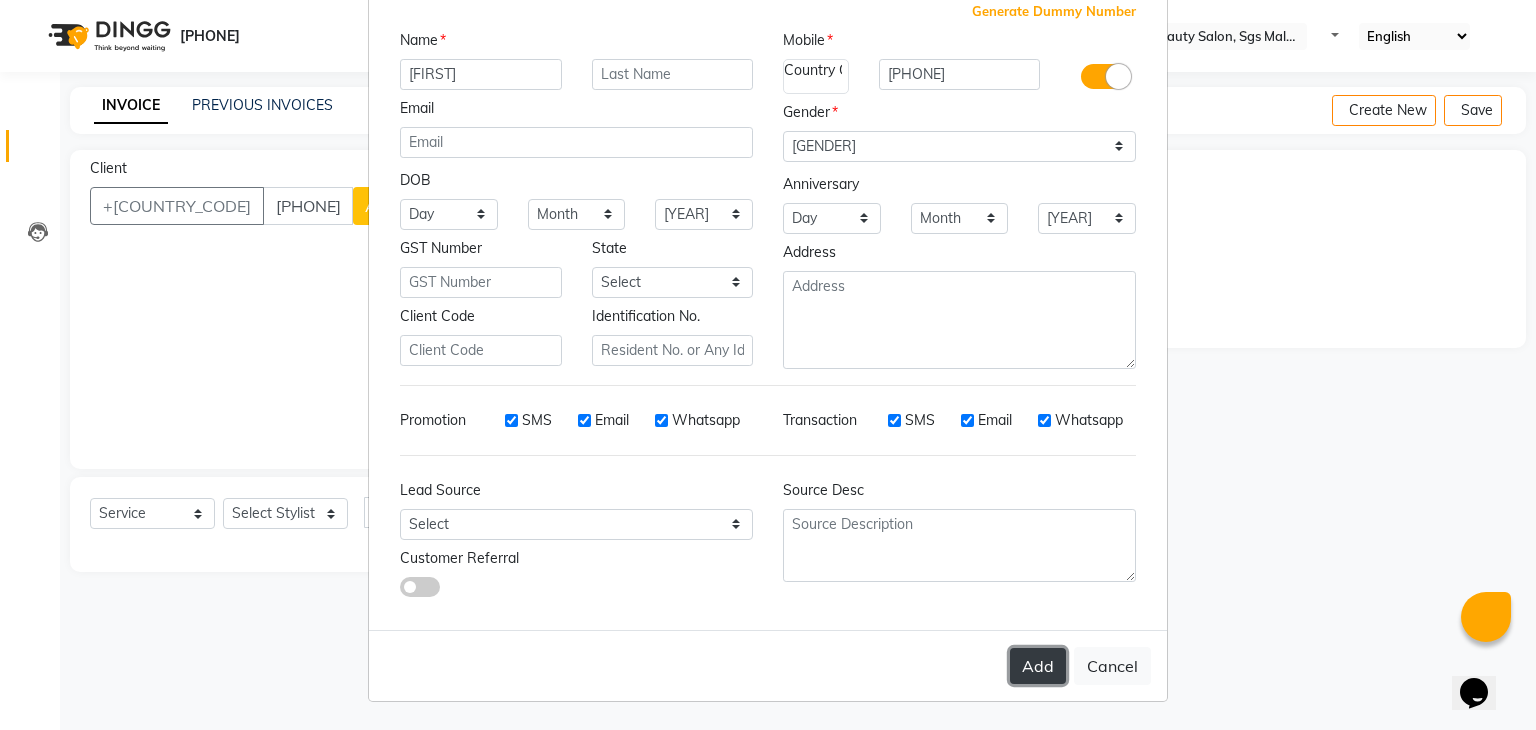 click on "Add" at bounding box center (1038, 666) 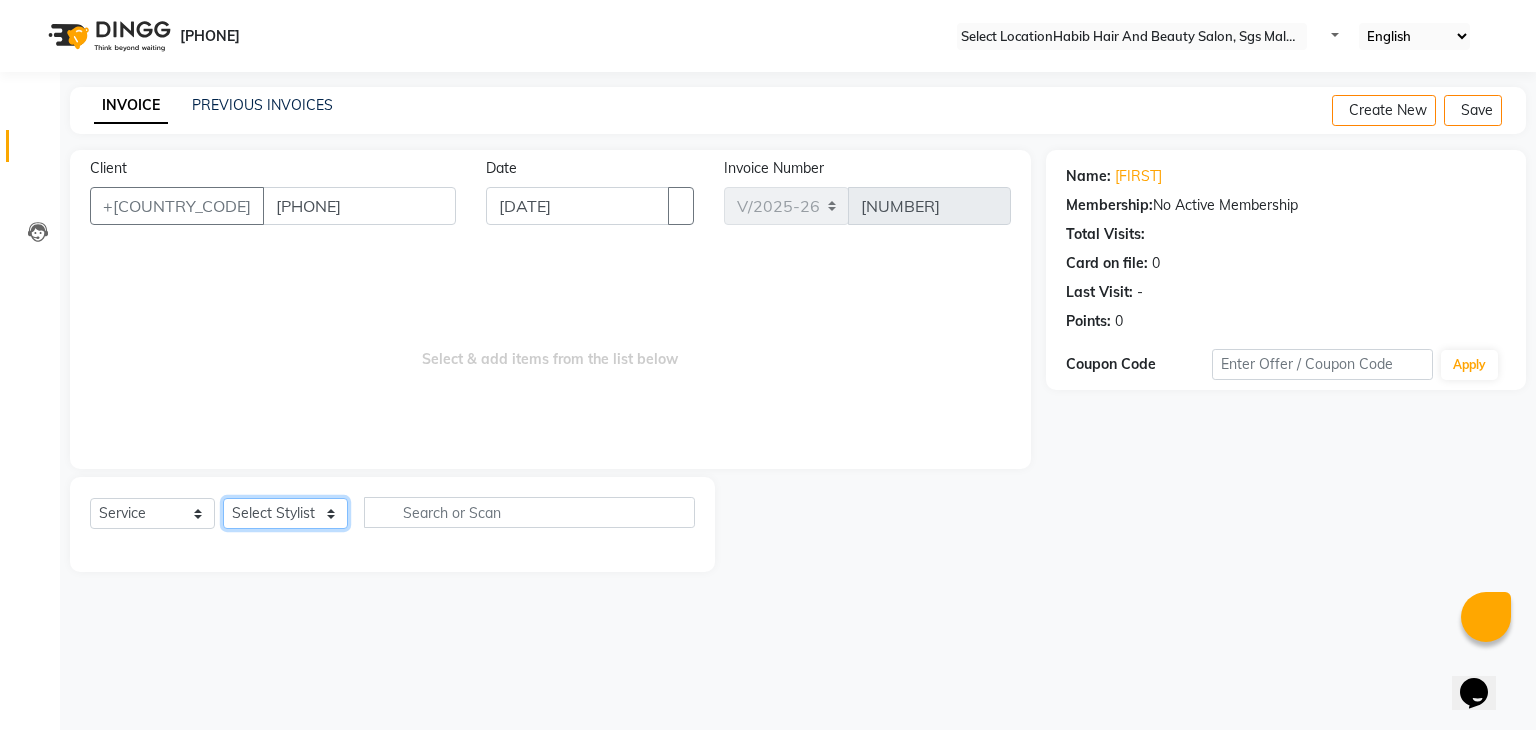 click on "Select Stylist [NAME] [NAME] [NAME] Manager [NAME] [NAME] [NAME] [NAME] [NAME] [NAME] [NAME]" at bounding box center (285, 513) 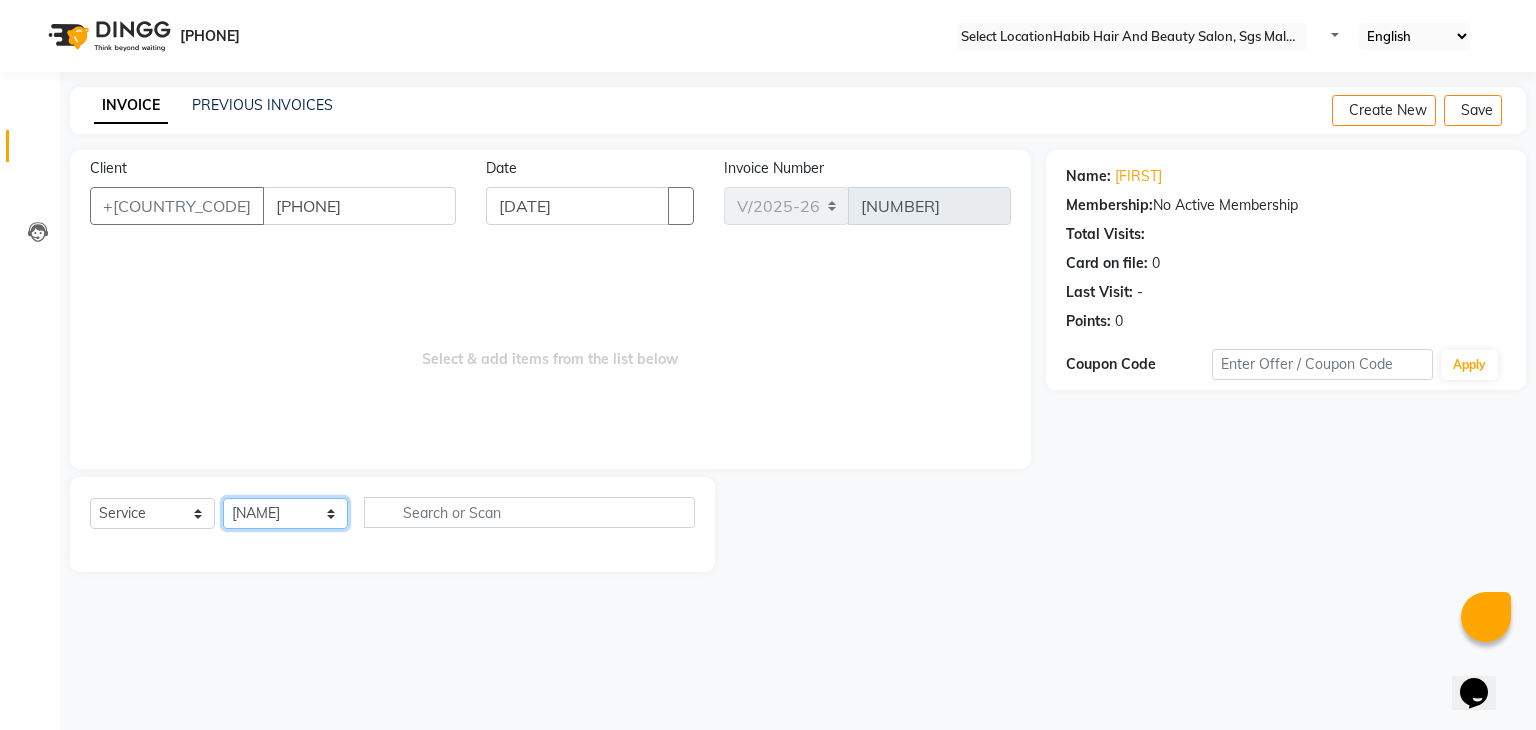 click on "Select Stylist [NAME] [NAME] [NAME] Manager [NAME] [NAME] [NAME] [NAME] [NAME] [NAME] [NAME]" at bounding box center [285, 513] 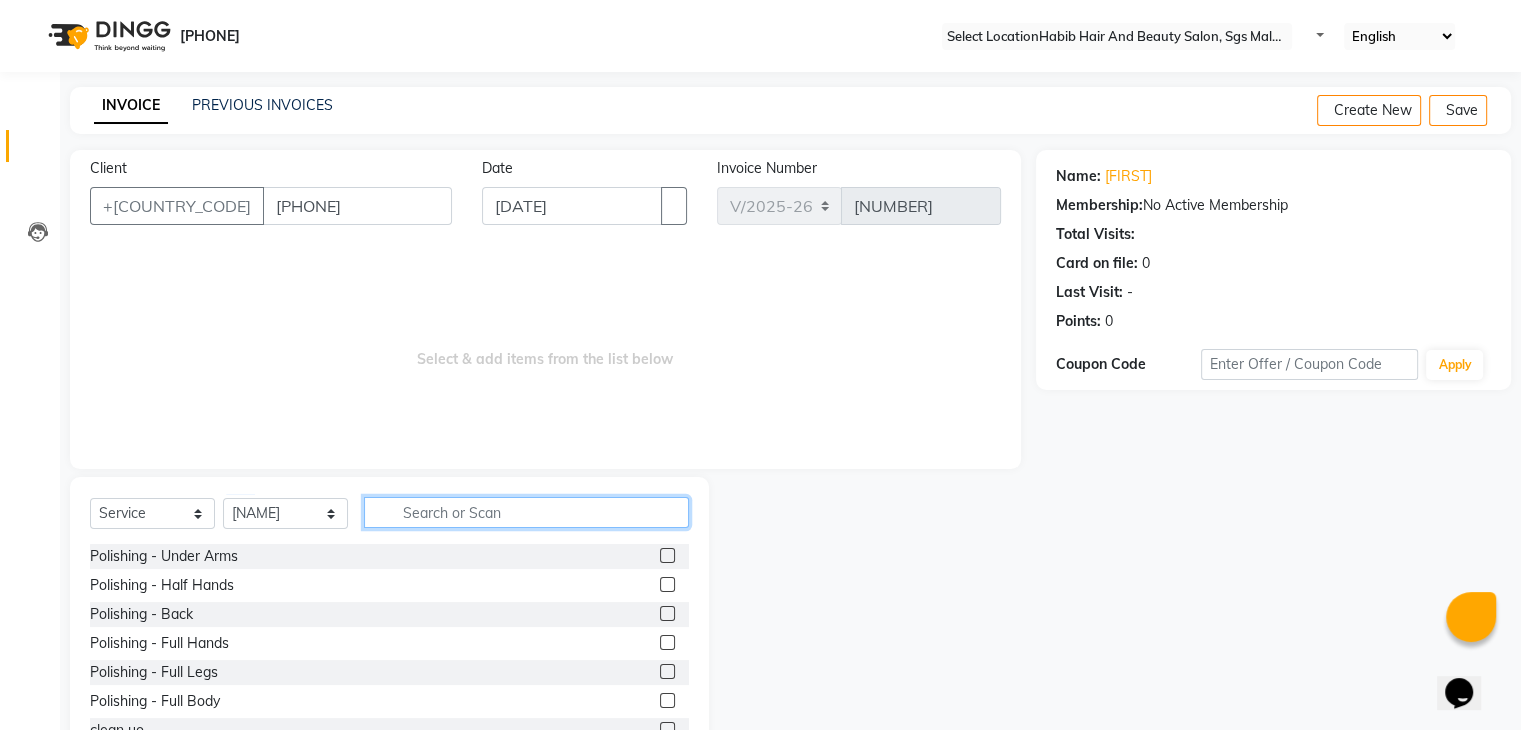 click at bounding box center [526, 512] 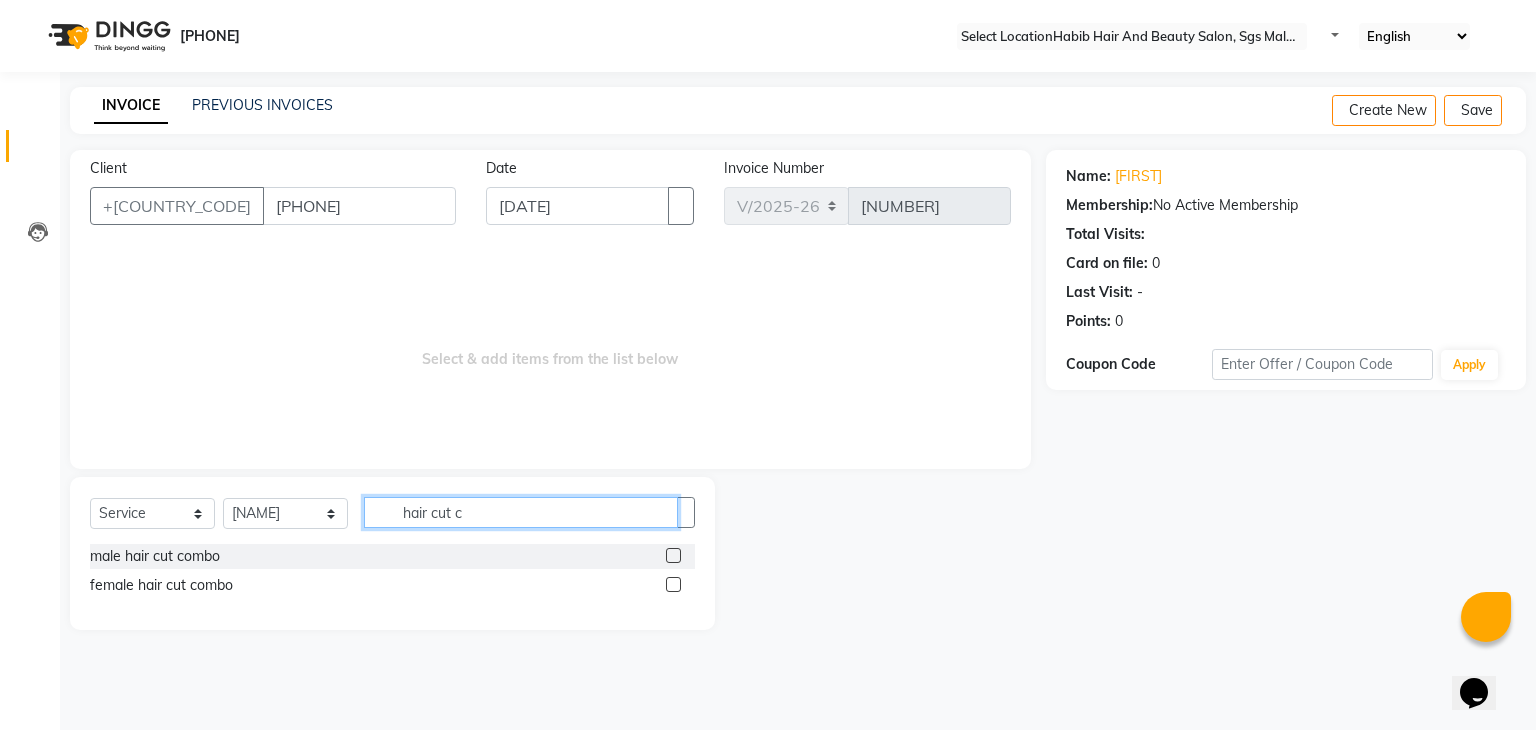 type on "hair cut c" 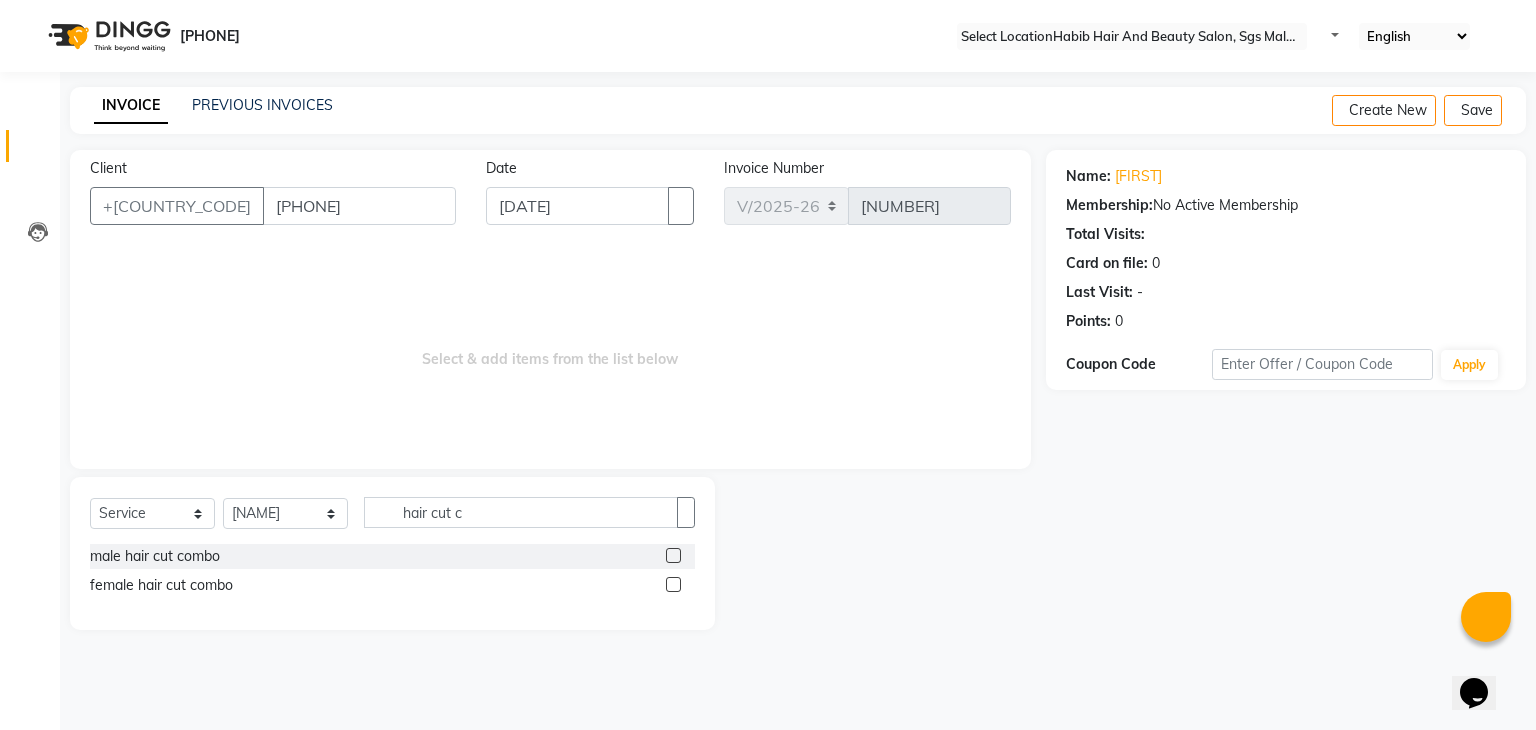 click at bounding box center (673, 584) 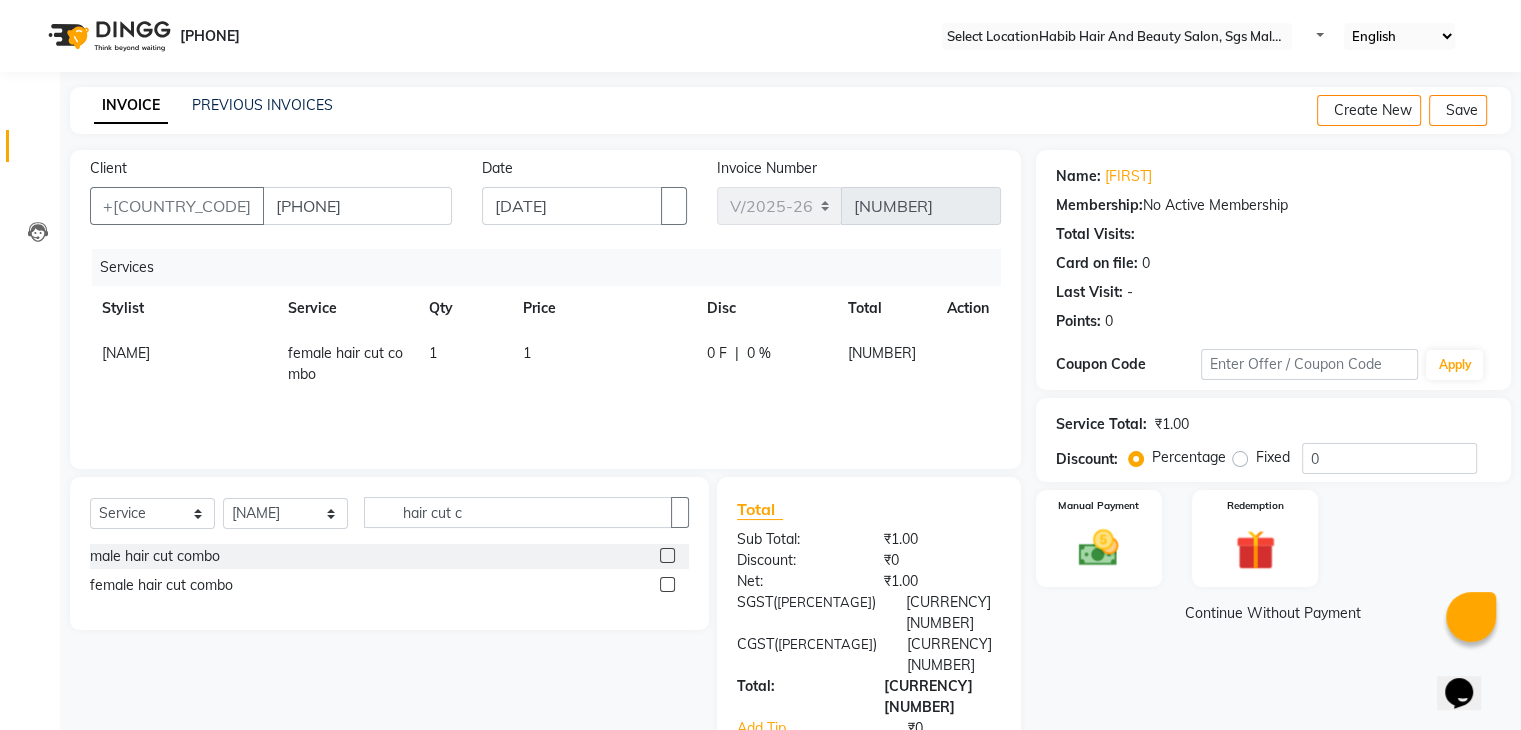 click on "1" at bounding box center [603, 364] 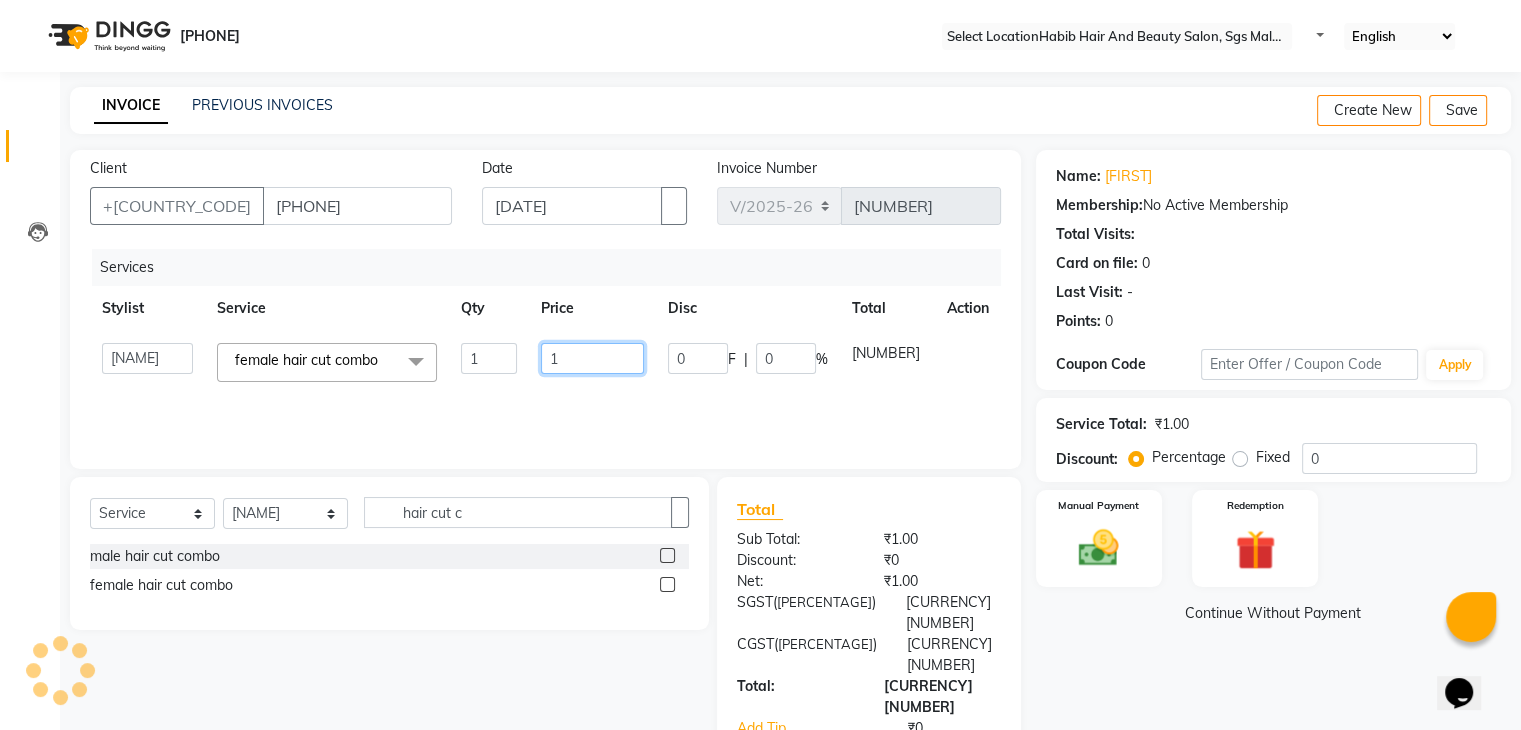 click on "1" at bounding box center [489, 358] 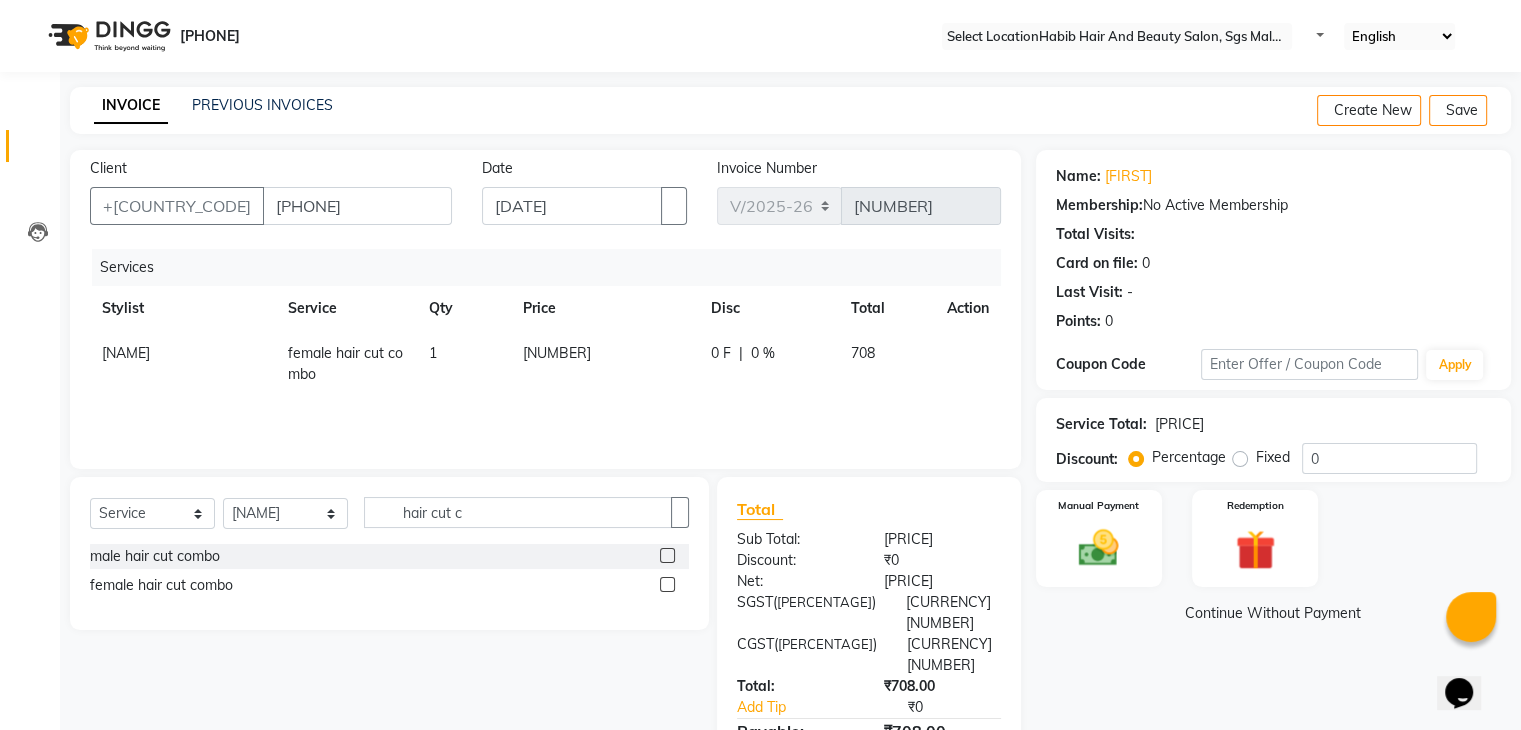 click on "Name: [FIRST] Membership: No Active Membership Total Visits: Card on file: 0 Last Visit: - Points: 0 Coupon Code Apply Service Total: ₹600.00 Discount: Percentage Fixed 0 Manual Payment Redemption Continue Without Payment" at bounding box center [1281, 481] 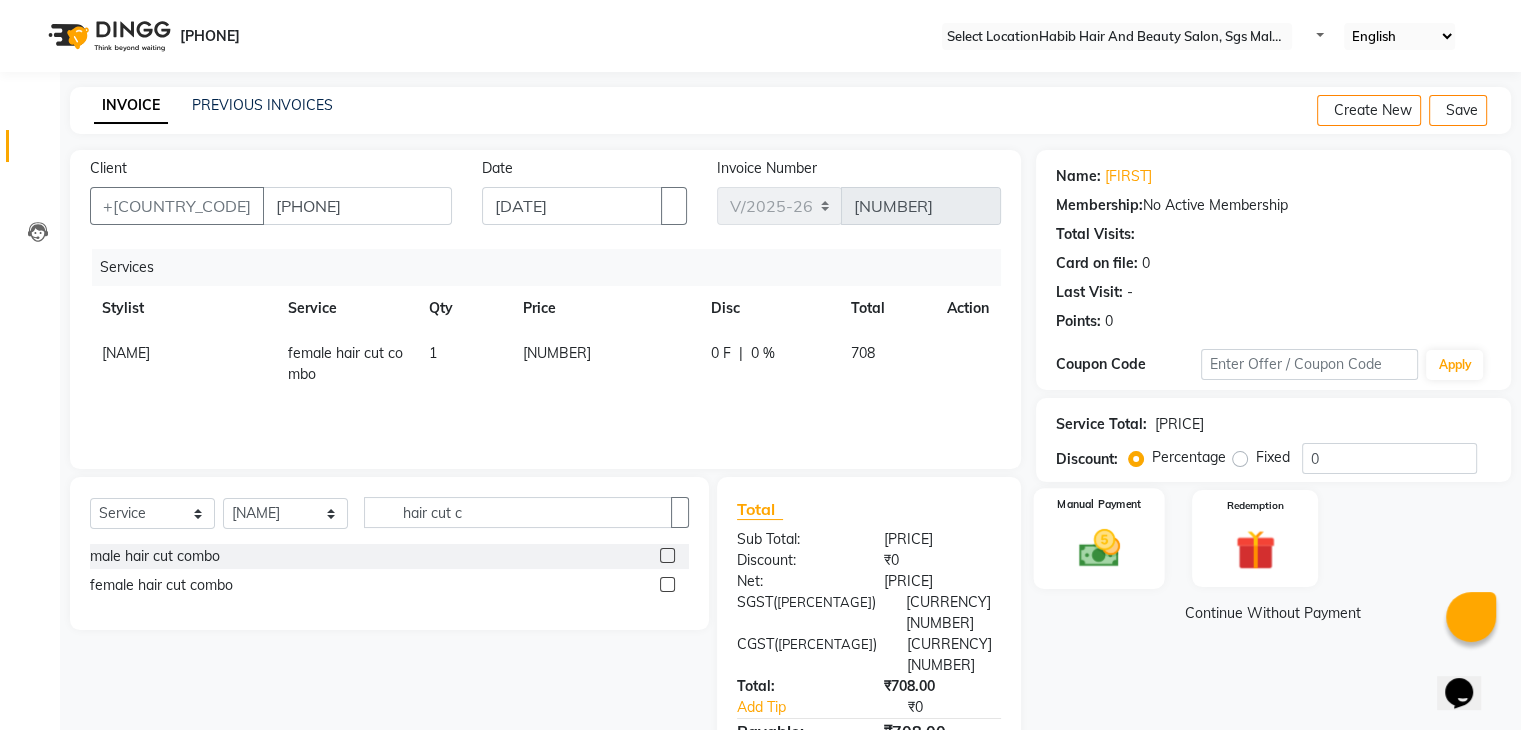 click on "Manual Payment" at bounding box center (1098, 538) 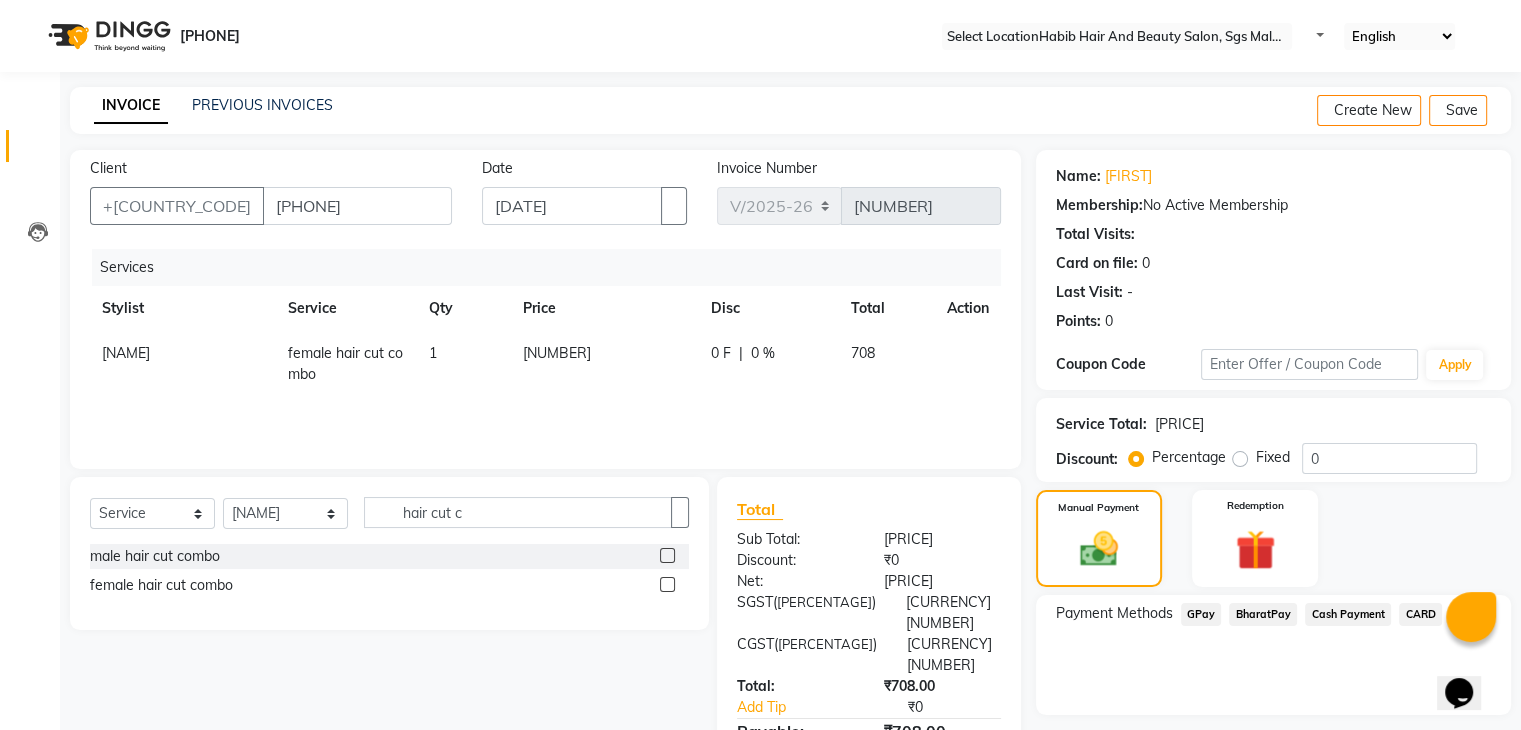 click on "GPay" at bounding box center (1201, 614) 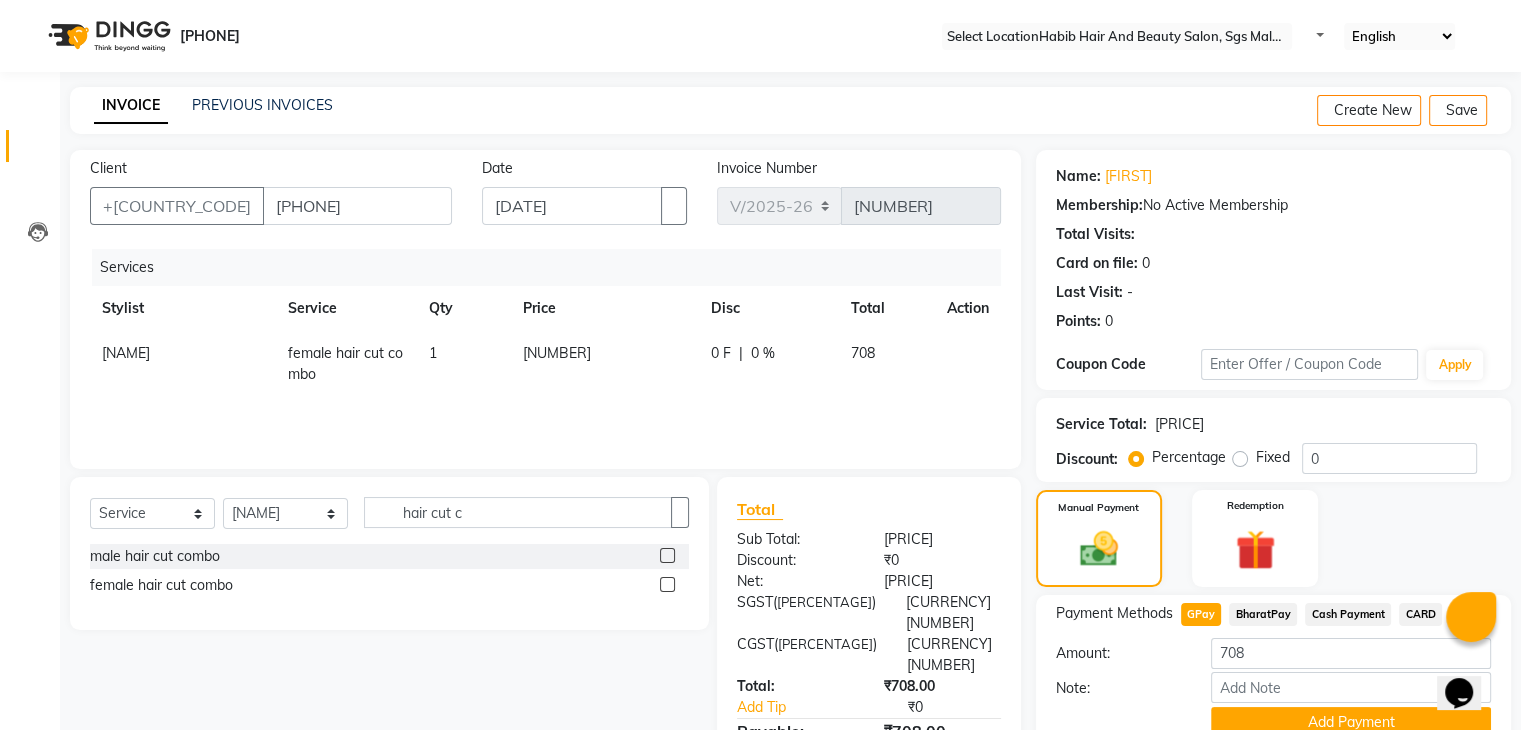 scroll, scrollTop: 89, scrollLeft: 0, axis: vertical 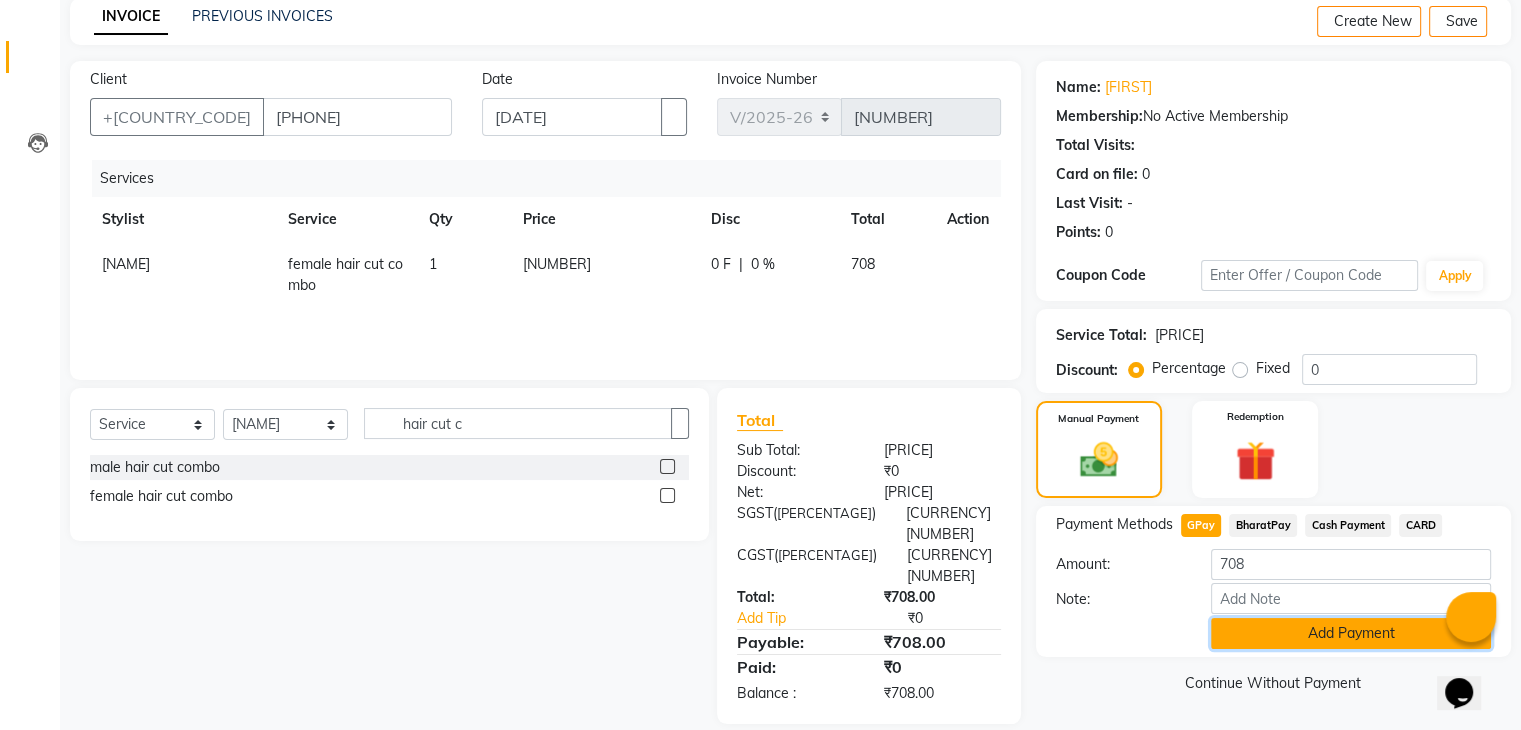 click on "Add Payment" at bounding box center [1351, 633] 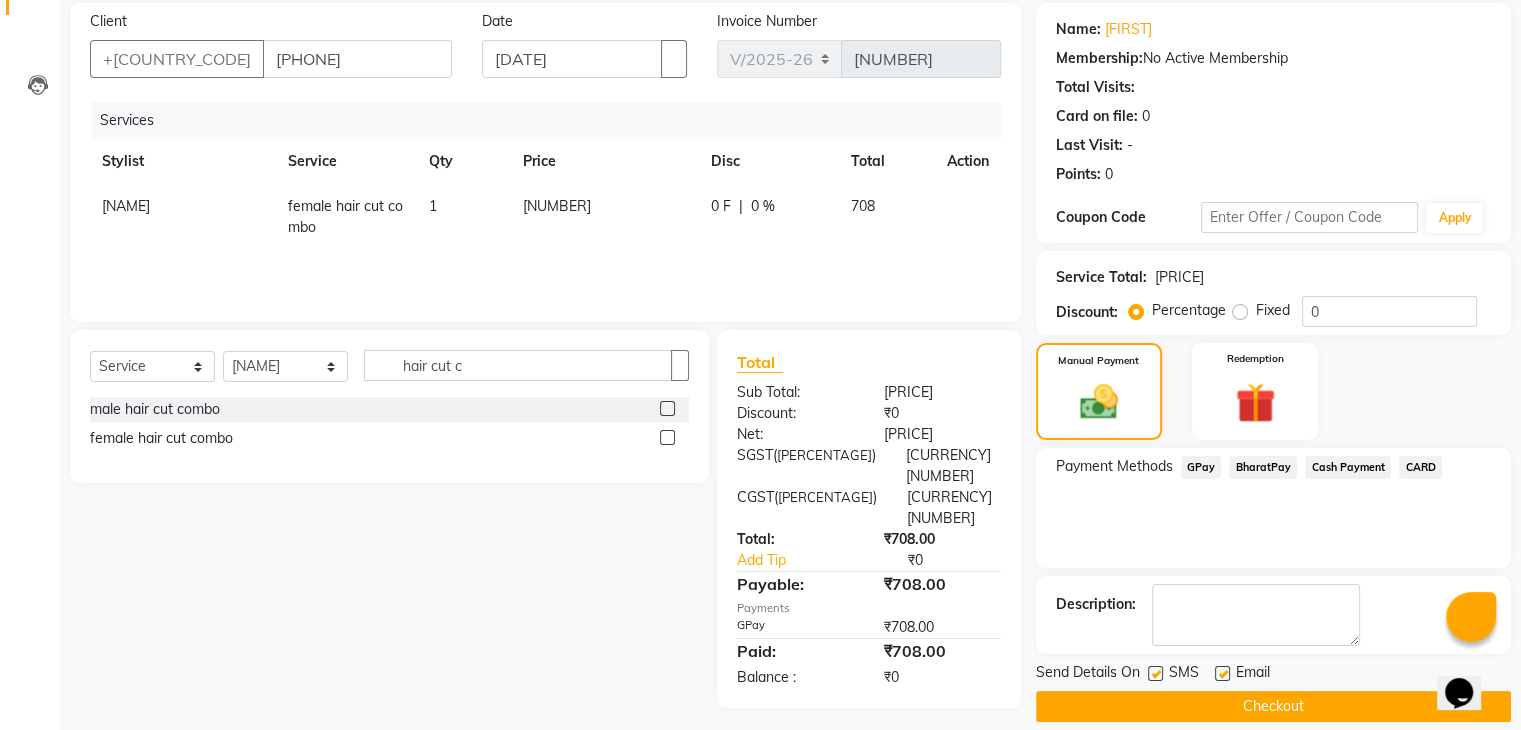 scroll, scrollTop: 169, scrollLeft: 0, axis: vertical 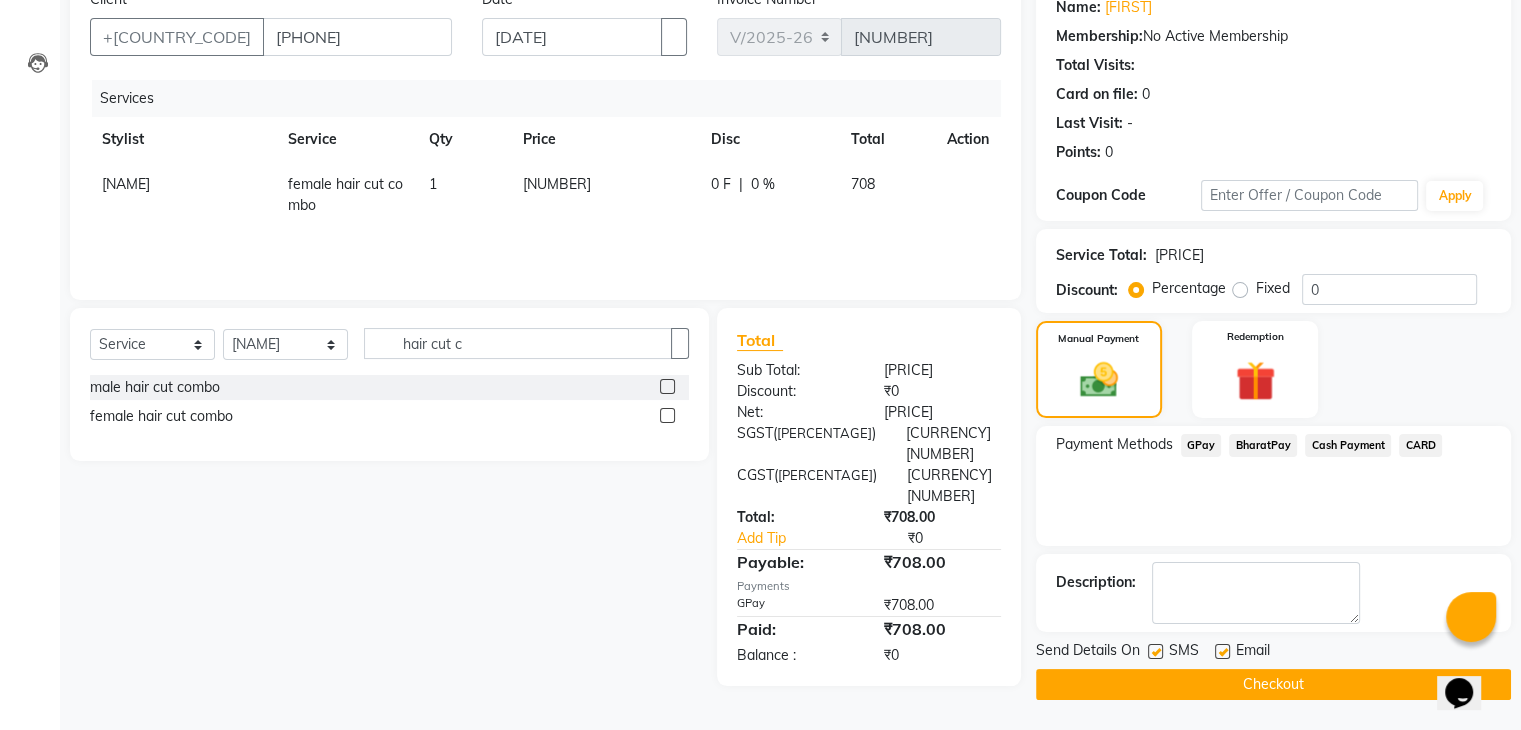 click at bounding box center [1222, 651] 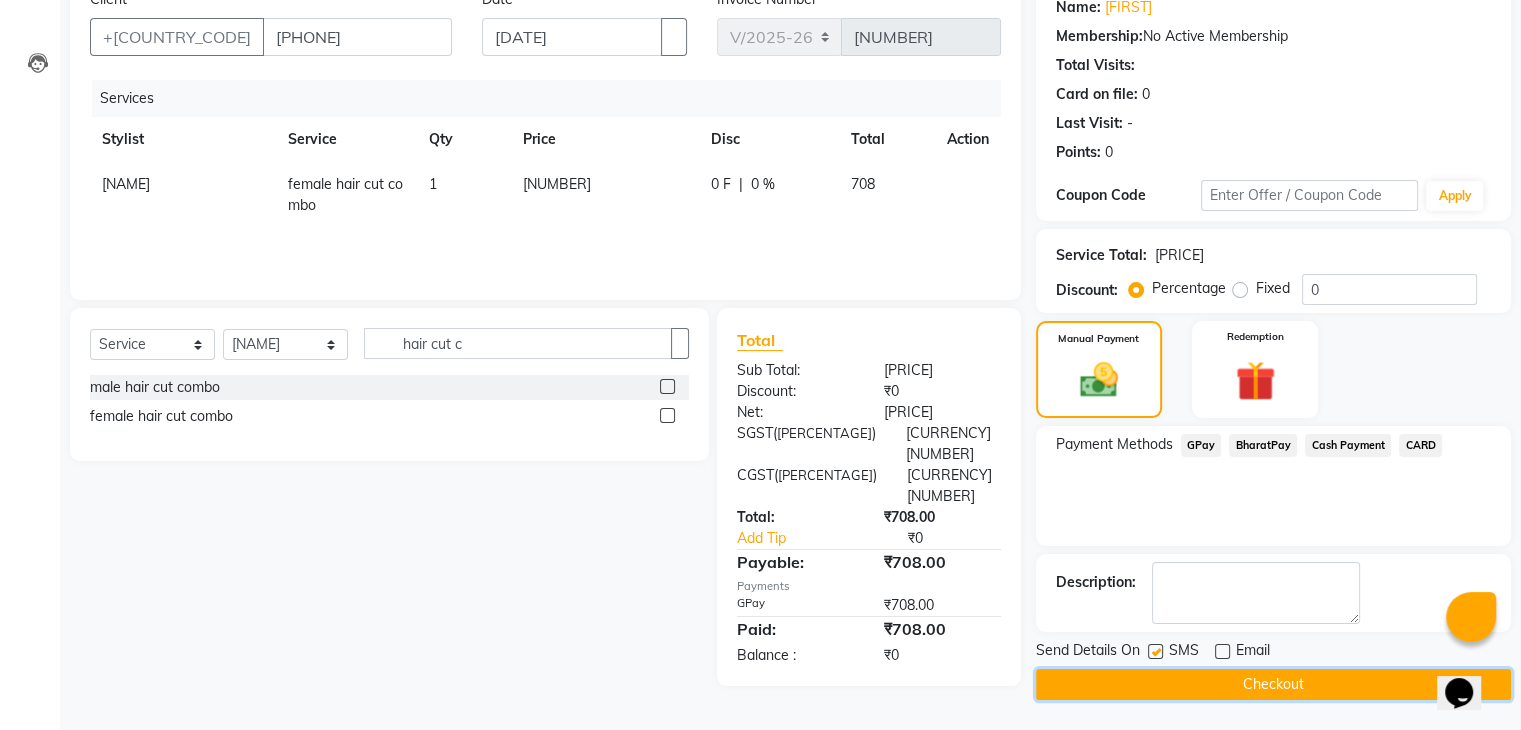 click on "Checkout" at bounding box center [1273, 684] 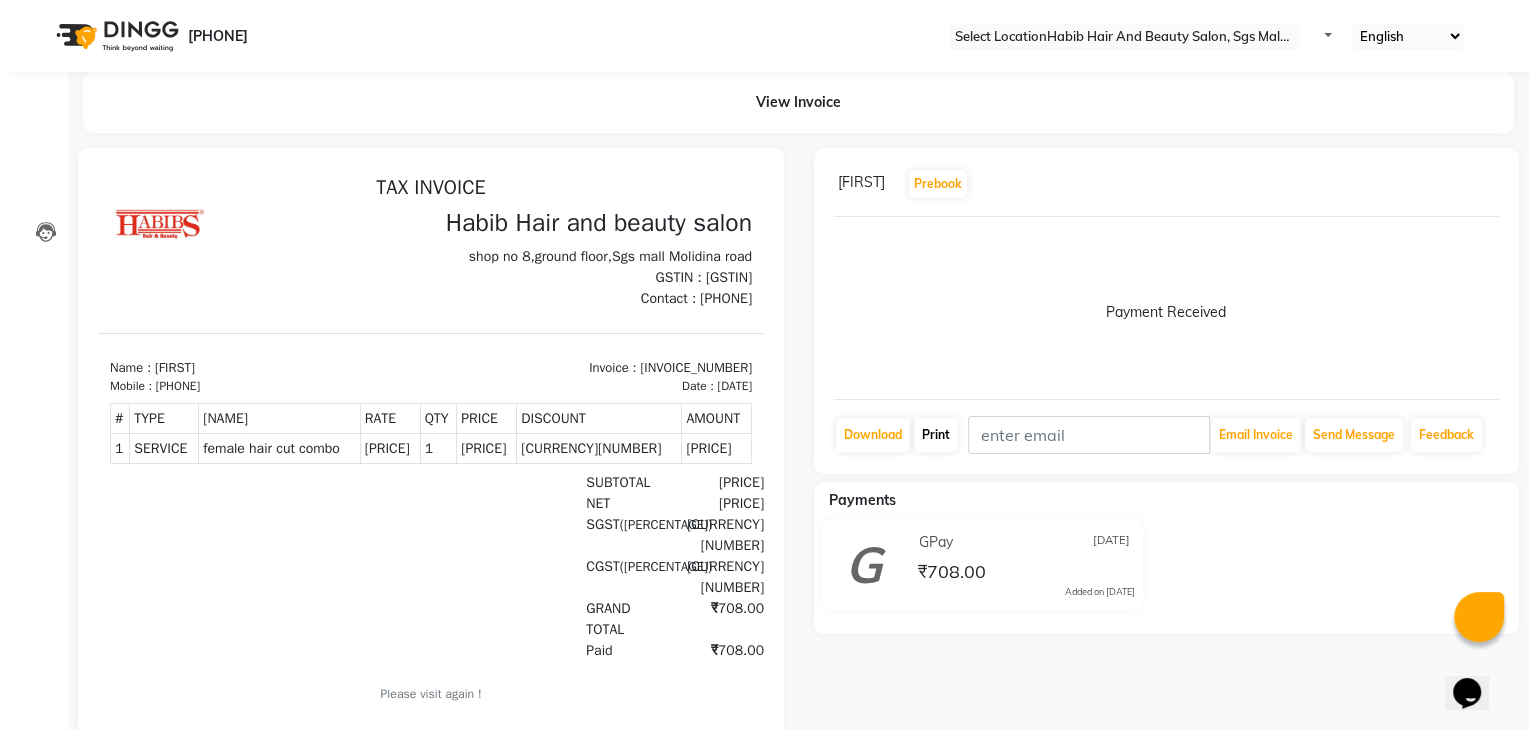 scroll, scrollTop: 0, scrollLeft: 0, axis: both 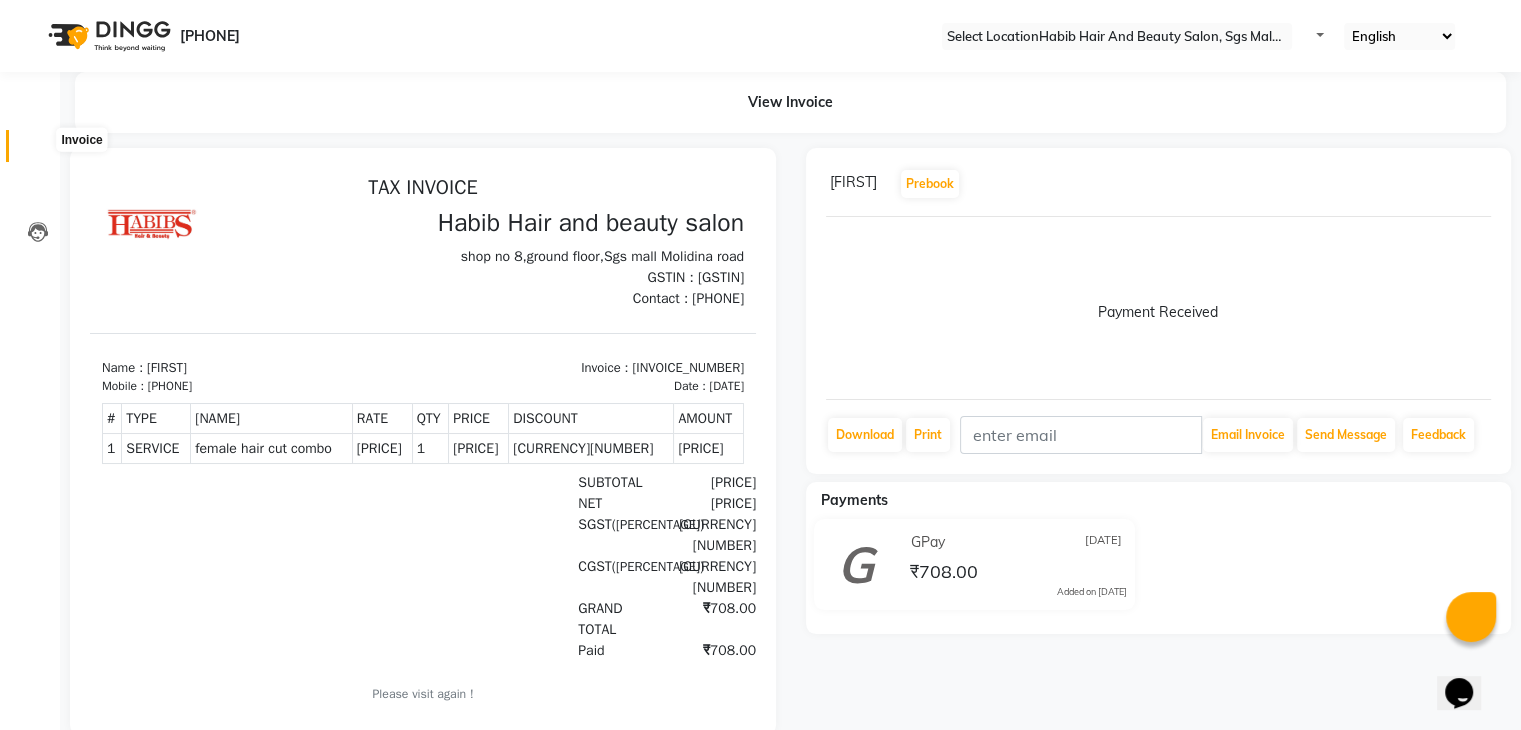 click at bounding box center (38, 151) 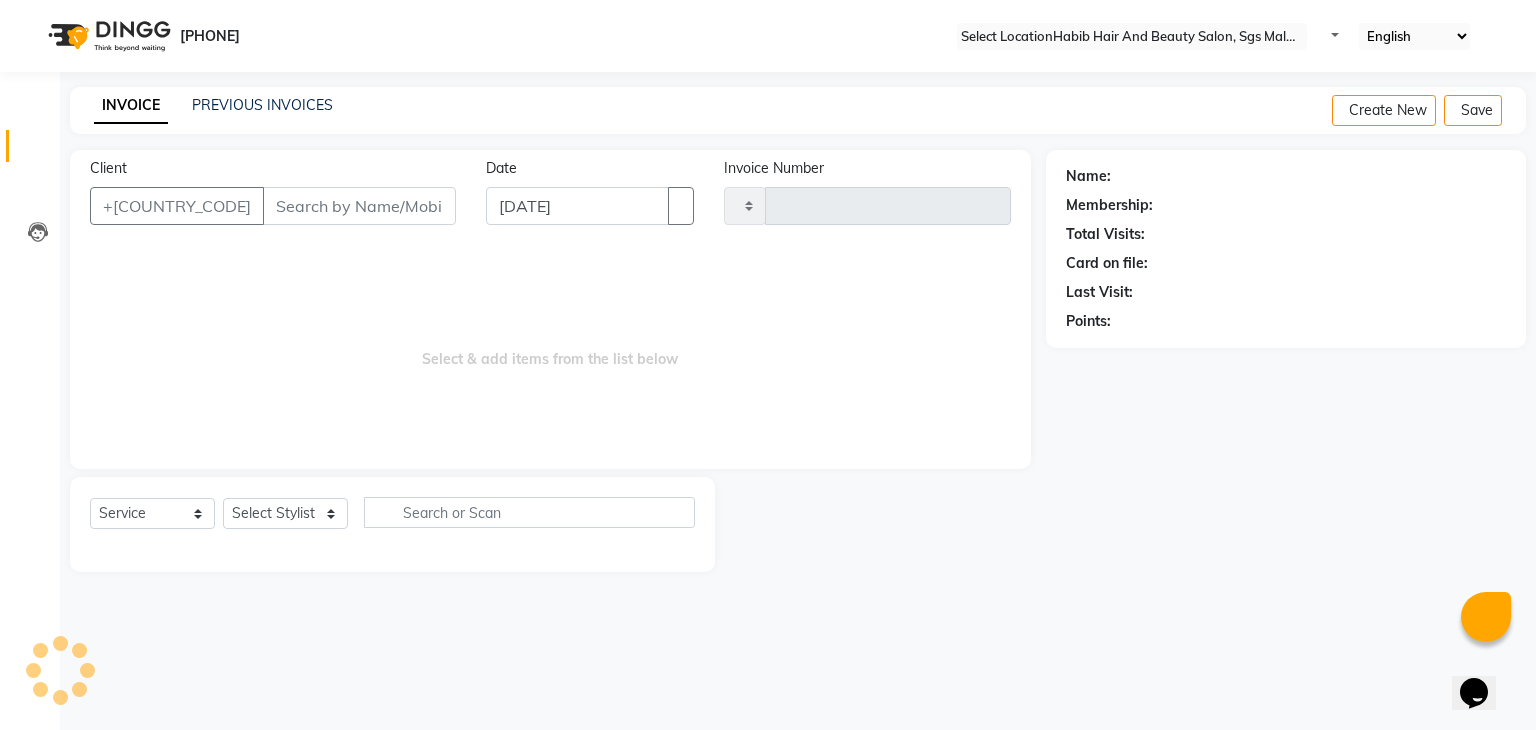 click on "Client" at bounding box center (359, 206) 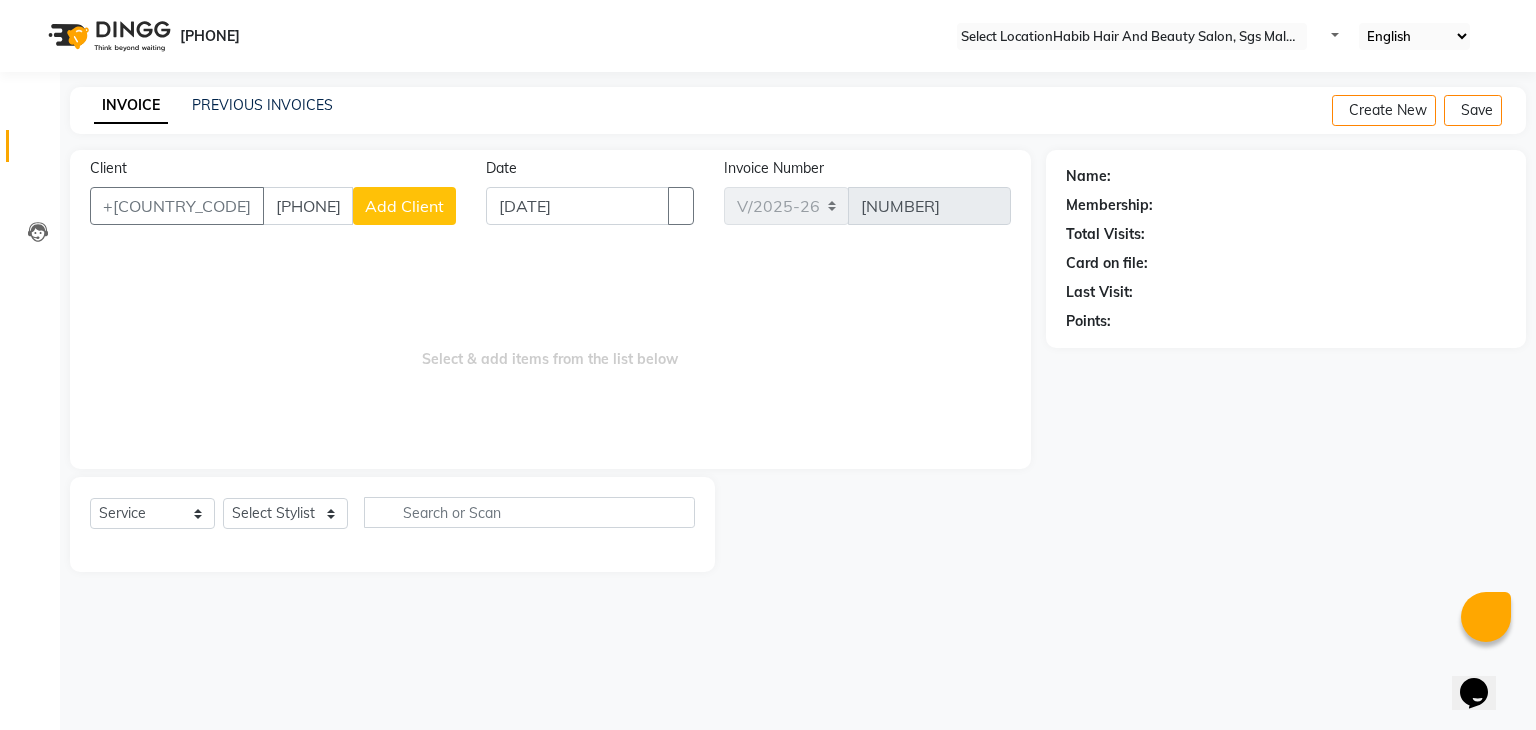 type on "[PHONE]" 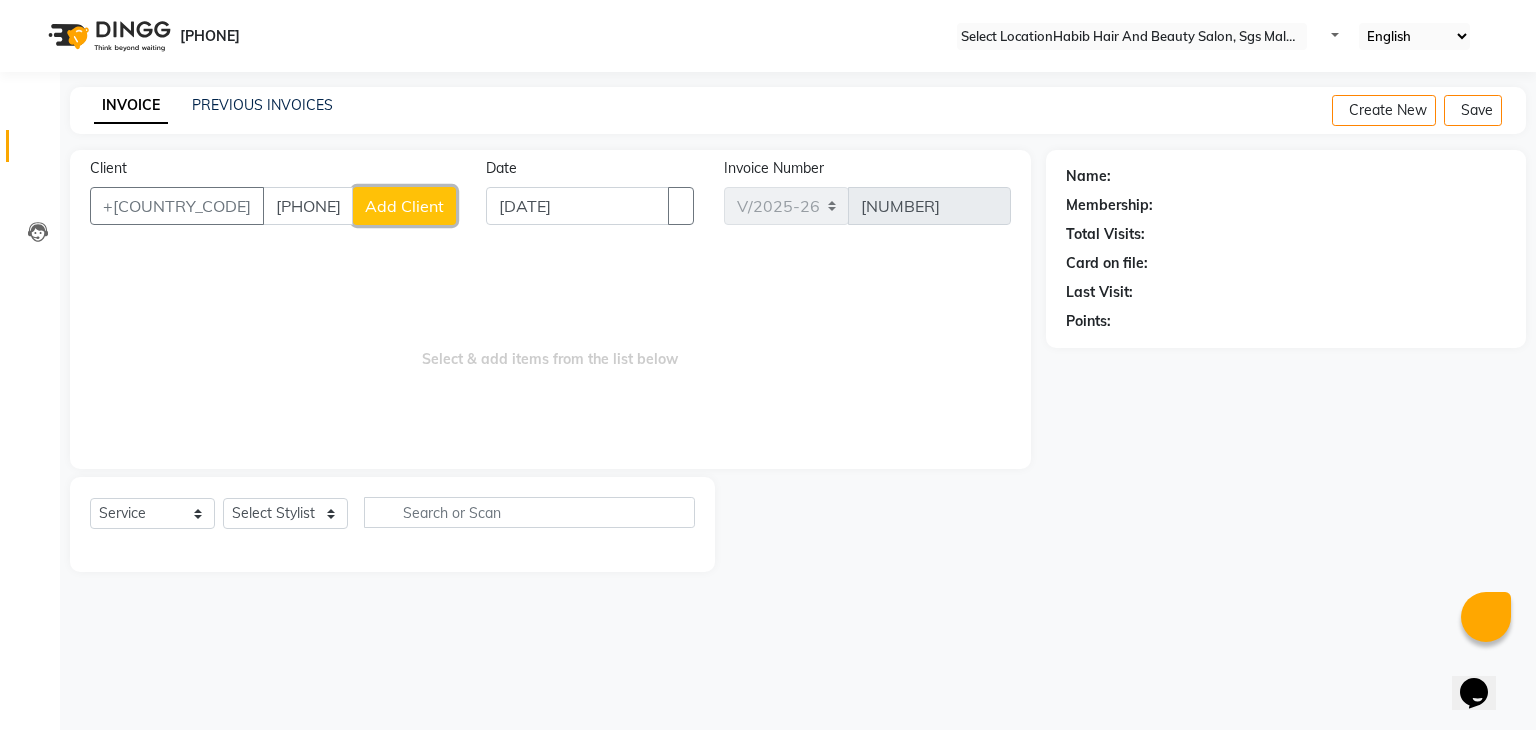 click on "Add Client" at bounding box center [404, 206] 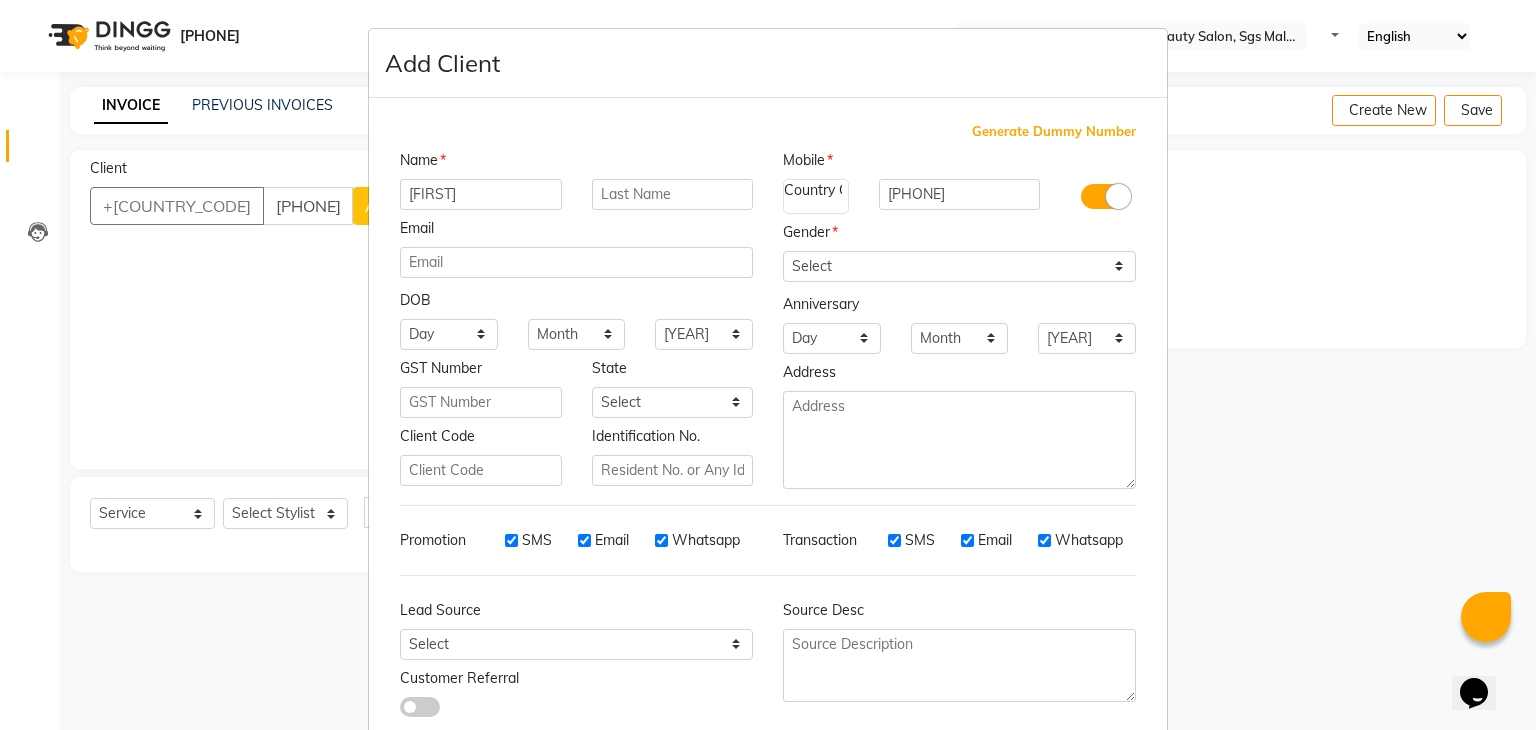 type on "[FIRST]" 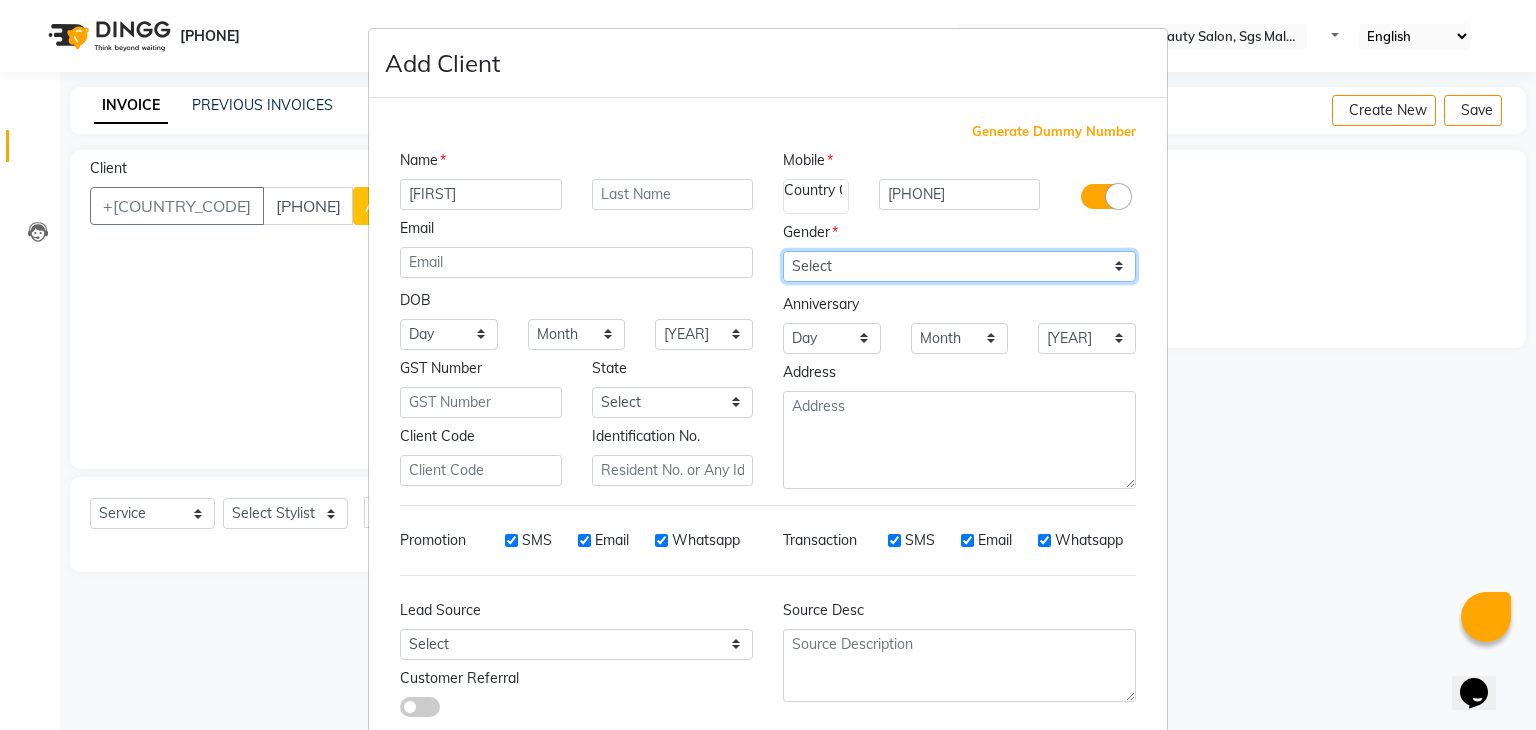 click on "Select Male Female Other Prefer Not To Say" at bounding box center (959, 266) 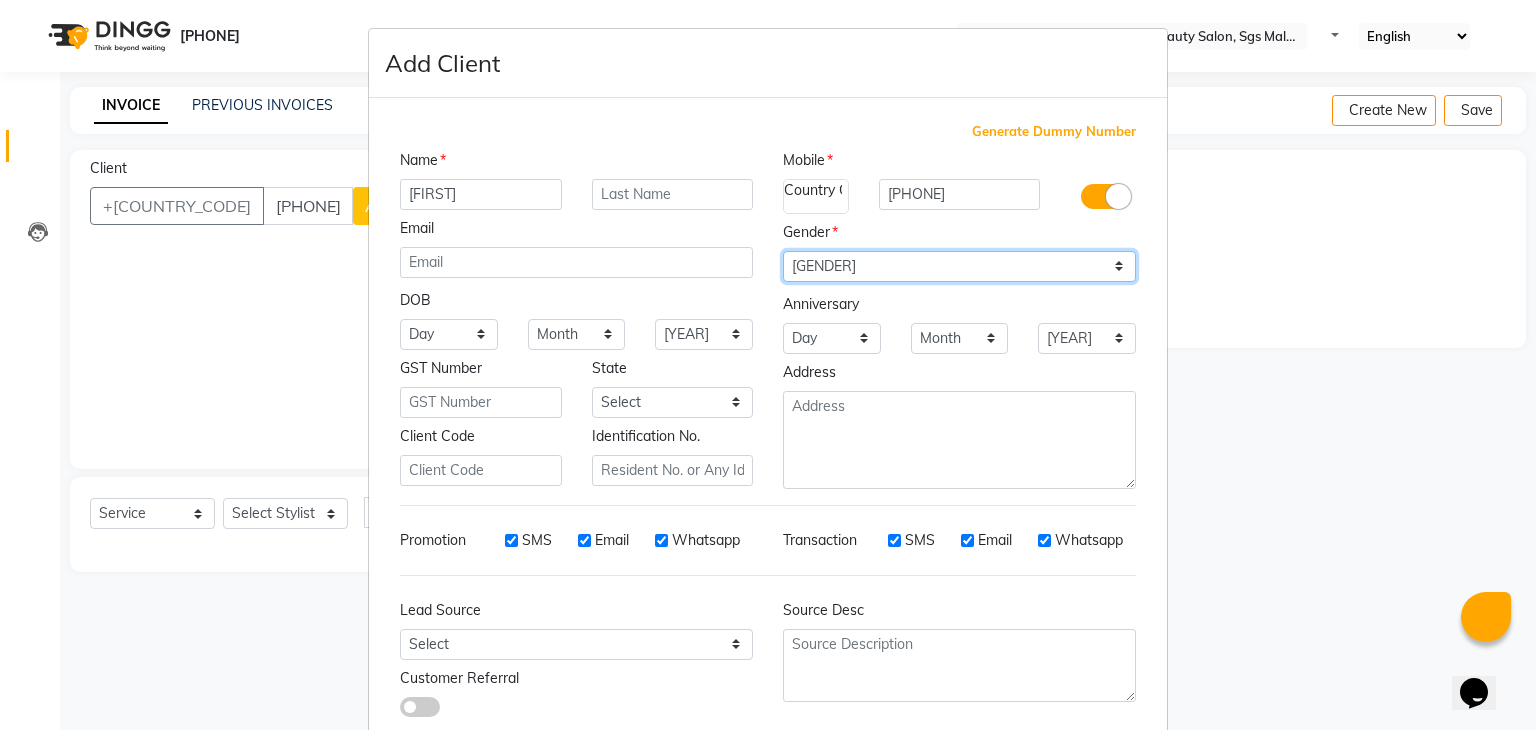 click on "Select Male Female Other Prefer Not To Say" at bounding box center [959, 266] 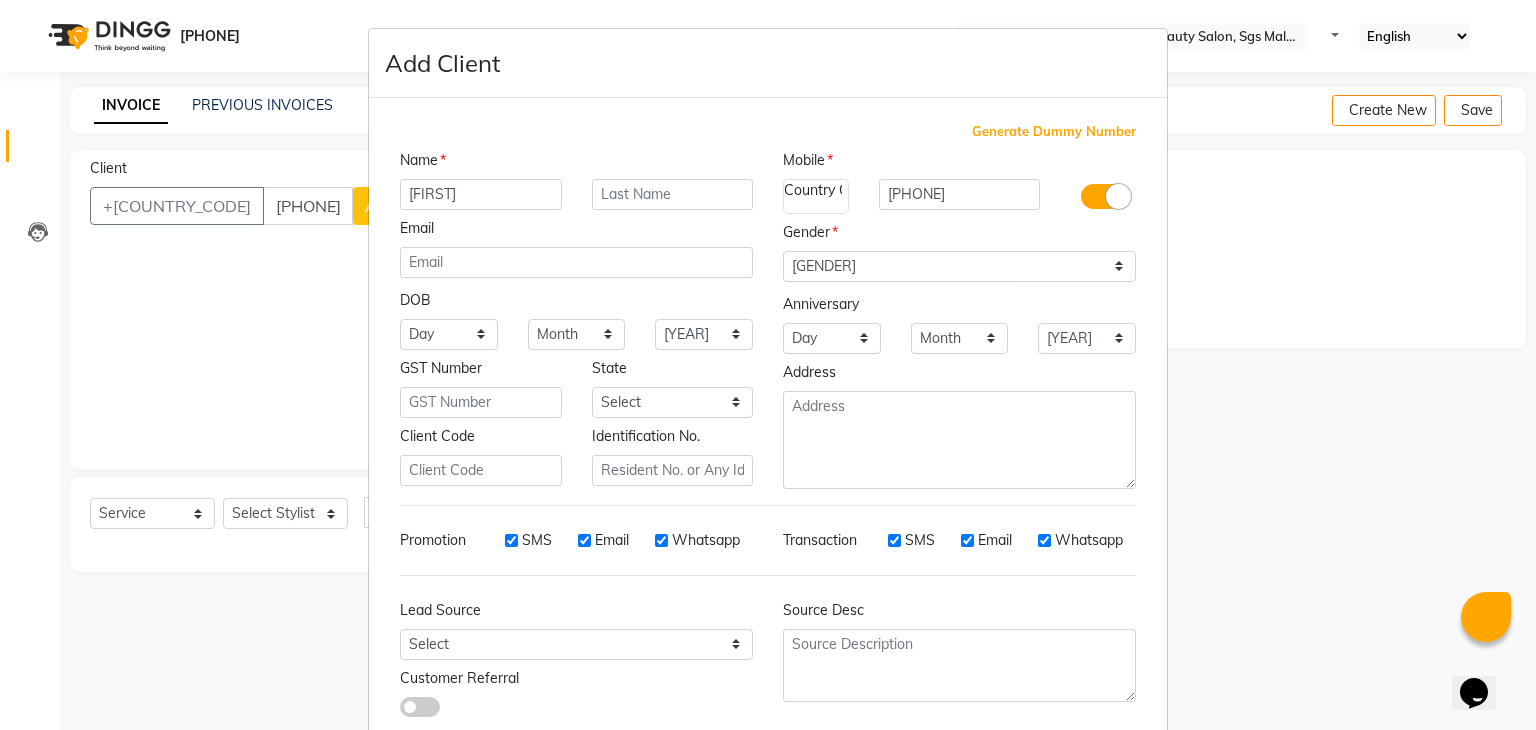 click on "Add Client Generate Dummy Number Name [FIRST] Email DOB Day 01 02 03 04 05 06 07 08 09 10 11 12 13 14 15 16 17 18 19 20 21 22 23 24 25 26 27 28 29 30 31 Month January February March April May June July August September October November December 1940 1941 1942 1943 1944 1945 1946 1947 1948 1949 1950 1951 1952 1953 1954 1955 1956 1957 1958 1959 1960 1961 1962 1963 1964 1965 1966 1967 1968 1969 1970 1971 1972 1973 1974 1975 1976 1977 1978 1979 1980 1981 1982 1983 1984 1985 1986 1987 1988 1989 1990 1991 1992 1993 1994 1995 1996 1997 1998 1999 2000 2001 2002 2003 2004 2005 2006 2007 2008 2009 2010 2011 2012 2013 2014 2015 2016 2017 2018 2019 2020 2021 2022 2023 2024 GST Number State Select Andaman and Nicobar Islands Andhra Pradesh Arunachal Pradesh Assam Bihar Chandigarh Chhattisgarh Dadra and Nagar Haveli Daman and Diu Delhi Goa Gujarat Haryana Himachal Pradesh Jammu and Kashmir Jharkhand Karnataka Kerala Lakshadweep Madhya Pradesh Maharashtra Manipur Meghalaya Mizoram Nagaland Odisha Pondicherry Punjab Rajasthan" at bounding box center (768, 365) 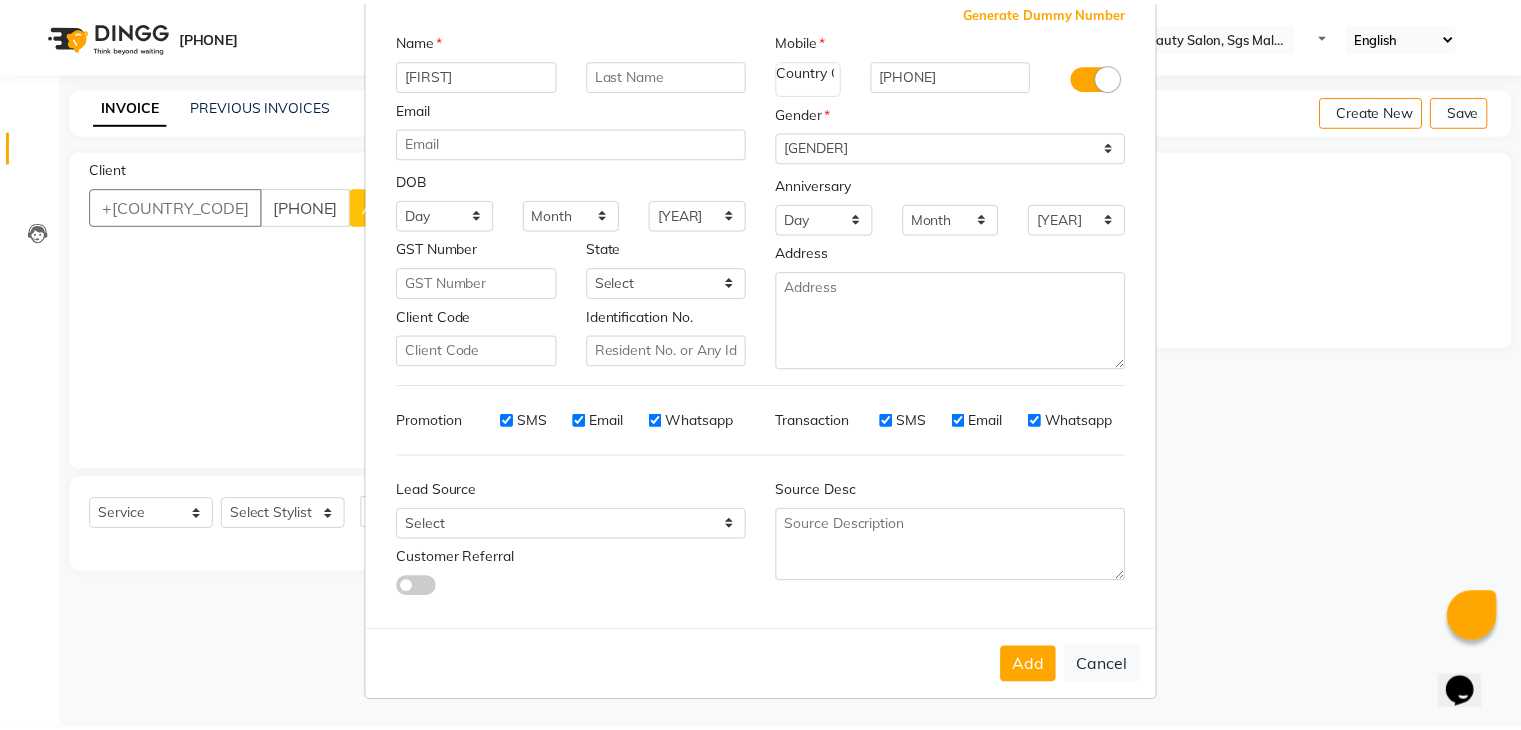 scroll, scrollTop: 127, scrollLeft: 0, axis: vertical 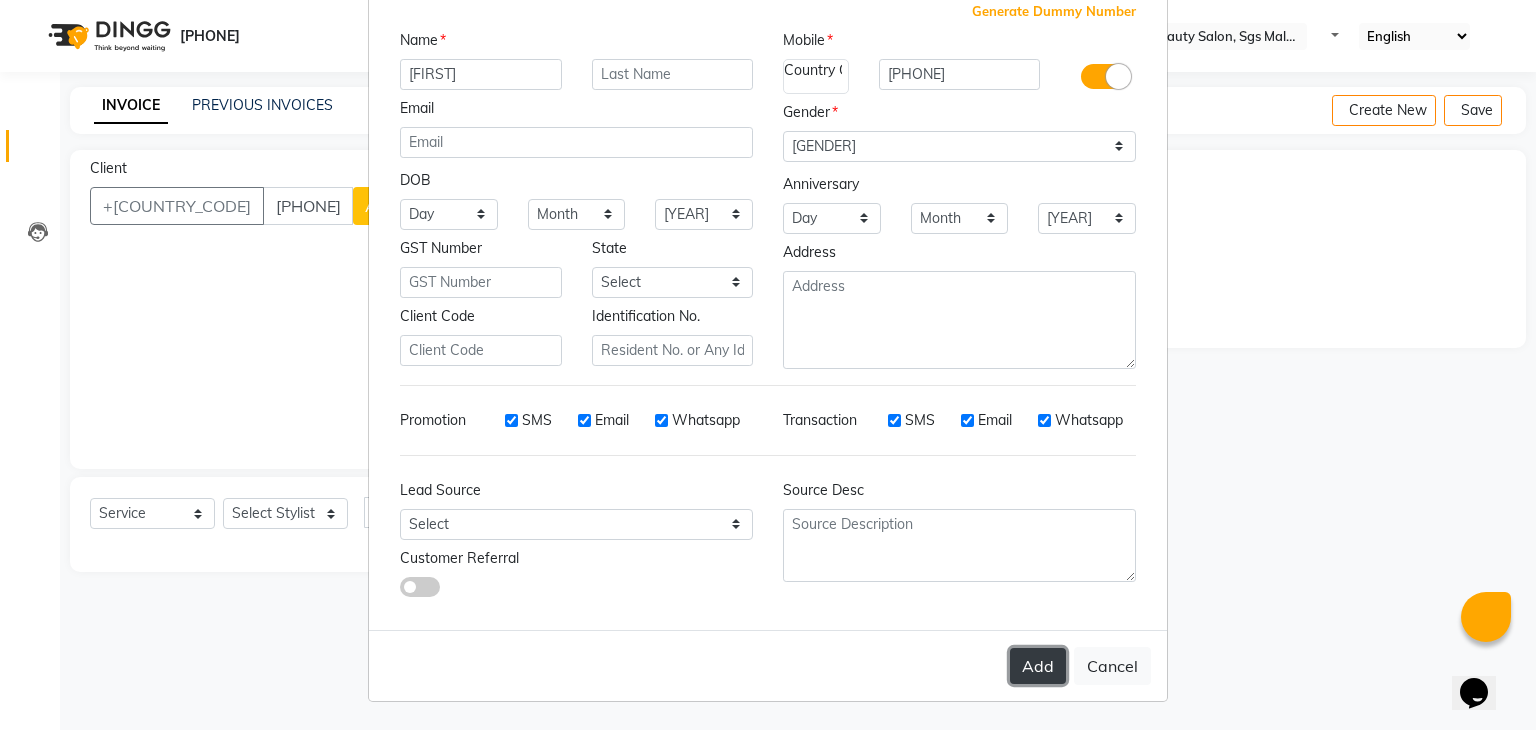 click on "Add" at bounding box center (1038, 666) 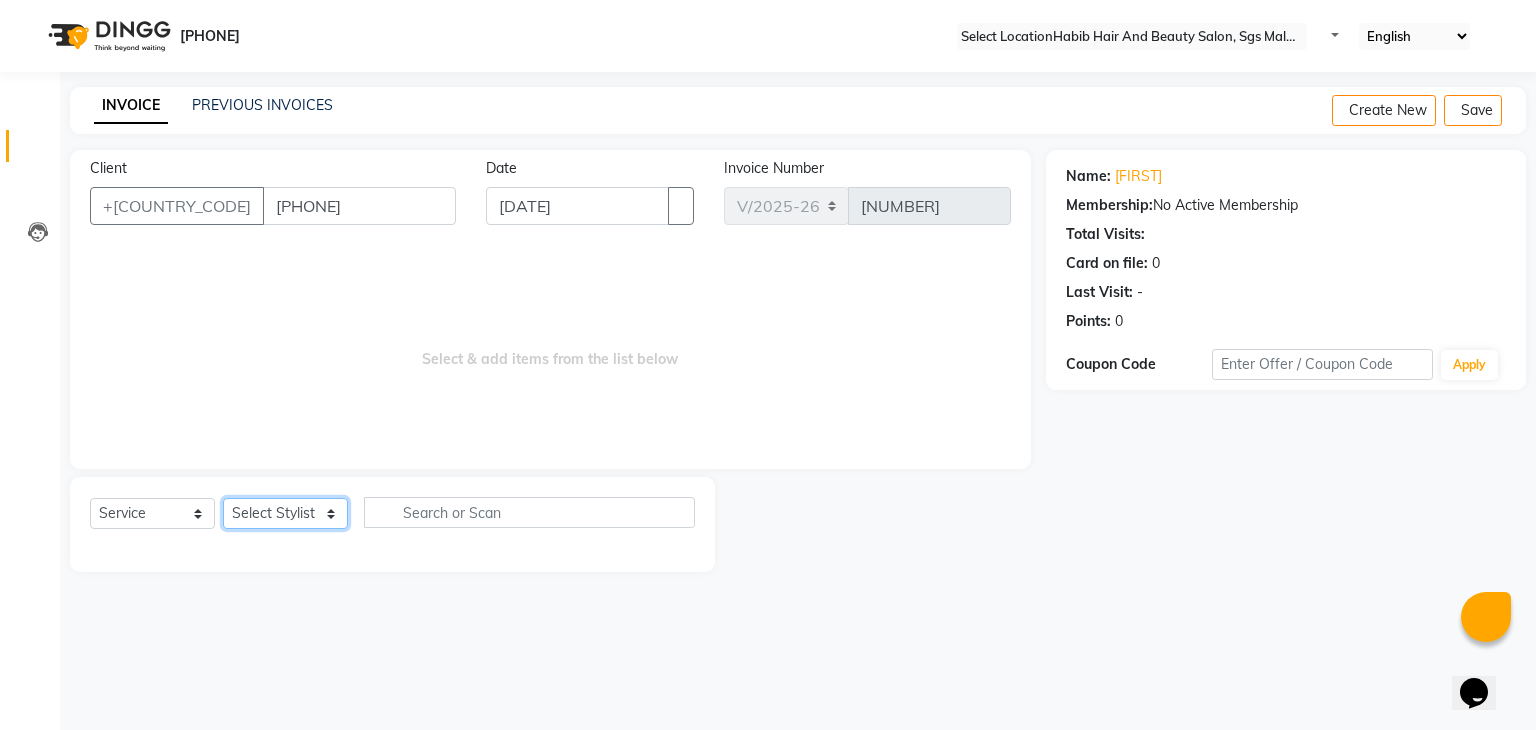 click on "Select Stylist [NAME] [NAME] [NAME] Manager [NAME] [NAME] [NAME] [NAME] [NAME] [NAME] [NAME]" at bounding box center (285, 513) 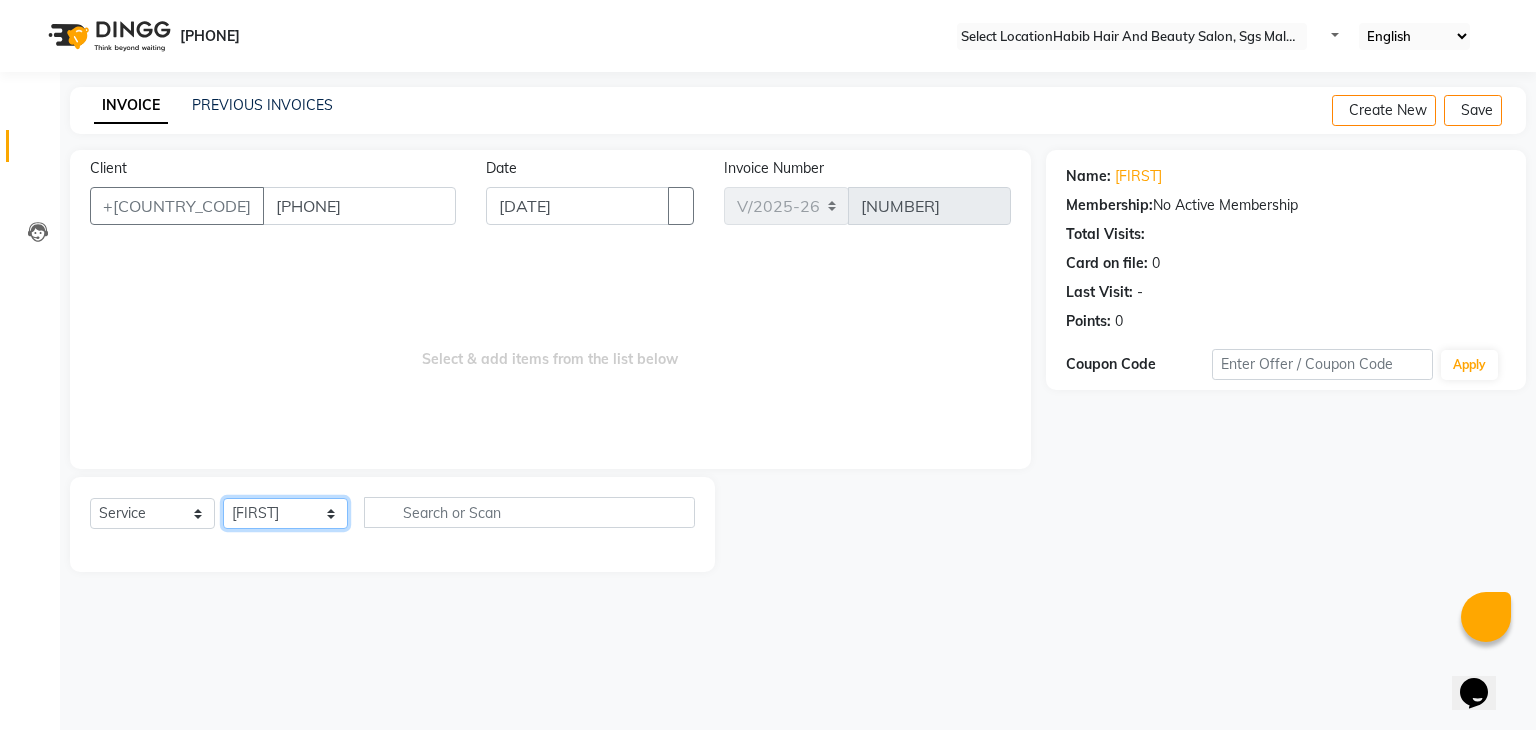click on "Select Stylist [NAME] [NAME] [NAME] Manager [NAME] [NAME] [NAME] [NAME] [NAME] [NAME] [NAME]" at bounding box center (285, 513) 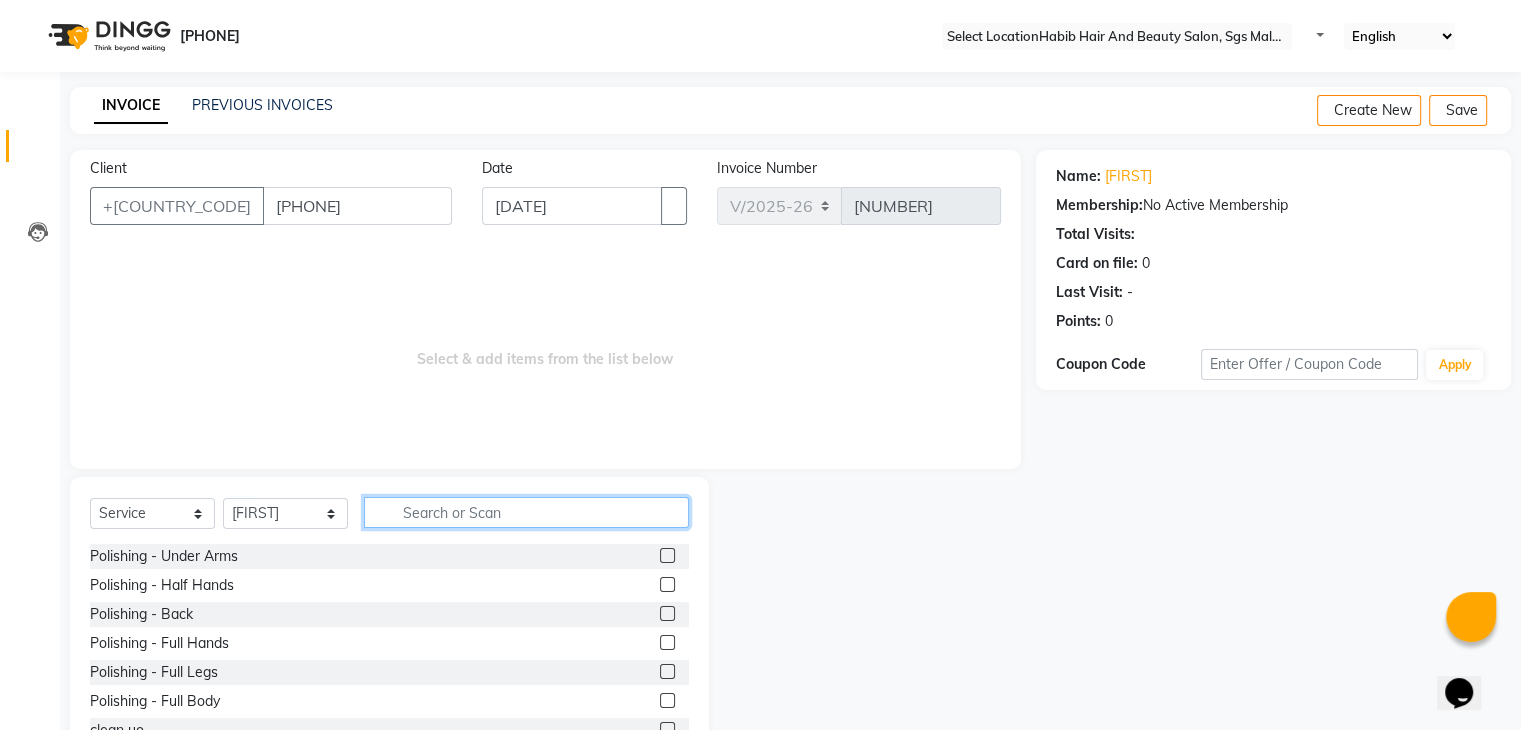 click at bounding box center (526, 512) 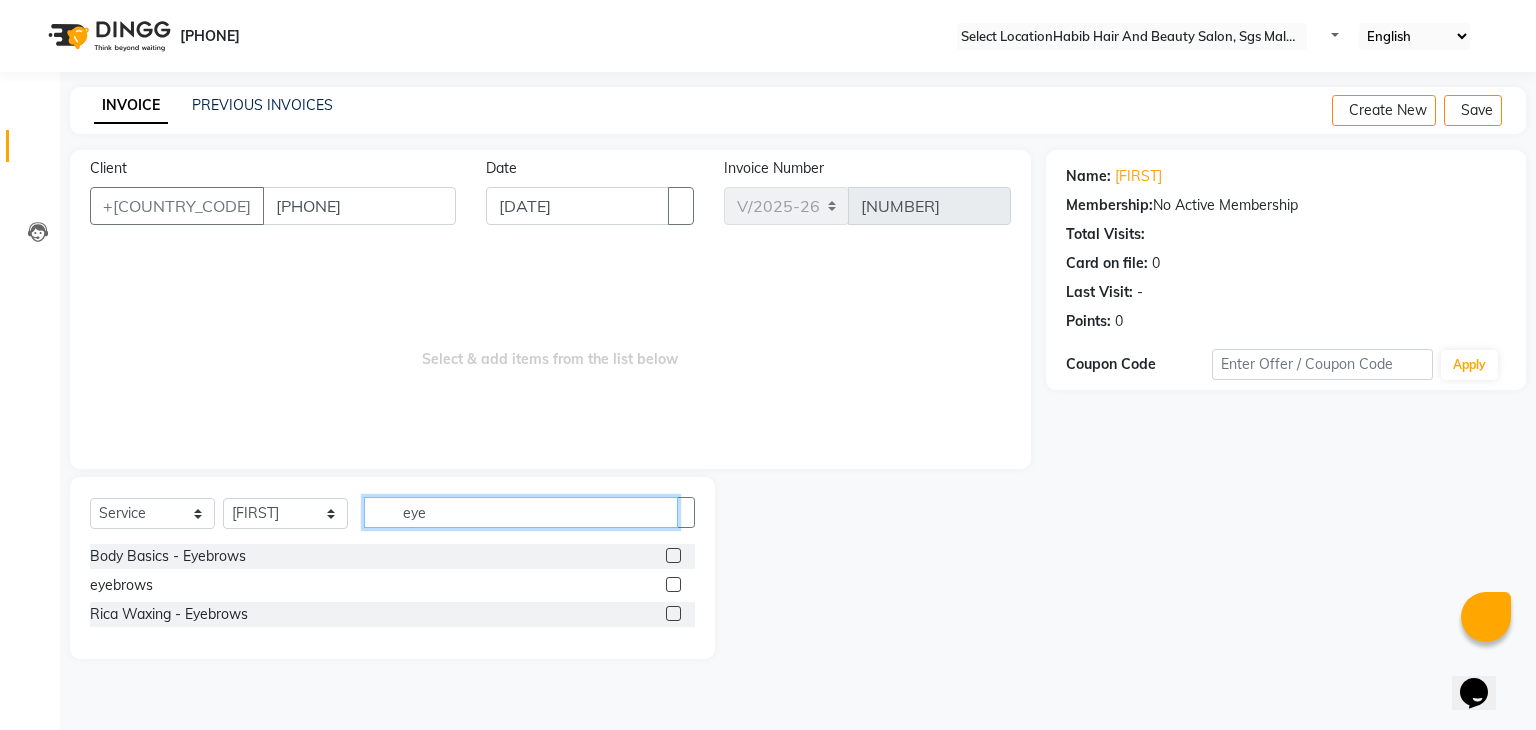 type on "eye" 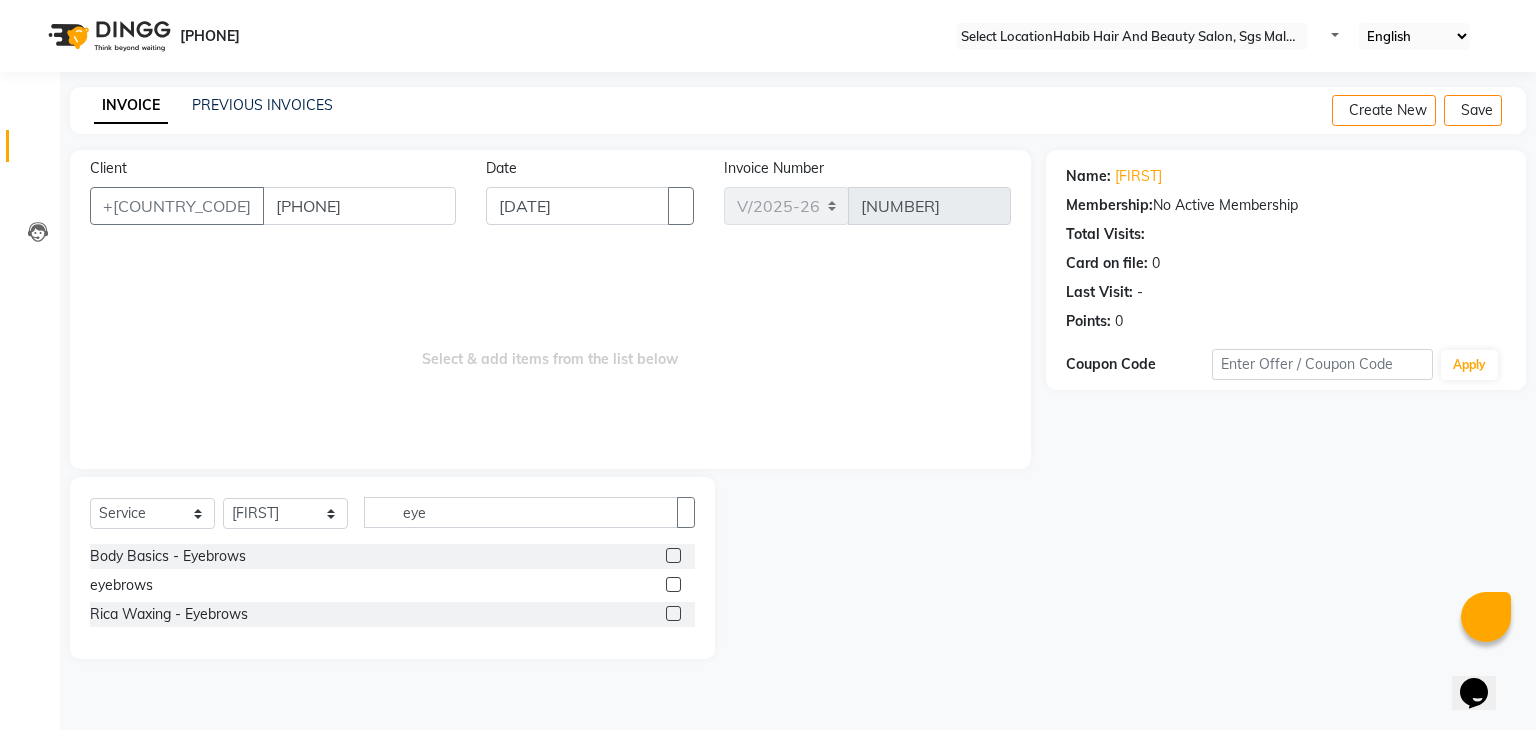 click at bounding box center [673, 584] 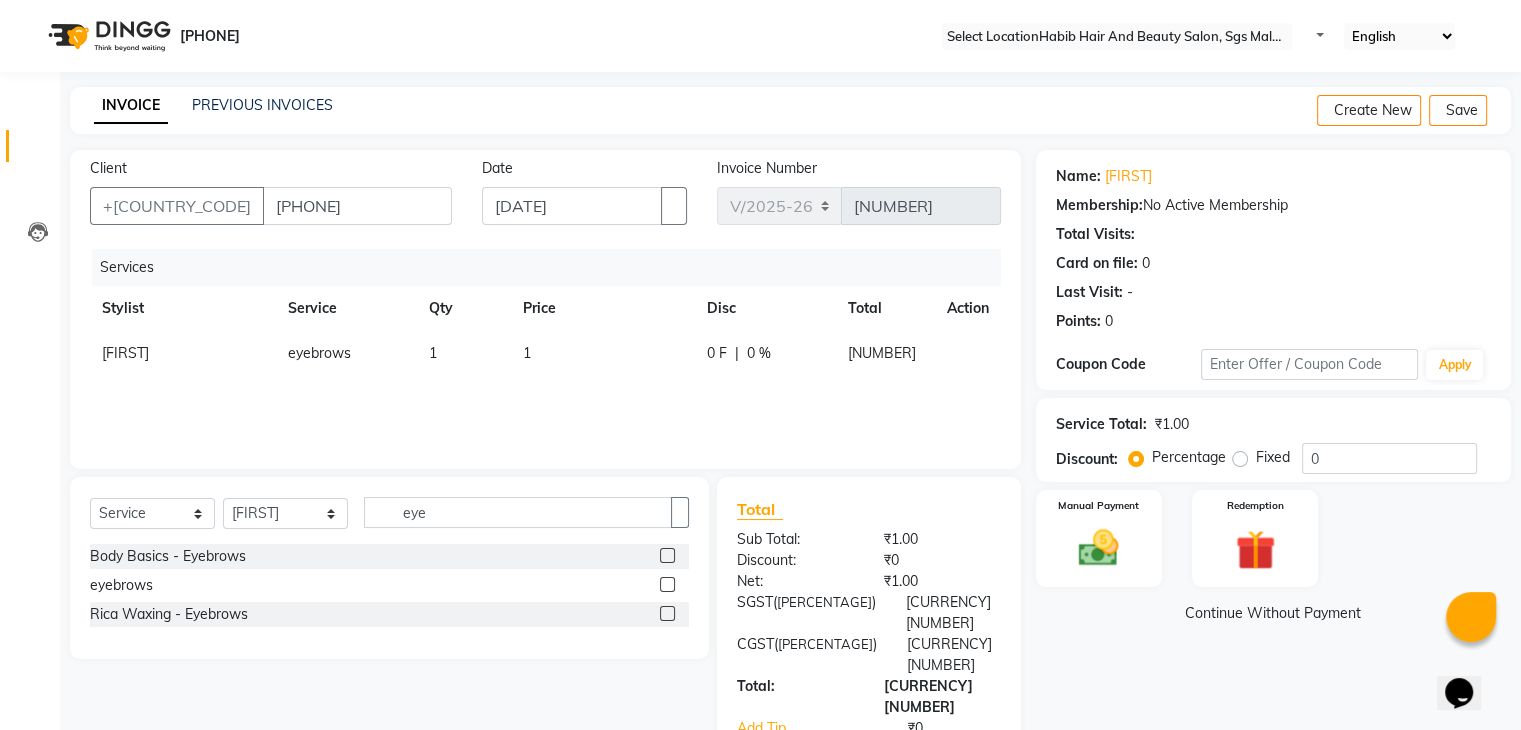 click on "1" at bounding box center (603, 353) 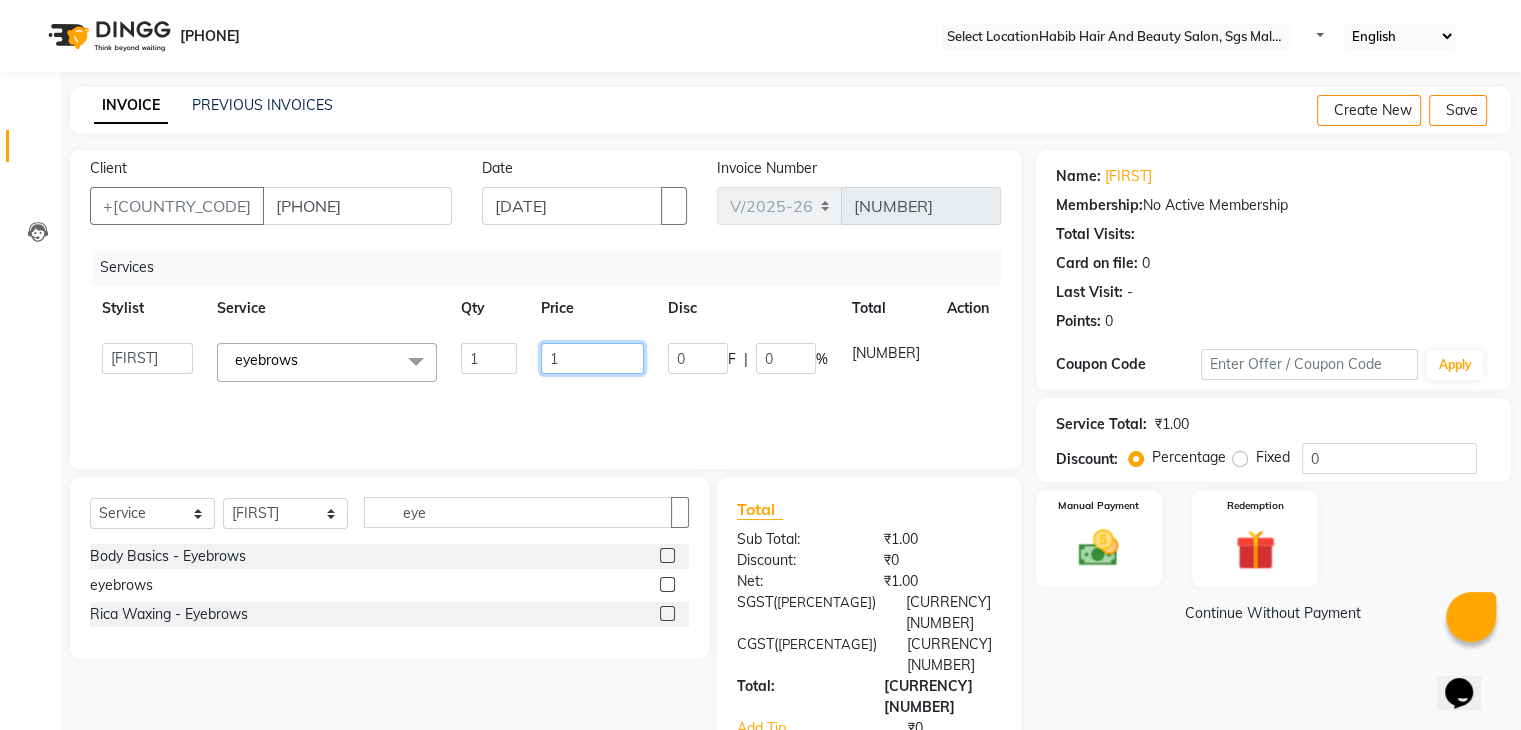 click on "1" at bounding box center (489, 358) 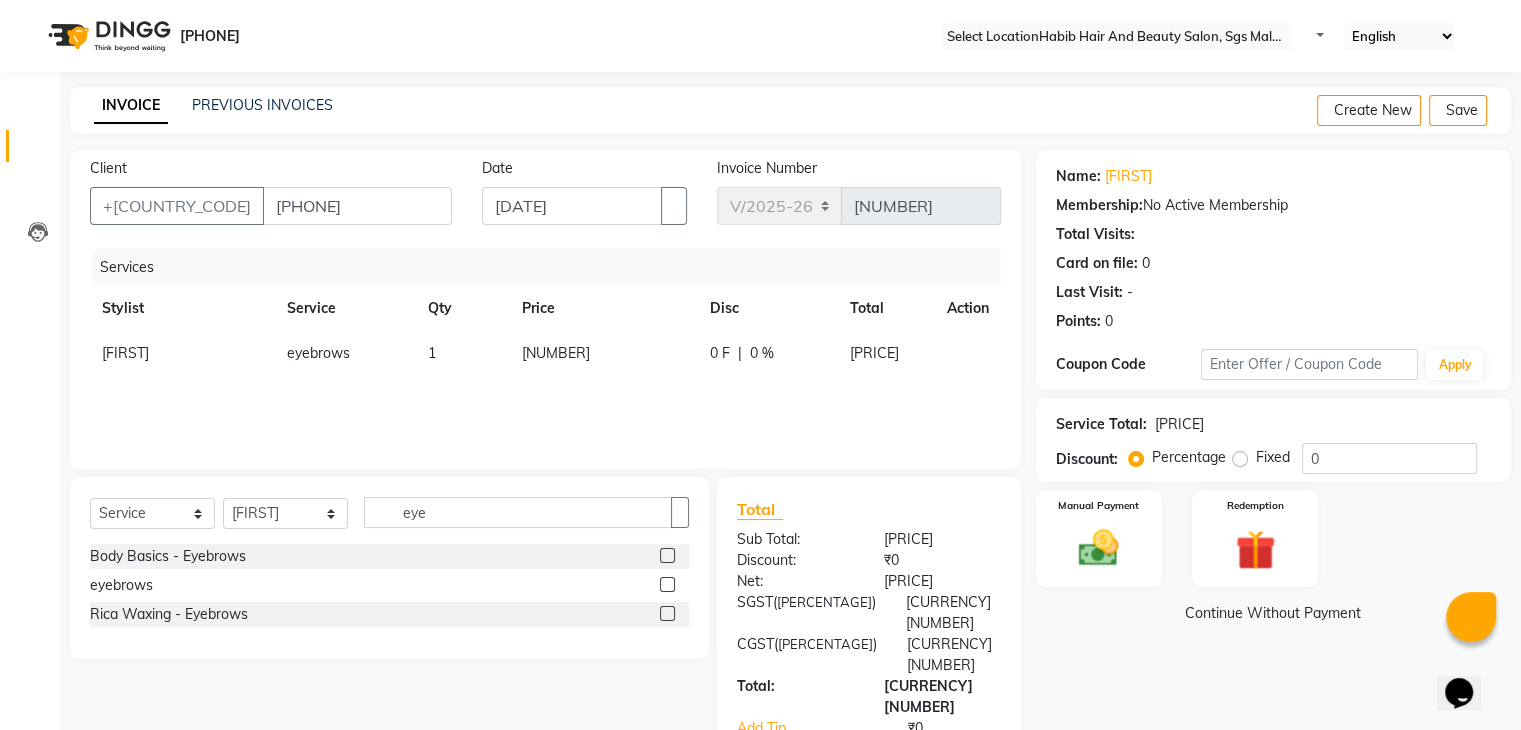 click on "Name: [FIRST] Membership: No Active Membership Total Visits: Card on file: 0 Last Visit: - Points: 0 Coupon Code Apply Service Total: ₹102.00 Discount: Percentage Fixed 0 Manual Payment Redemption Continue Without Payment" at bounding box center (1281, 514) 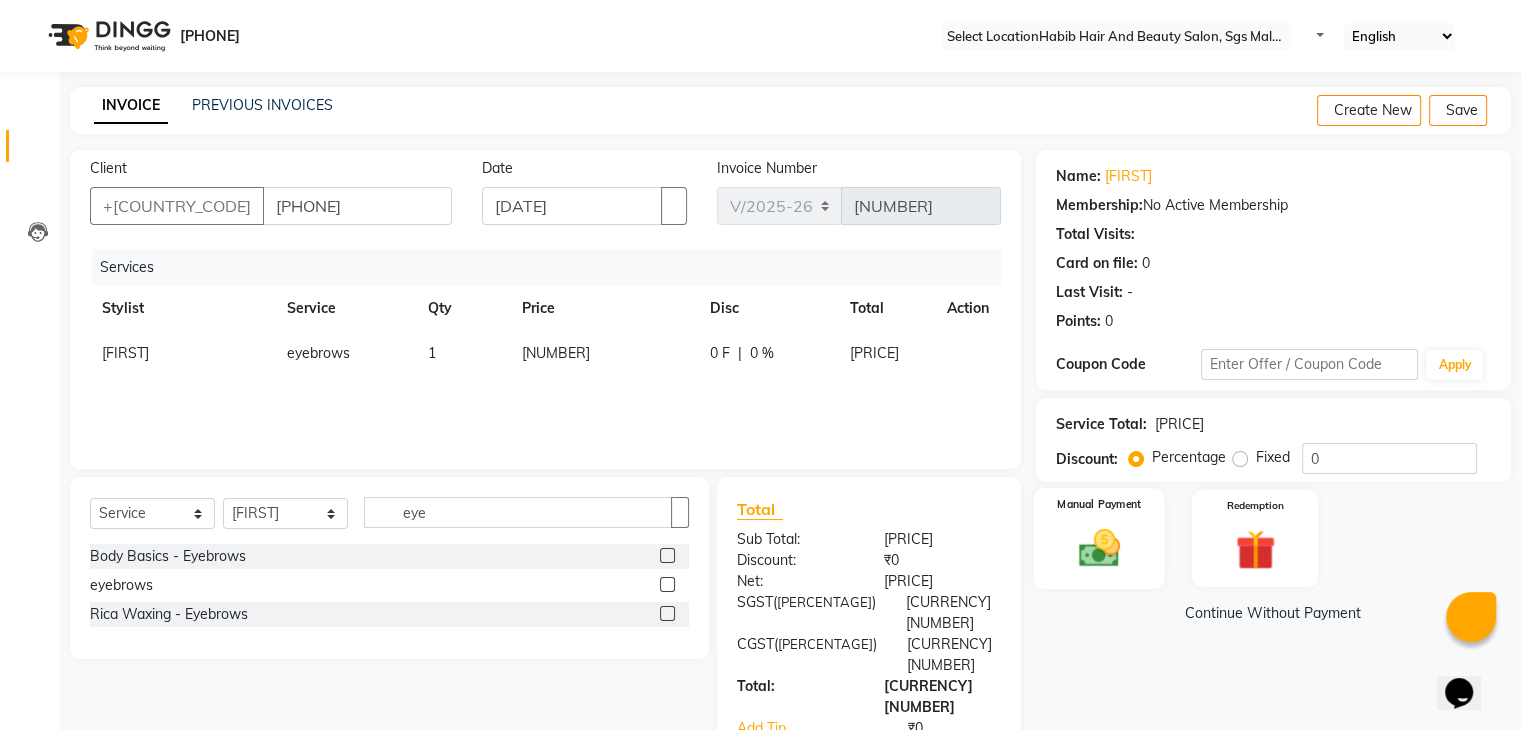 click at bounding box center [1098, 548] 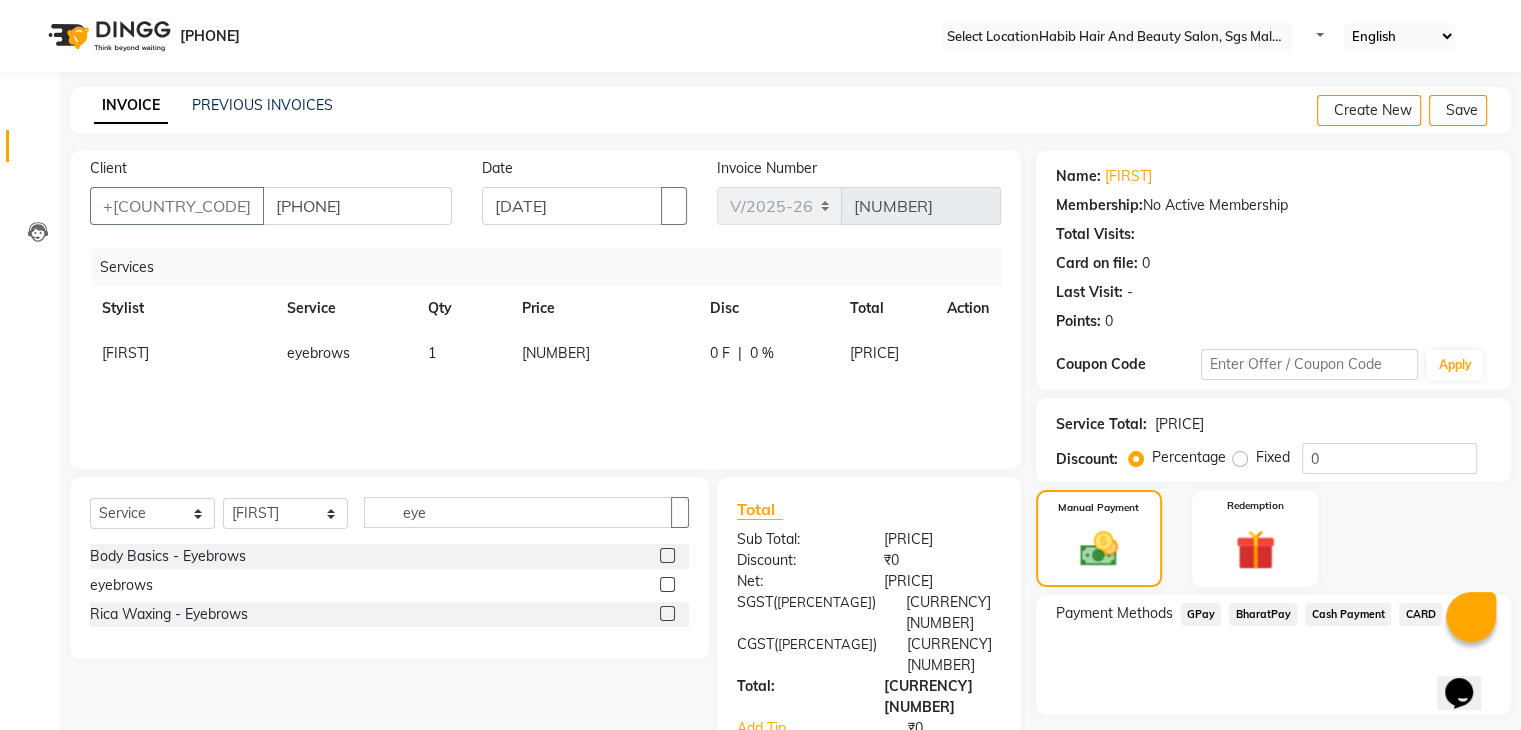click on "GPay" at bounding box center [1201, 614] 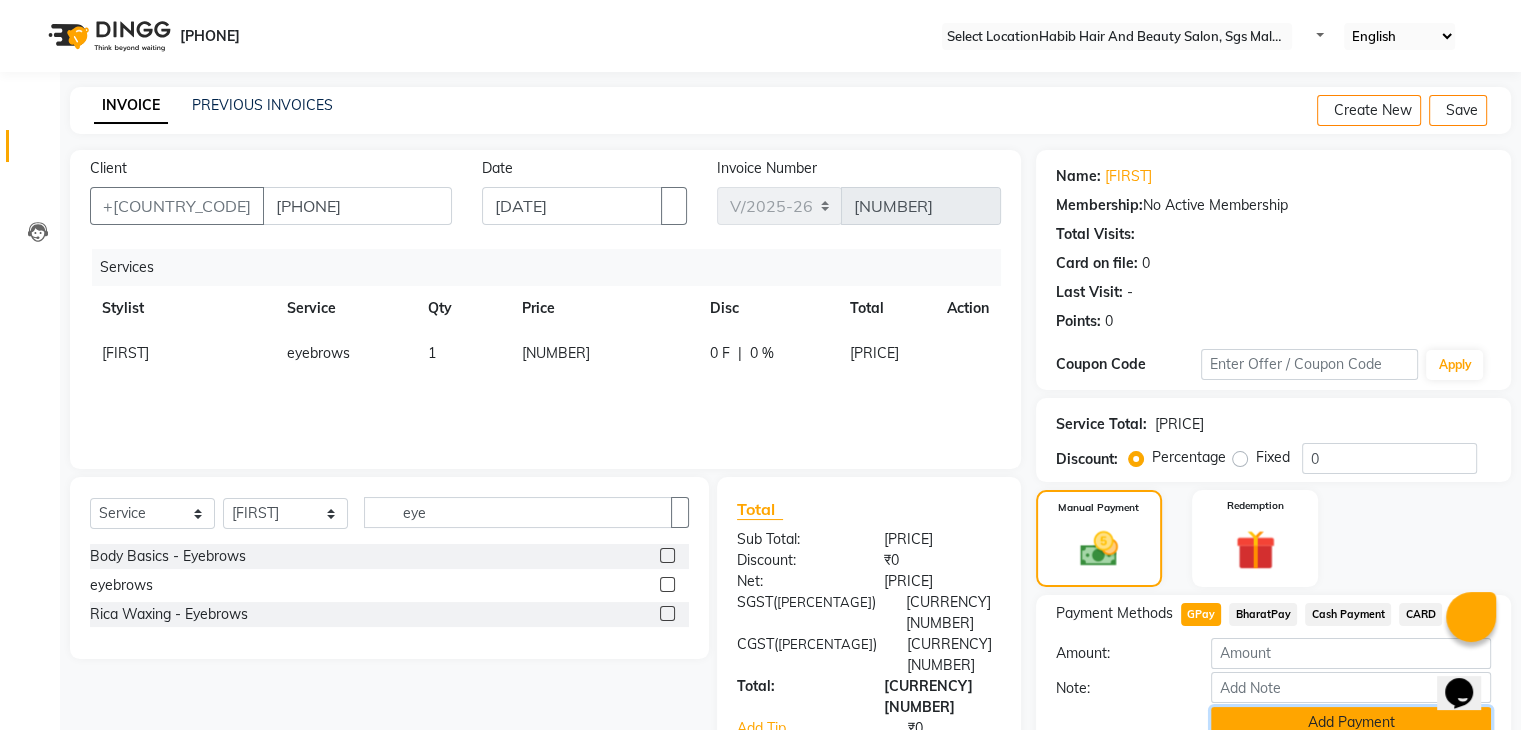 click on "Add Payment" at bounding box center (1351, 722) 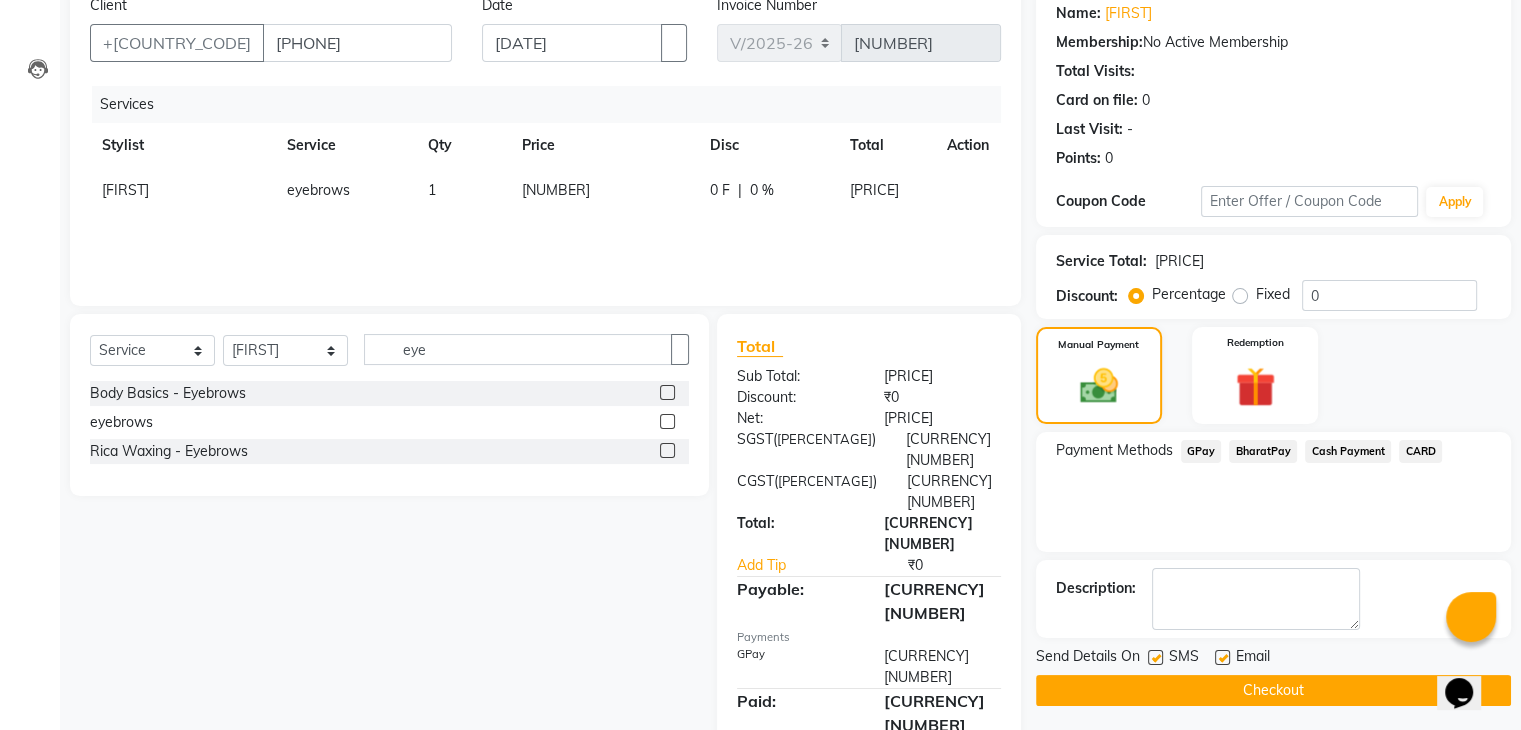 scroll, scrollTop: 171, scrollLeft: 0, axis: vertical 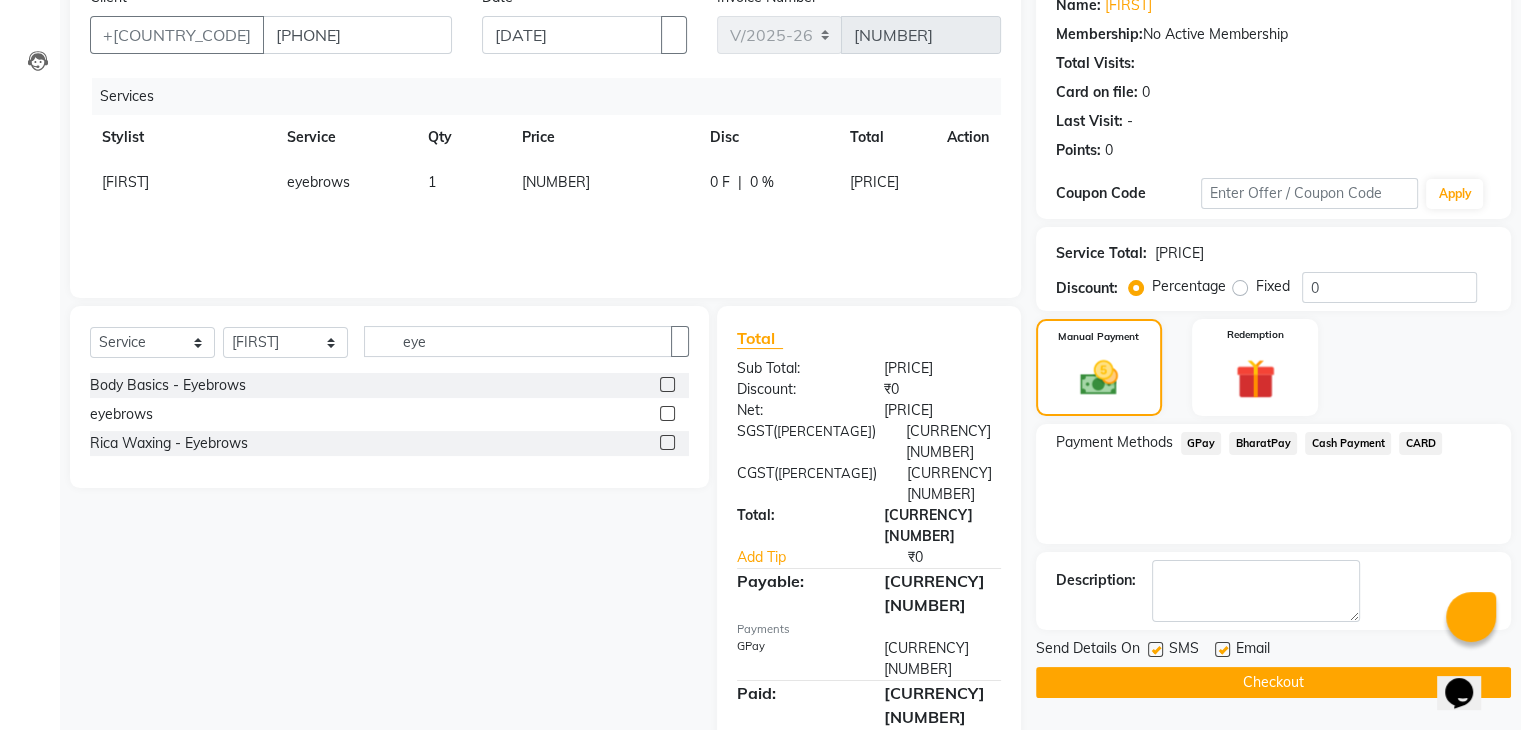 click at bounding box center [1222, 649] 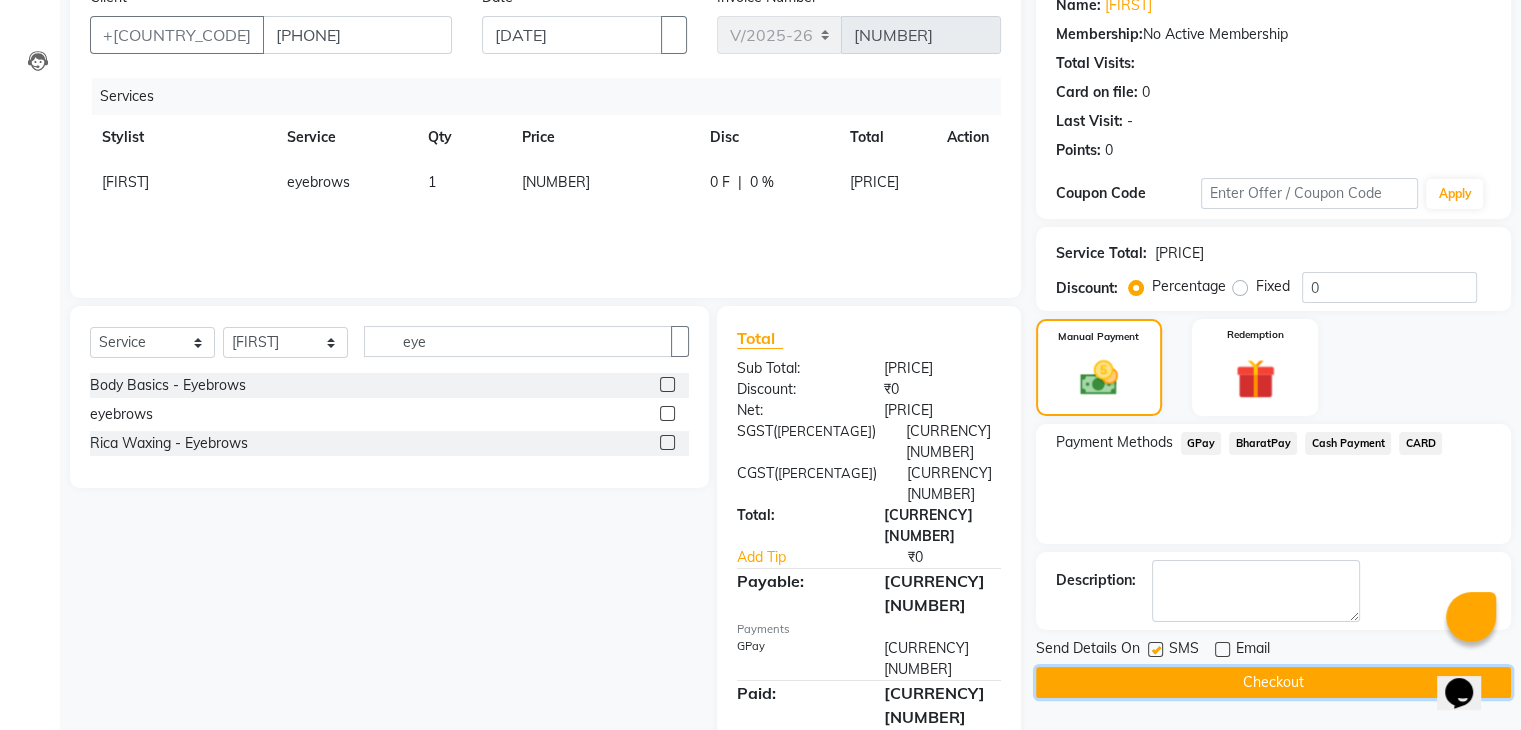 click on "Checkout" at bounding box center [1273, 682] 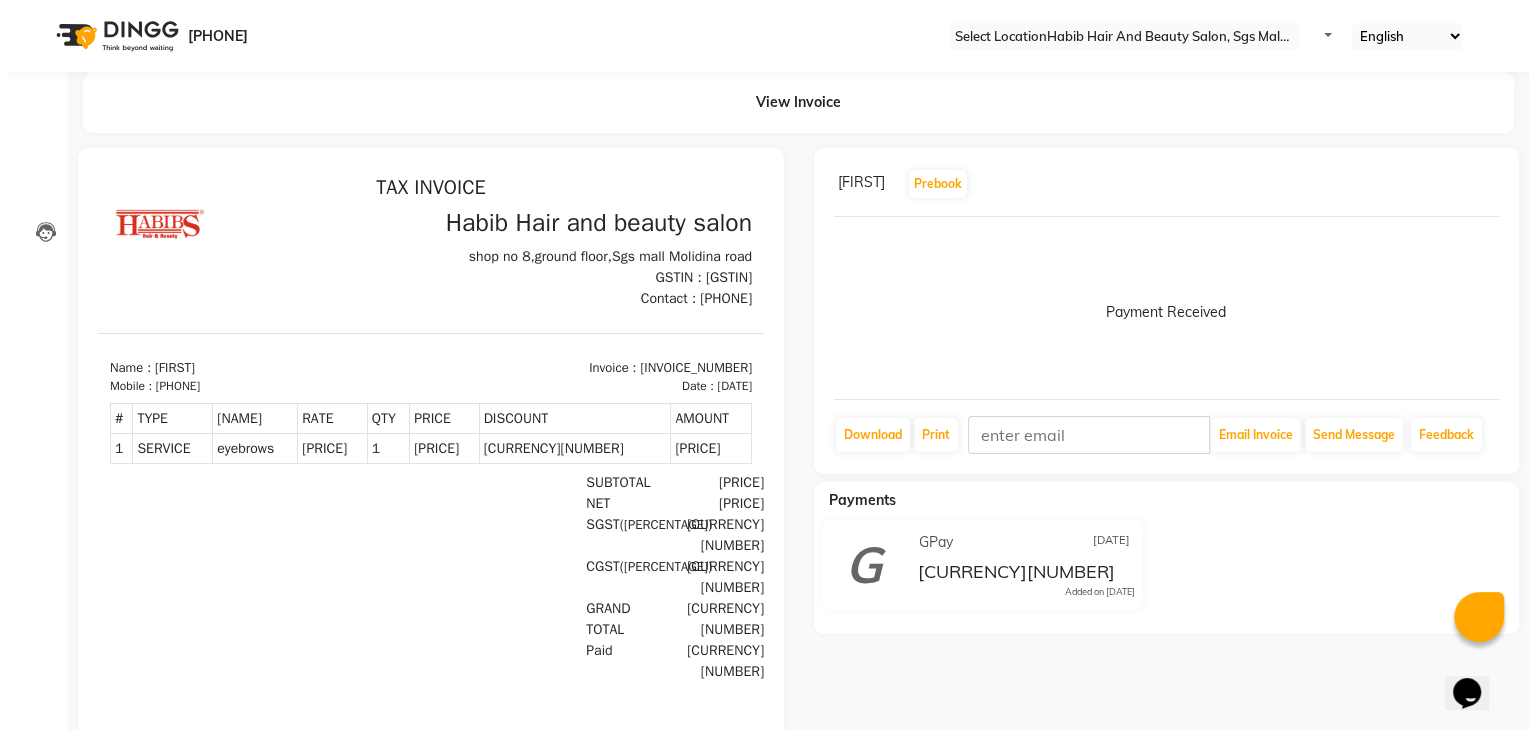 scroll, scrollTop: 0, scrollLeft: 0, axis: both 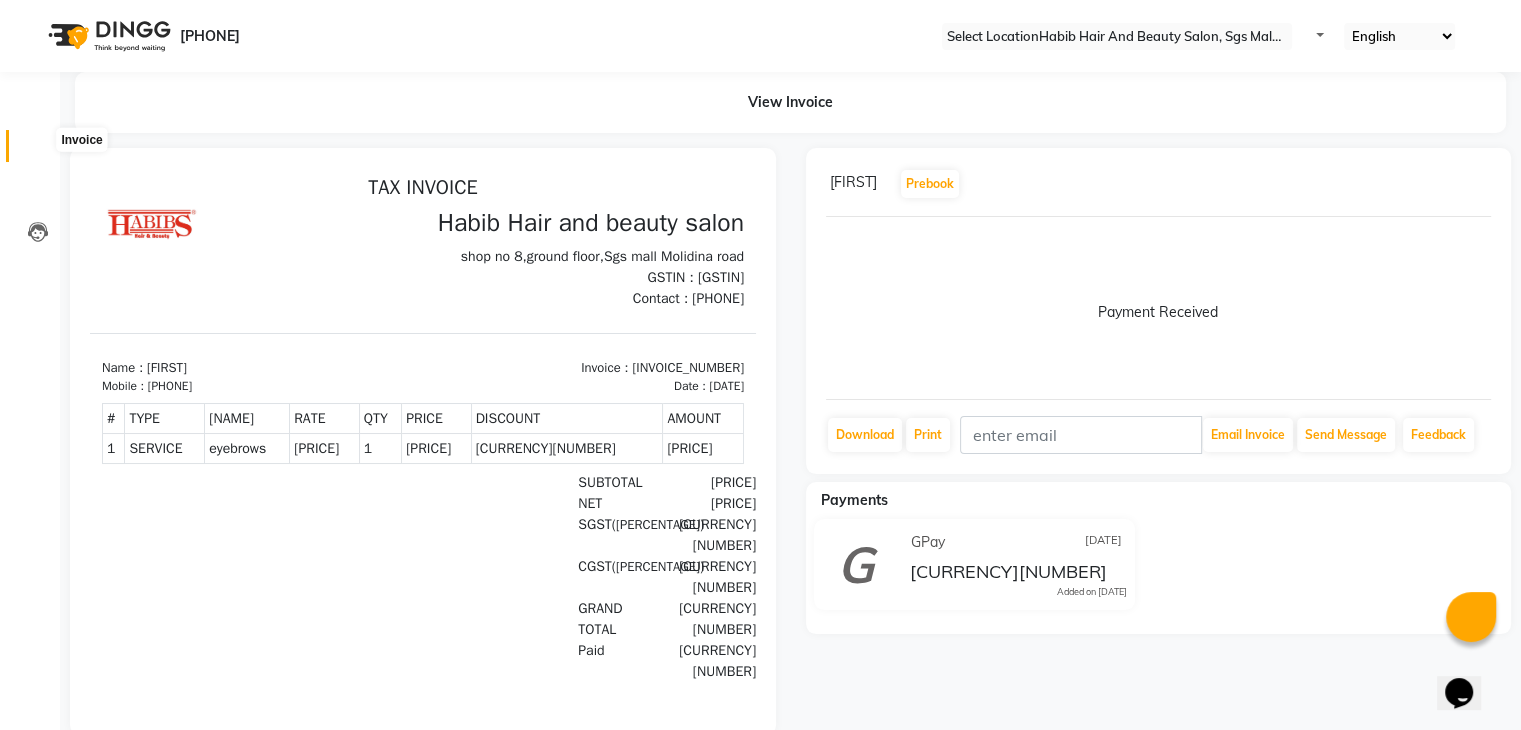 click at bounding box center (37, 151) 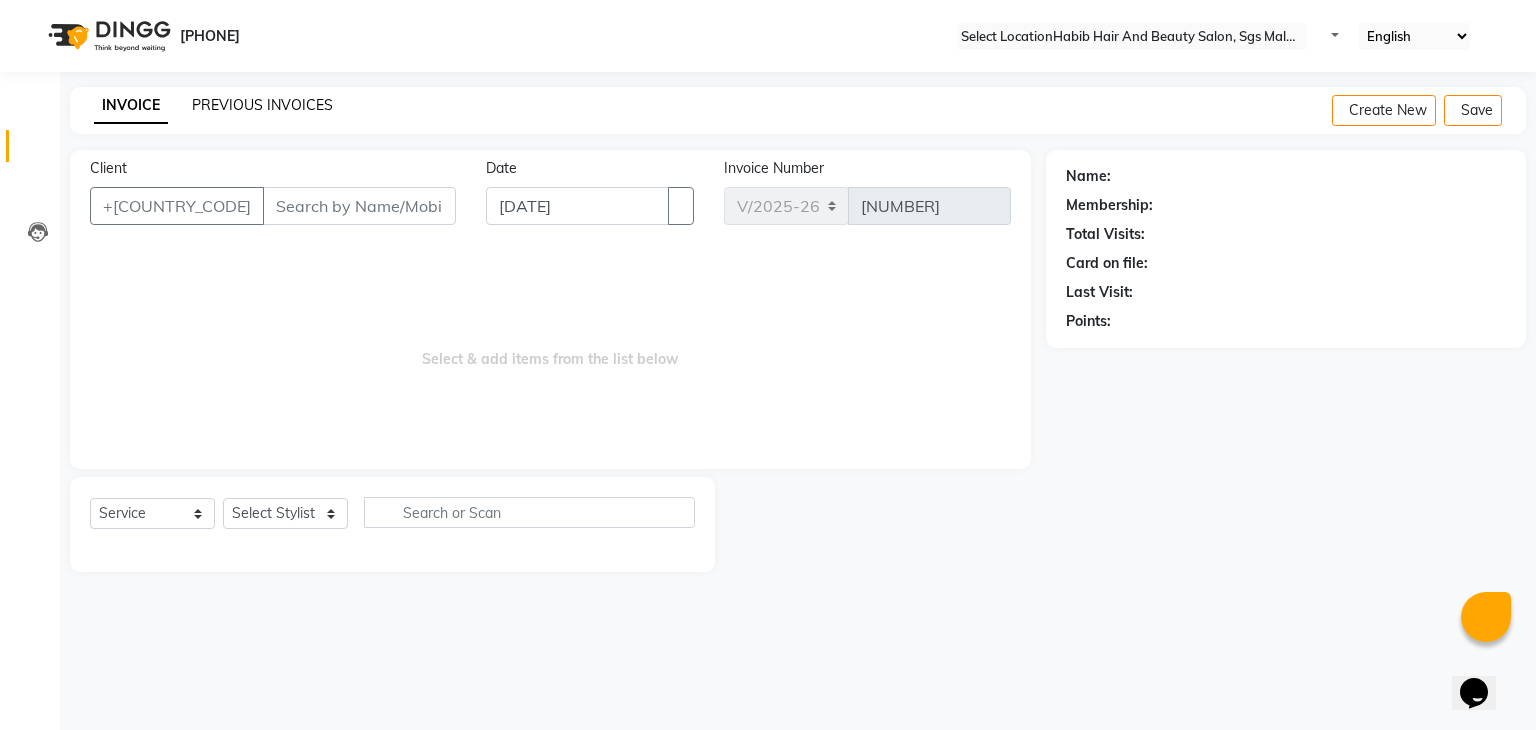 click on "PREVIOUS INVOICES" at bounding box center (262, 105) 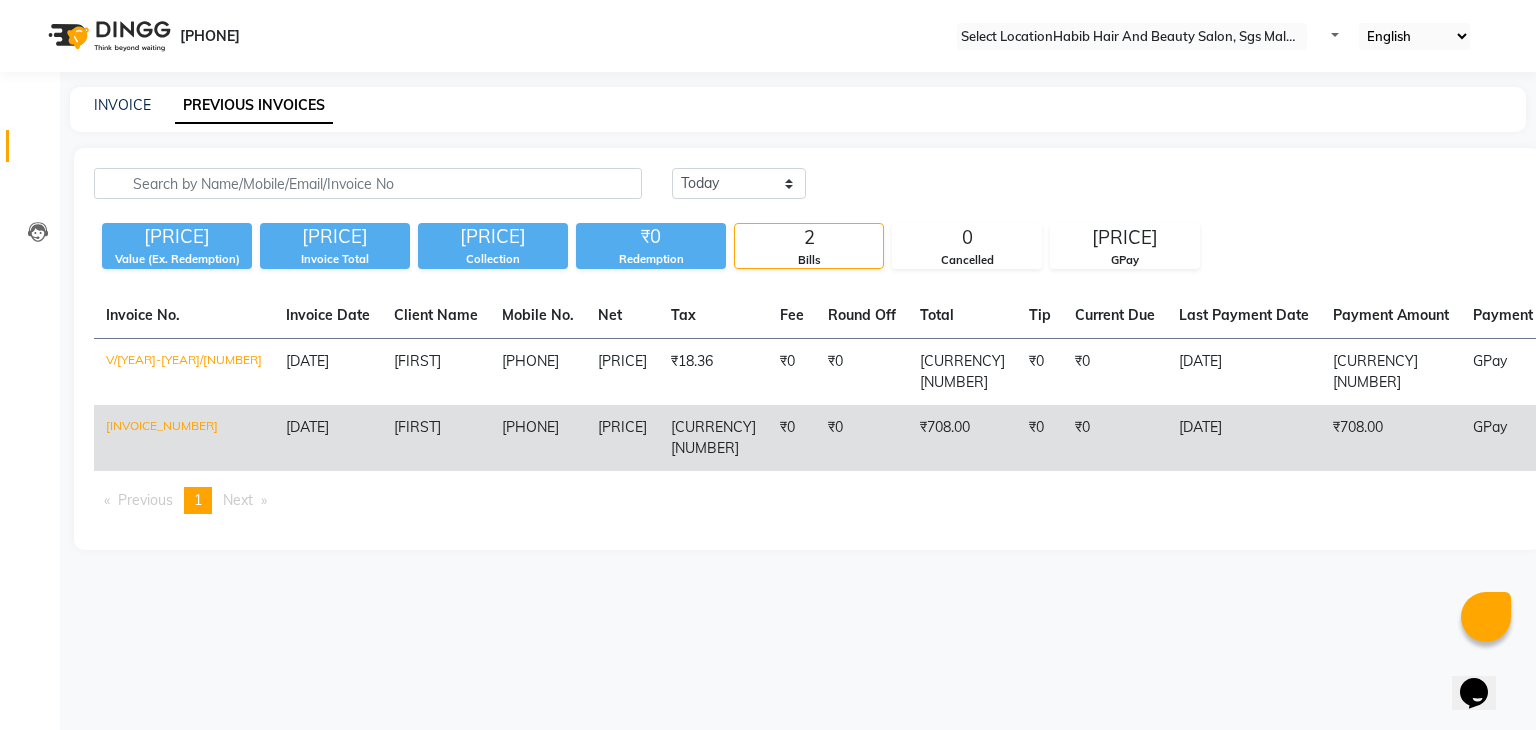 click on "₹0" at bounding box center [862, 372] 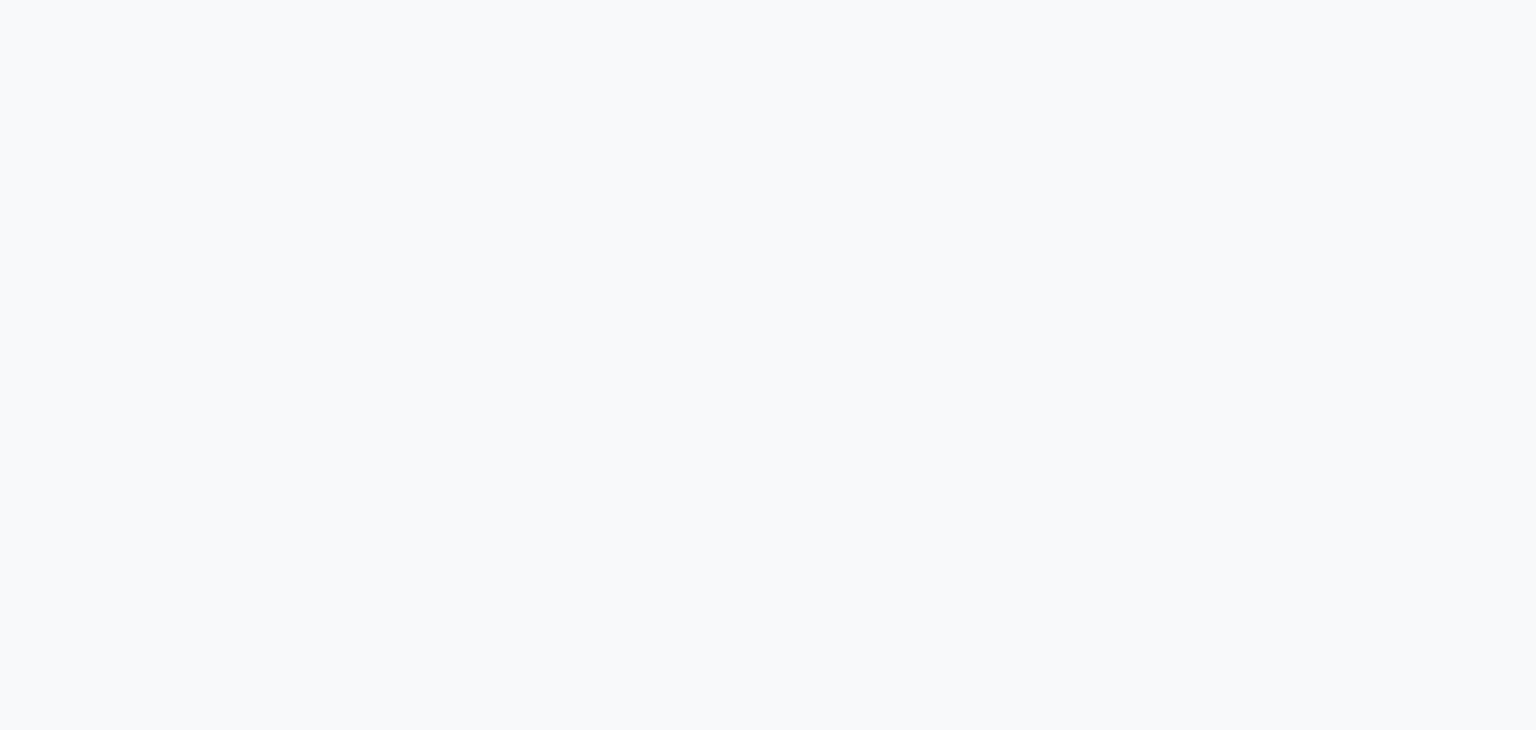 scroll, scrollTop: 0, scrollLeft: 0, axis: both 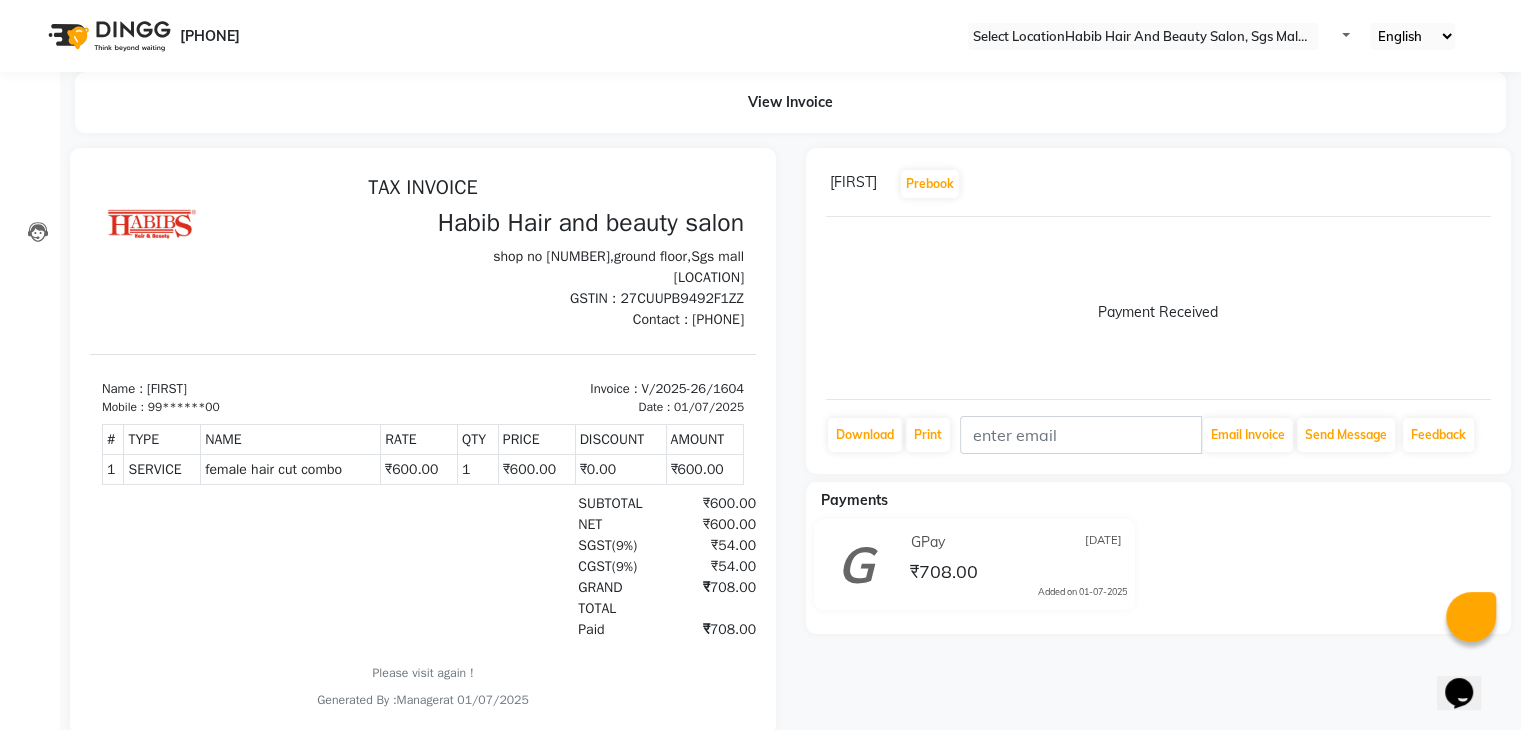 click on "[PAYMENT_METHOD] [DATE]" at bounding box center [1016, 542] 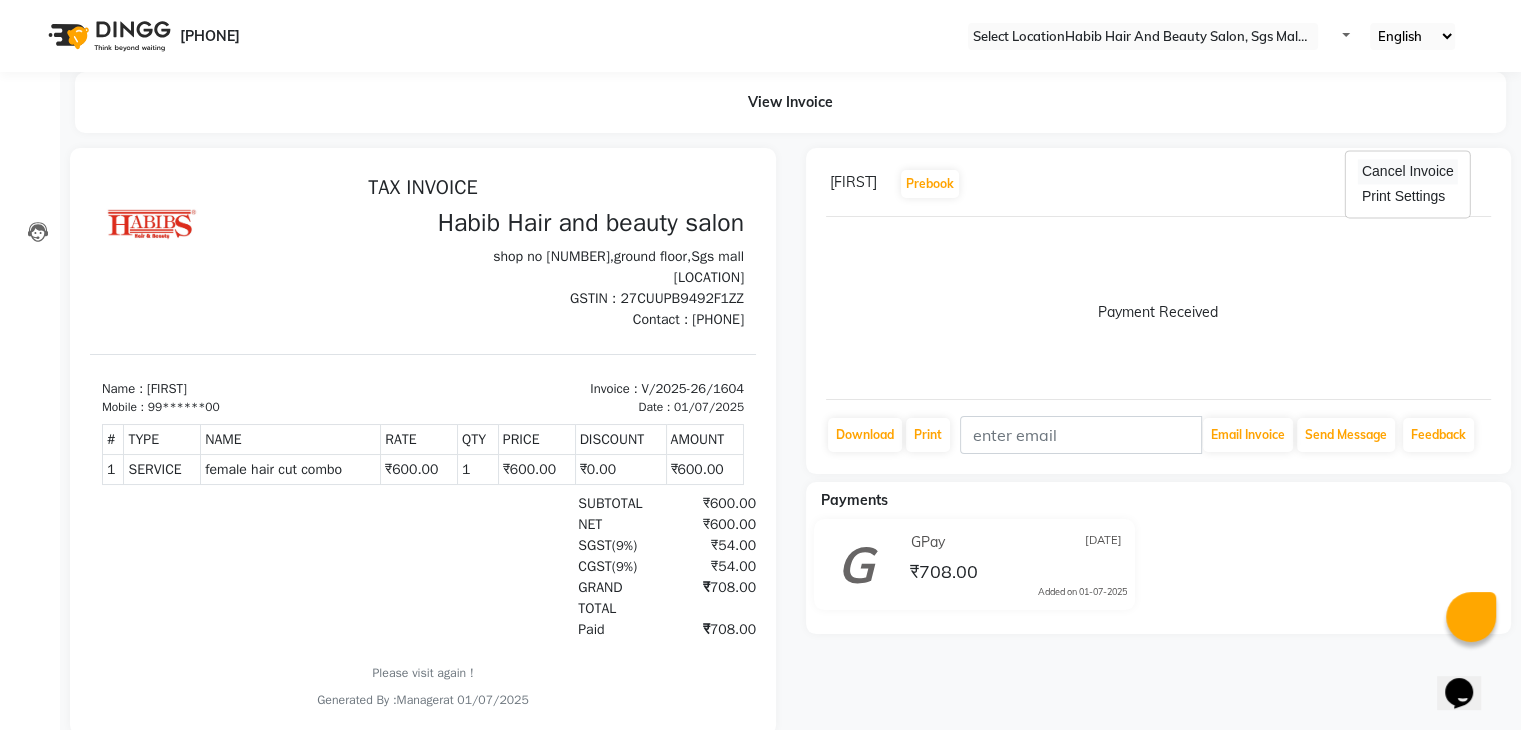 click on "Cancel Invoice" at bounding box center [1408, 171] 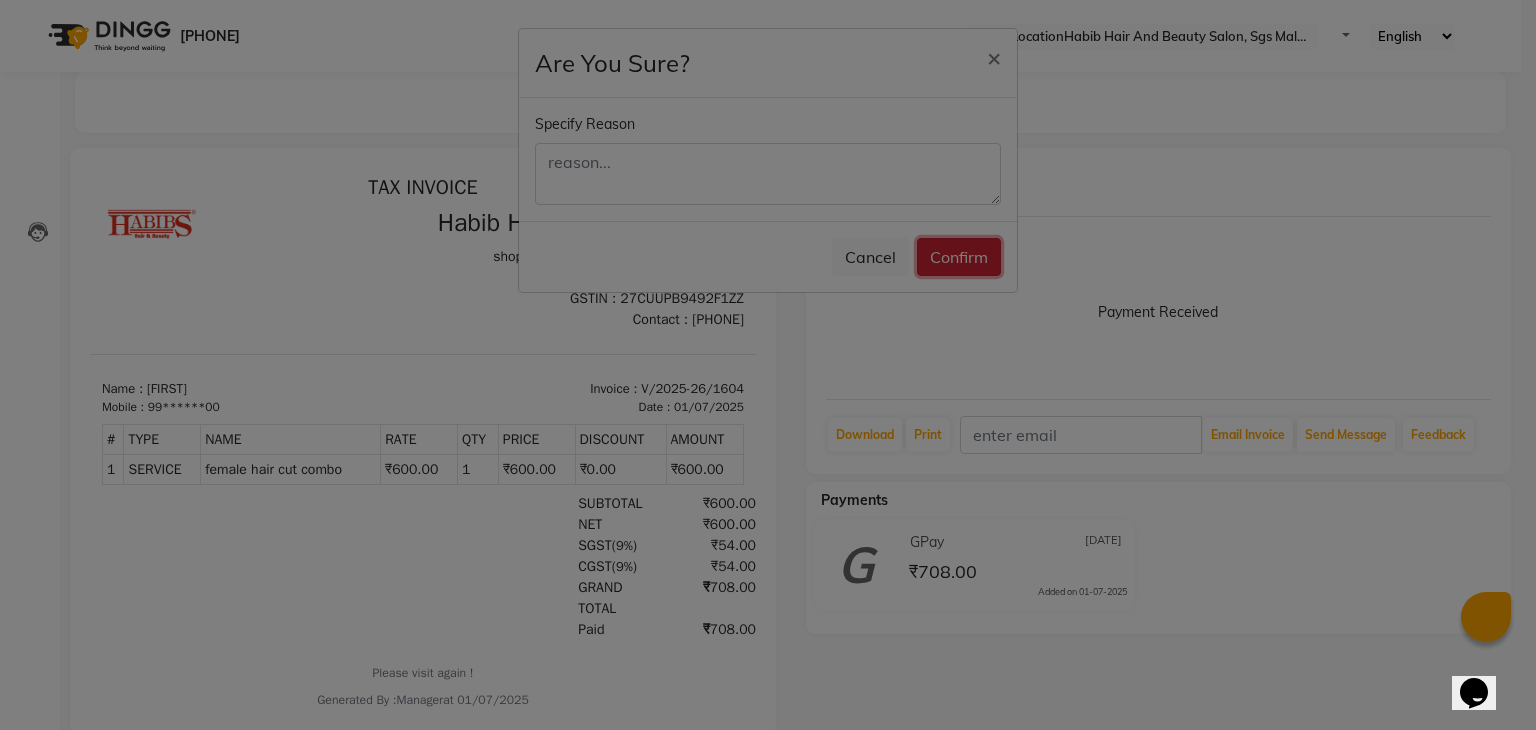 click on "Confirm" at bounding box center [959, 257] 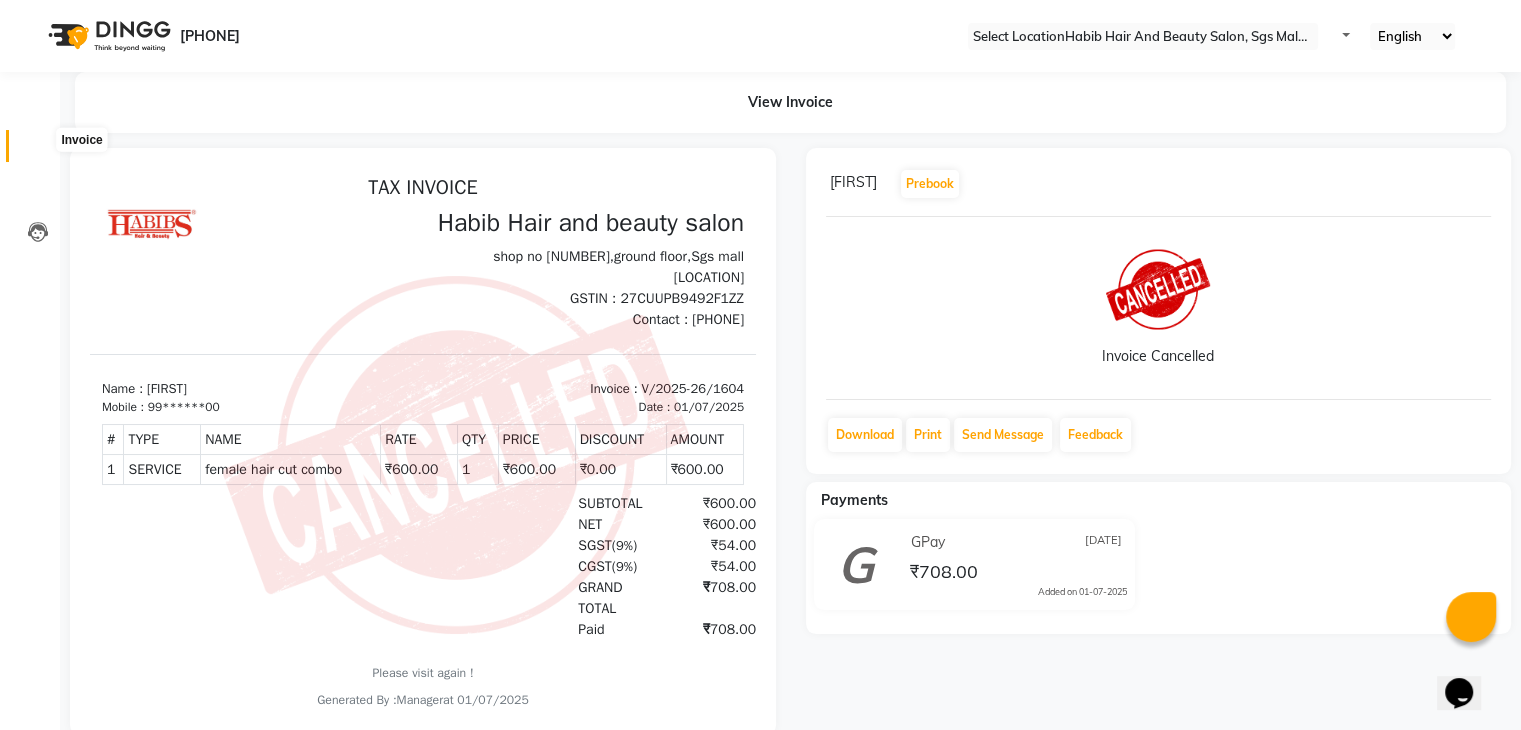 click at bounding box center (38, 151) 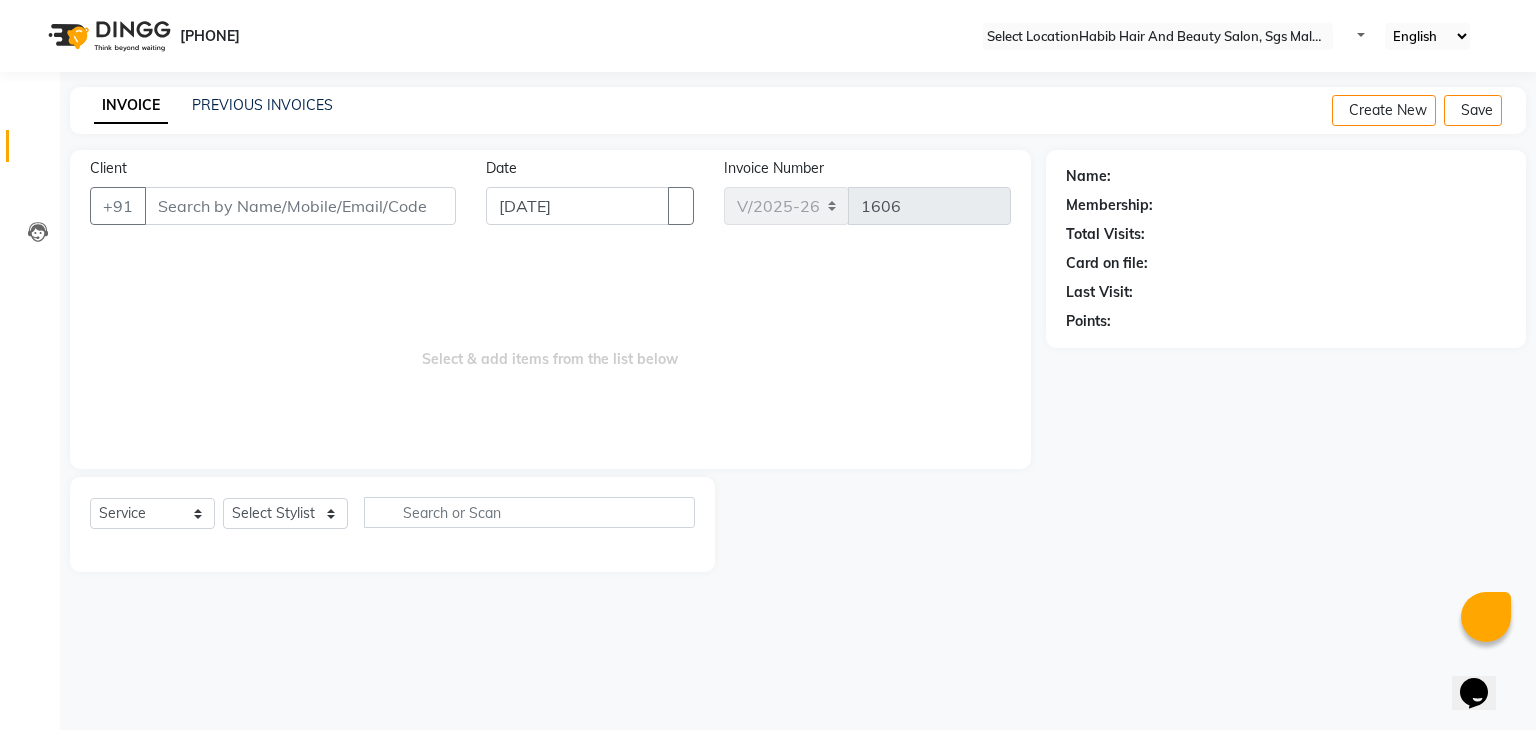 click on "Client" at bounding box center [300, 206] 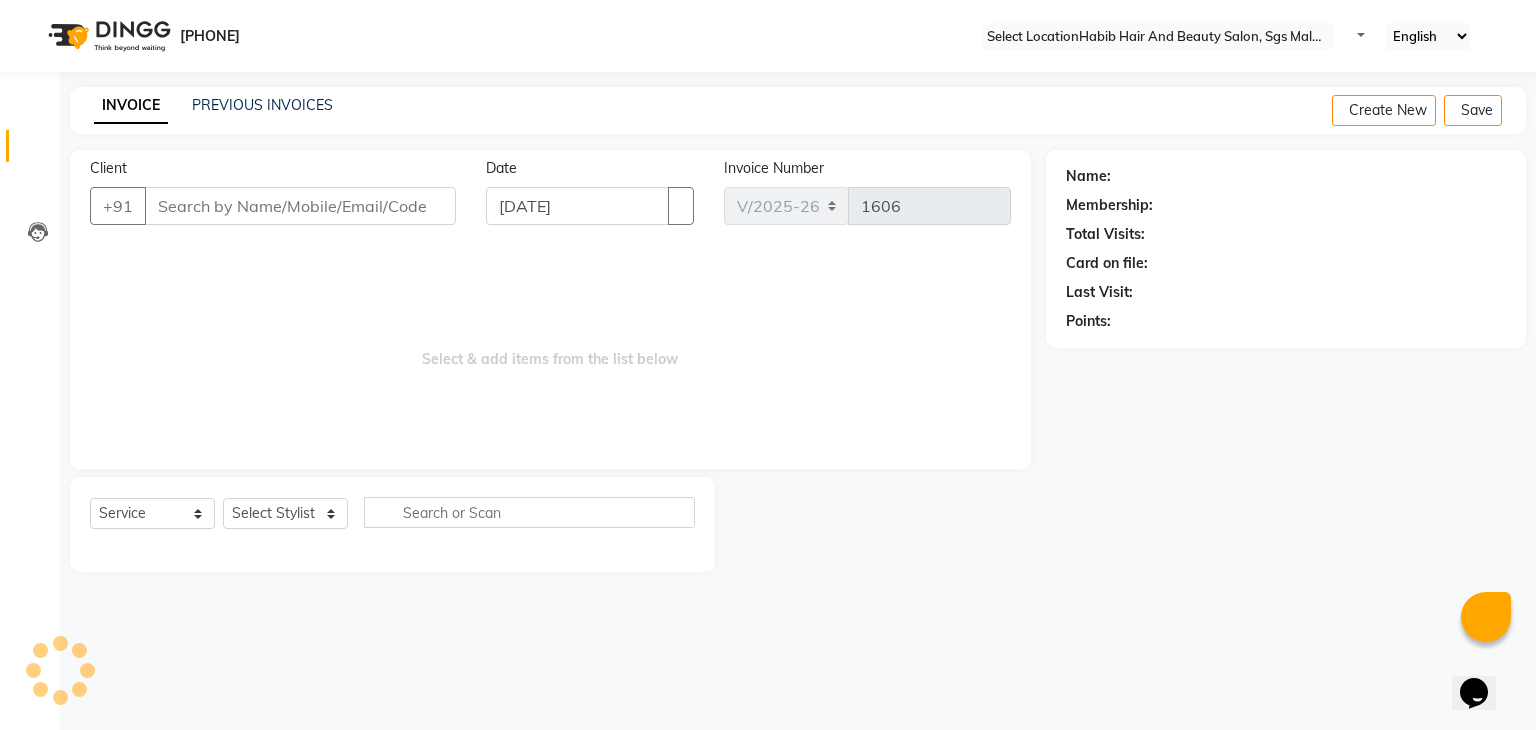 click on "Client" at bounding box center [300, 206] 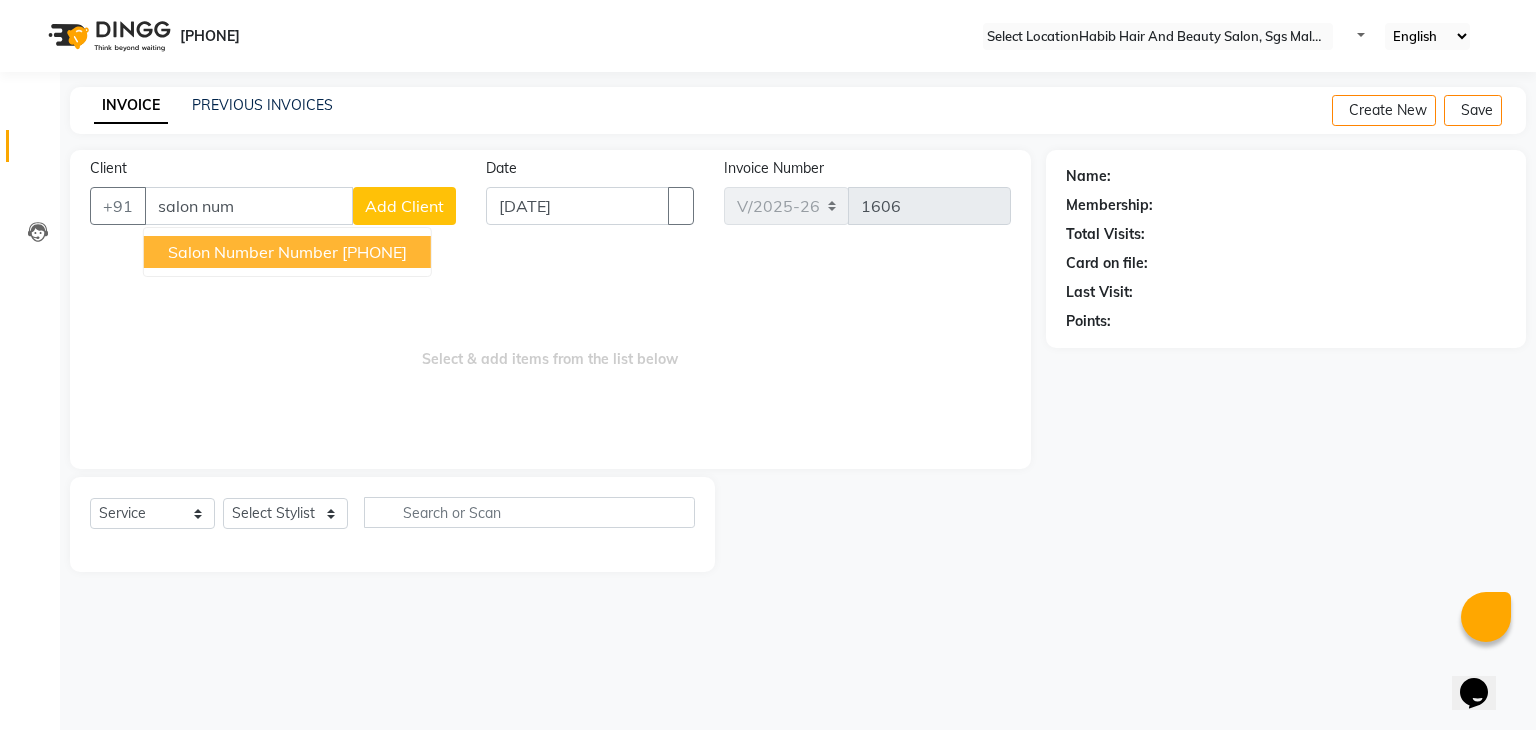 click on "[PHONE]" at bounding box center (374, 252) 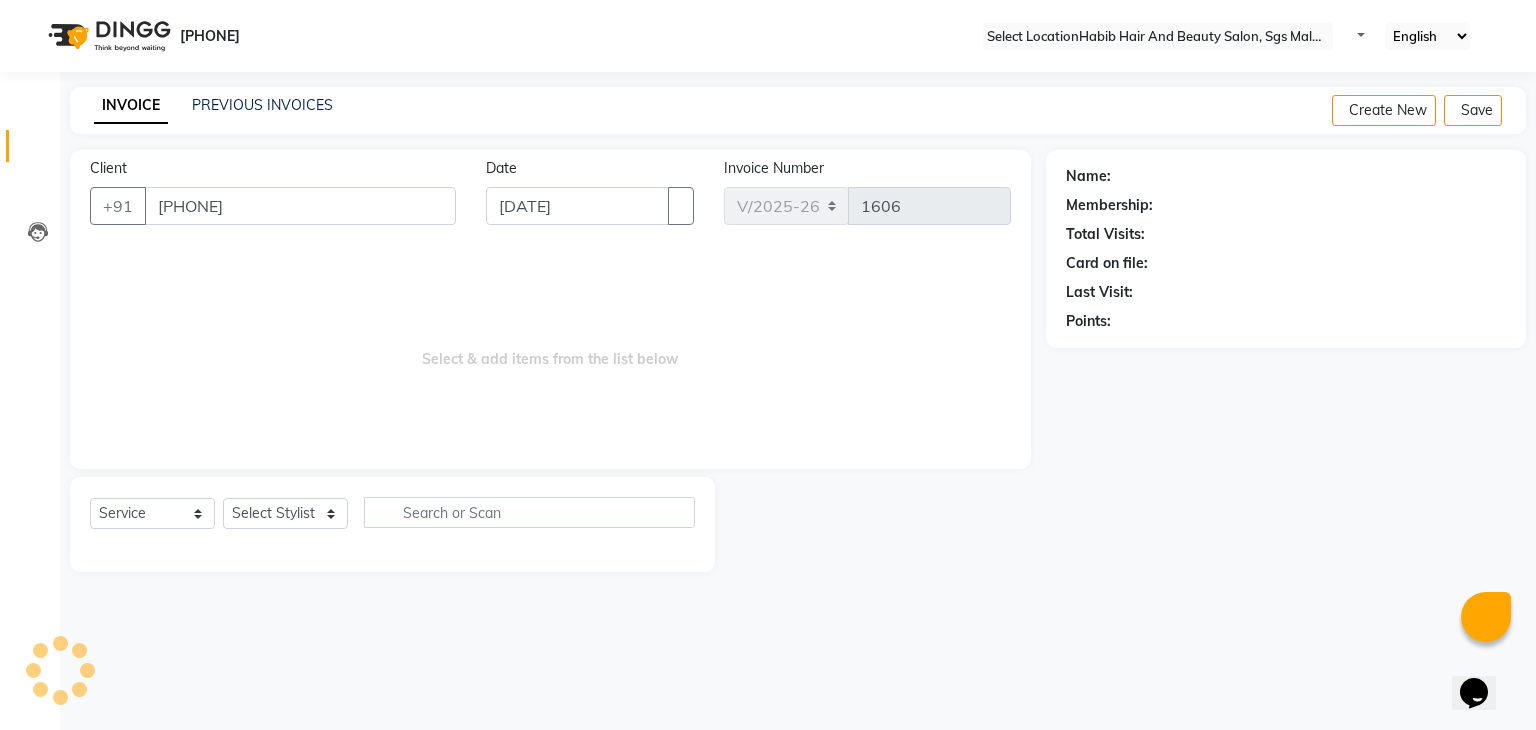 type on "[PHONE]" 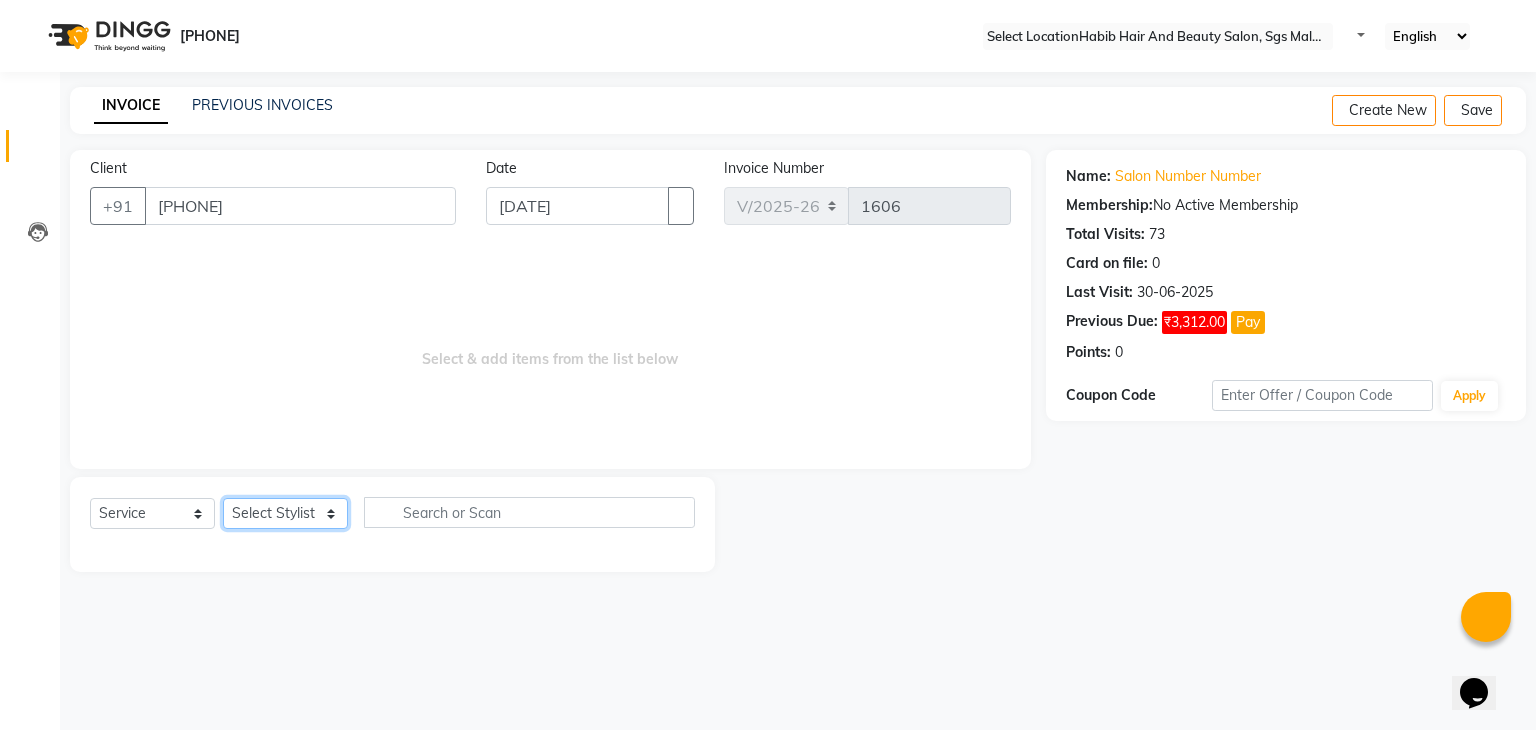 click on "Select Stylist akshay [NAME] [NAME] Manager Micheal [NAME] [NAME] [NAME] Suraj swapnil [NAME]" at bounding box center [285, 513] 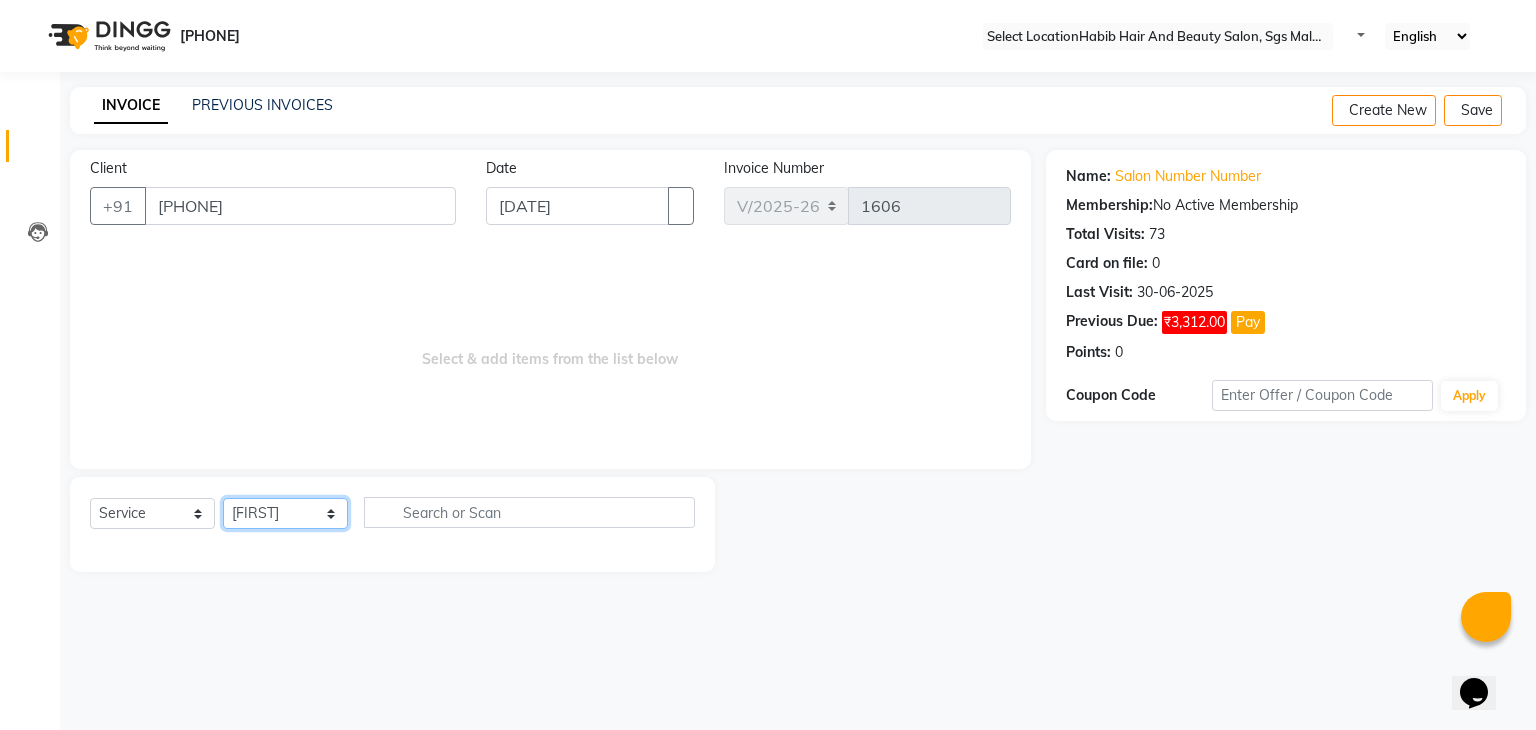 click on "Select Stylist akshay [NAME] [NAME] Manager Micheal [NAME] [NAME] [NAME] Suraj swapnil [NAME]" at bounding box center (285, 513) 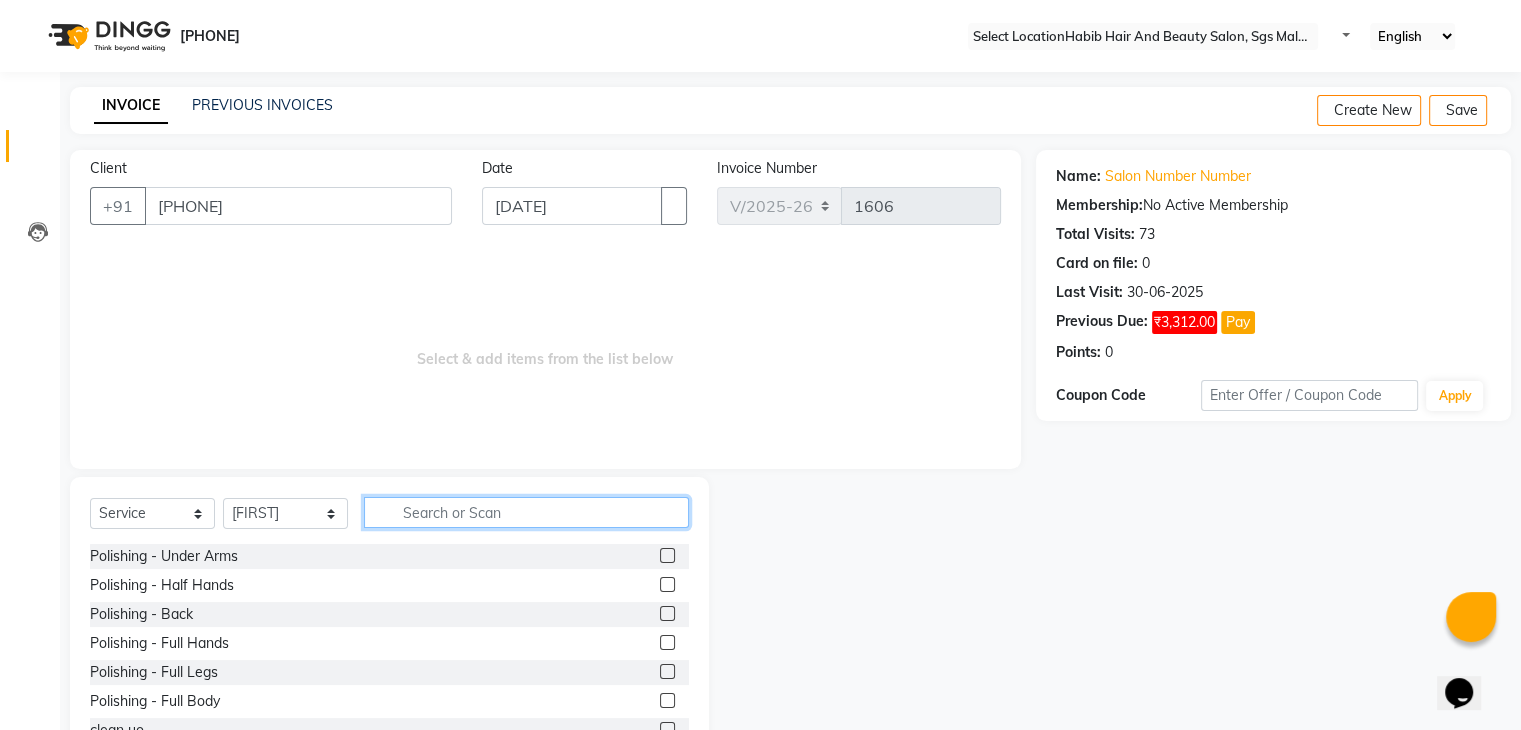 click at bounding box center [526, 512] 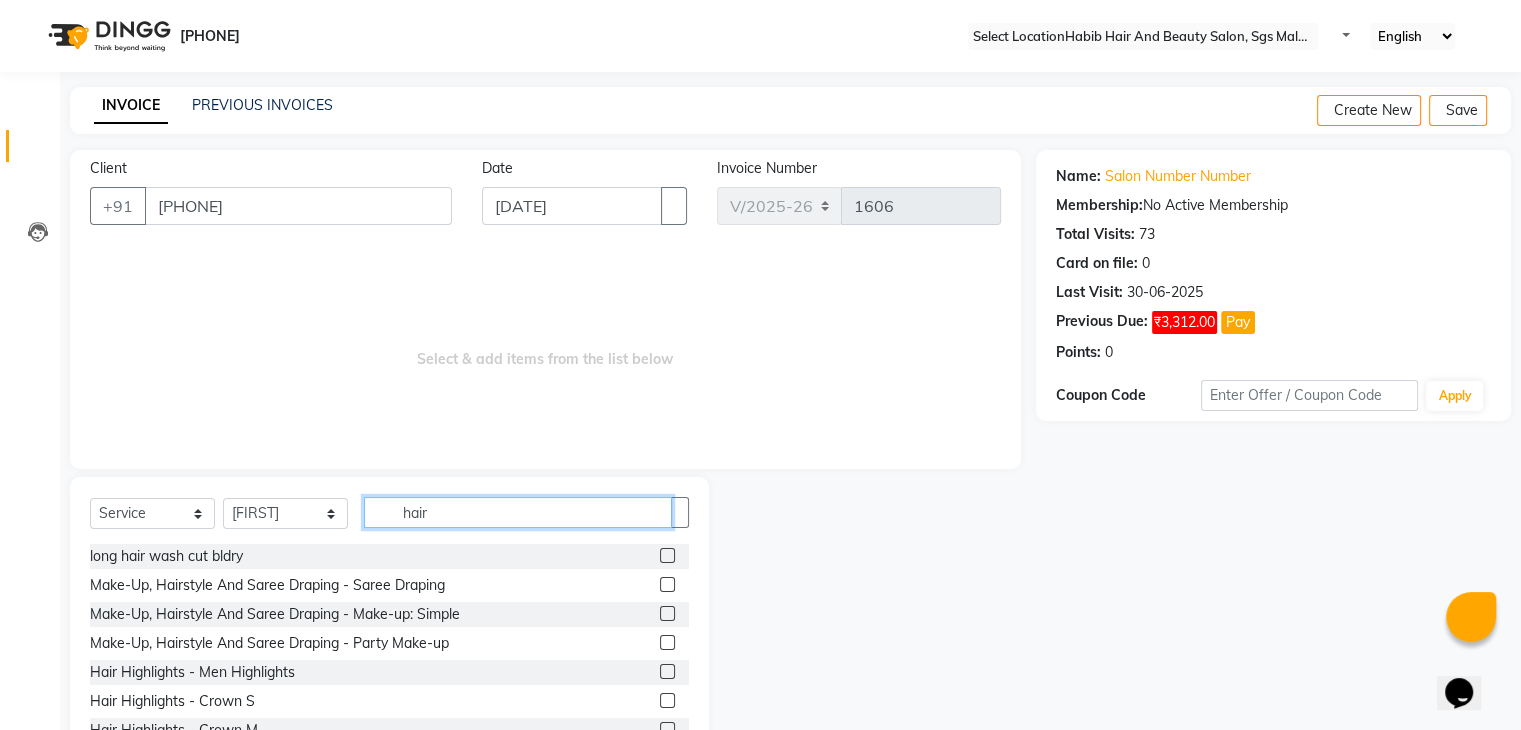 type on "hair" 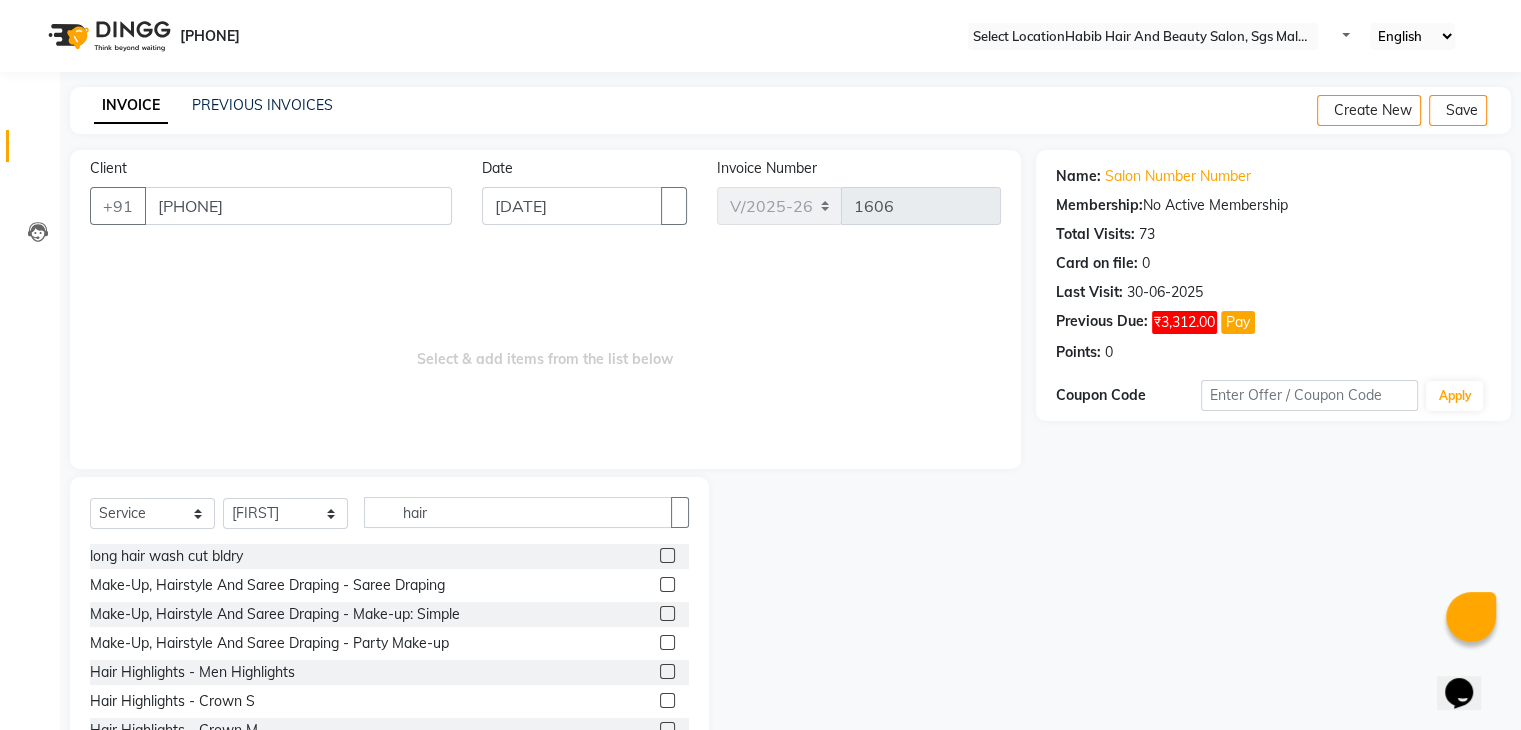click at bounding box center (667, 555) 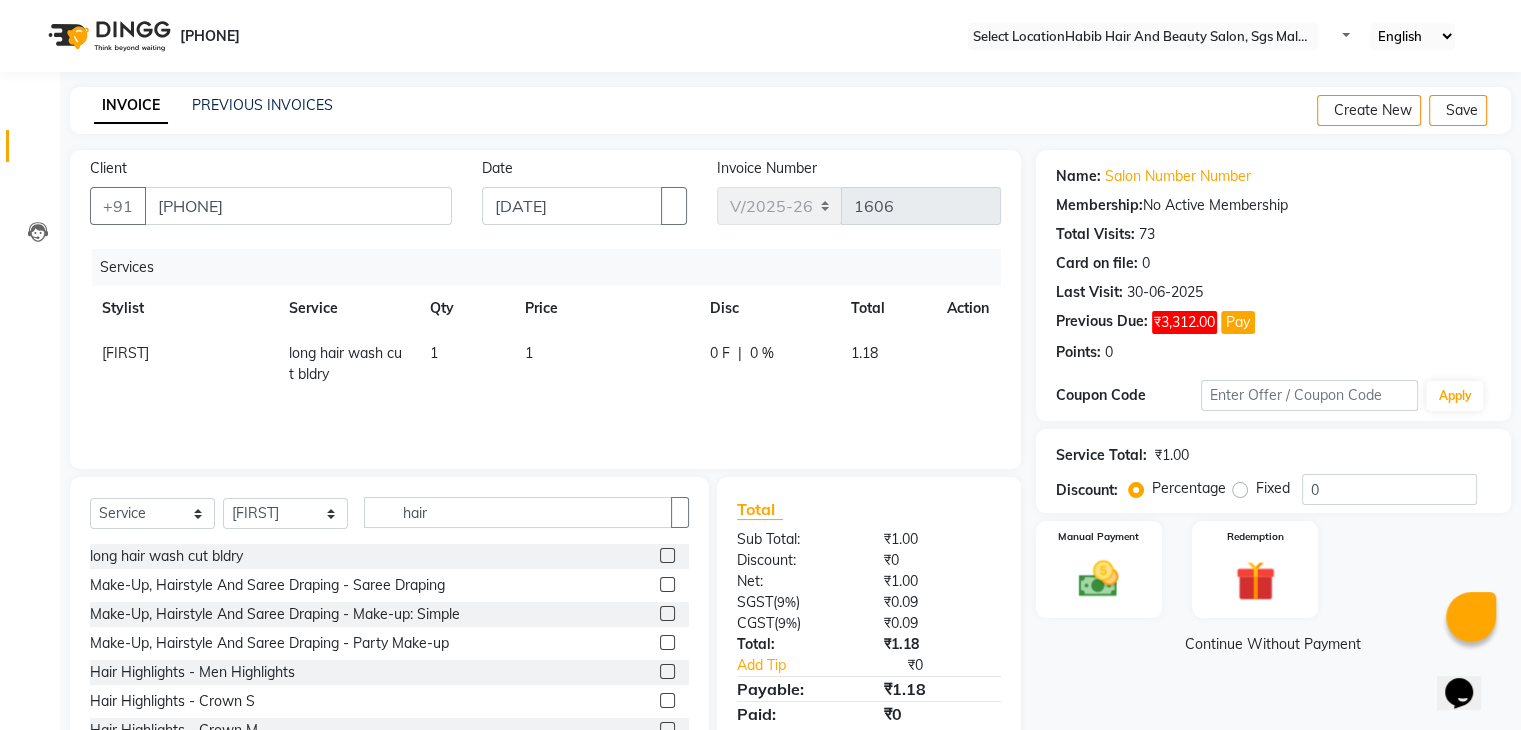 click on "1" at bounding box center (605, 364) 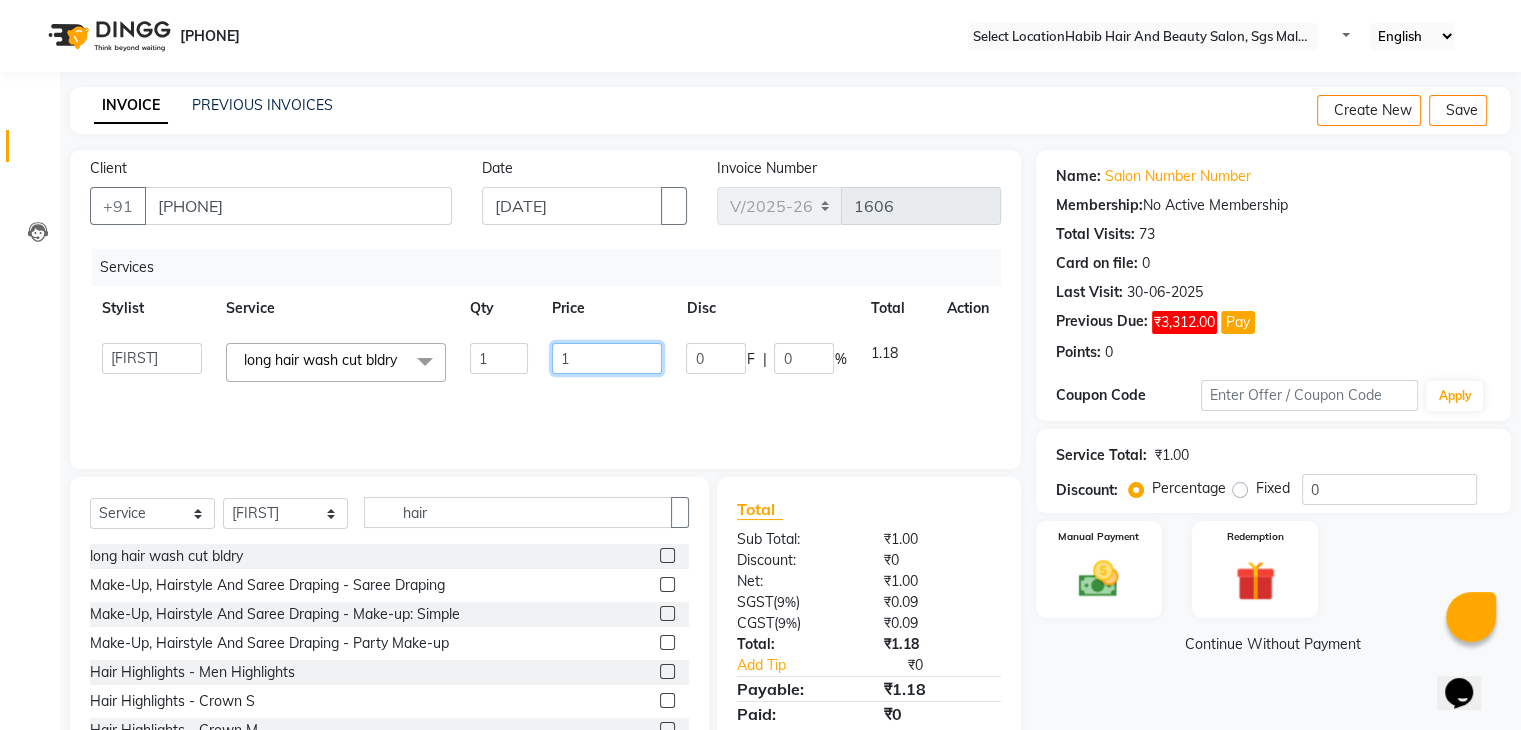 click on "1" at bounding box center (499, 358) 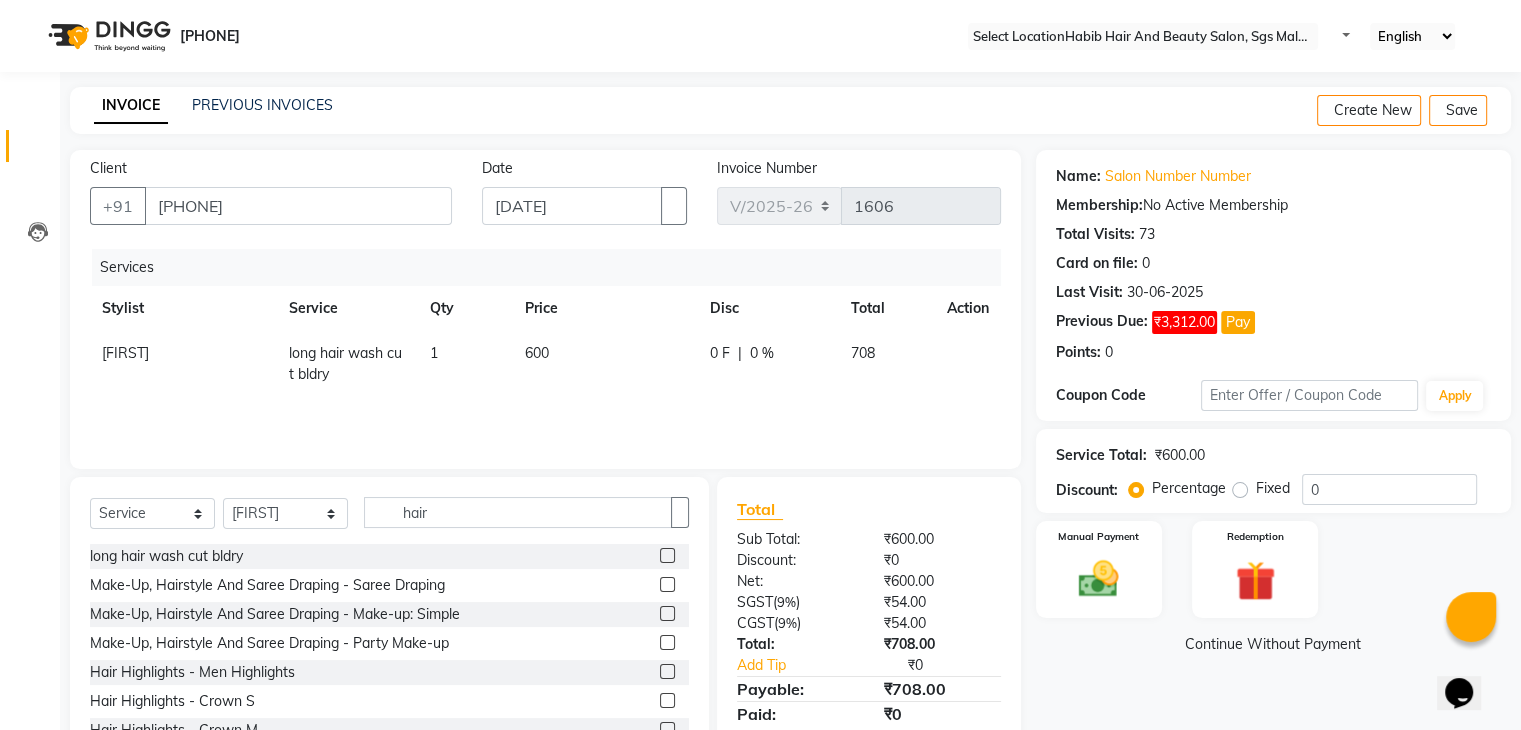 click on "Name: Salon Number Number Membership:  No Active Membership  Total Visits:  73 Card on file:  0 Last Visit:   30-06-2025 Previous Due:  ₹3,312.00 Pay Points:   0  Coupon Code Apply Service Total:  ₹600.00  Discount:  Percentage   Fixed  0 Manual Payment Redemption  Continue Without Payment" at bounding box center [1281, 461] 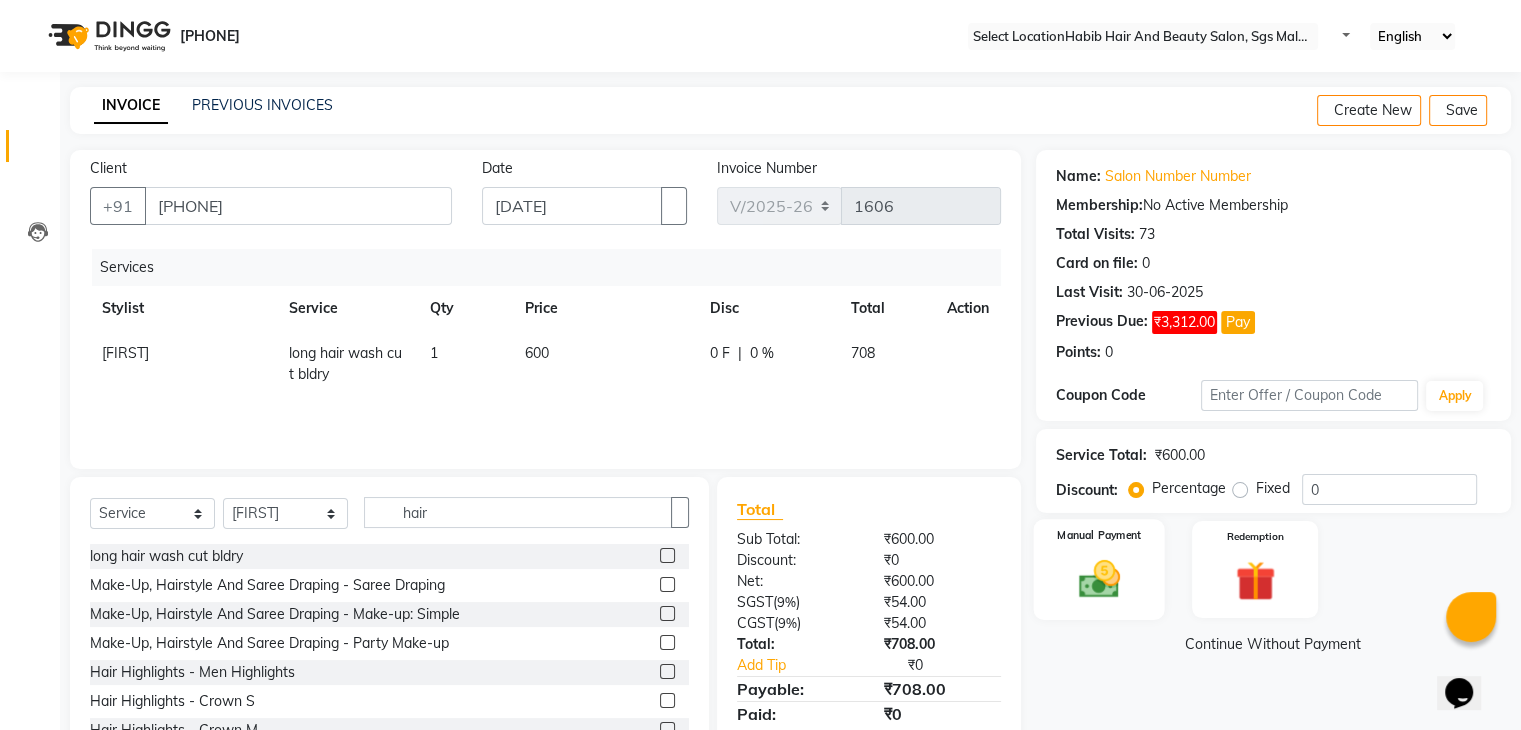 click at bounding box center (1098, 579) 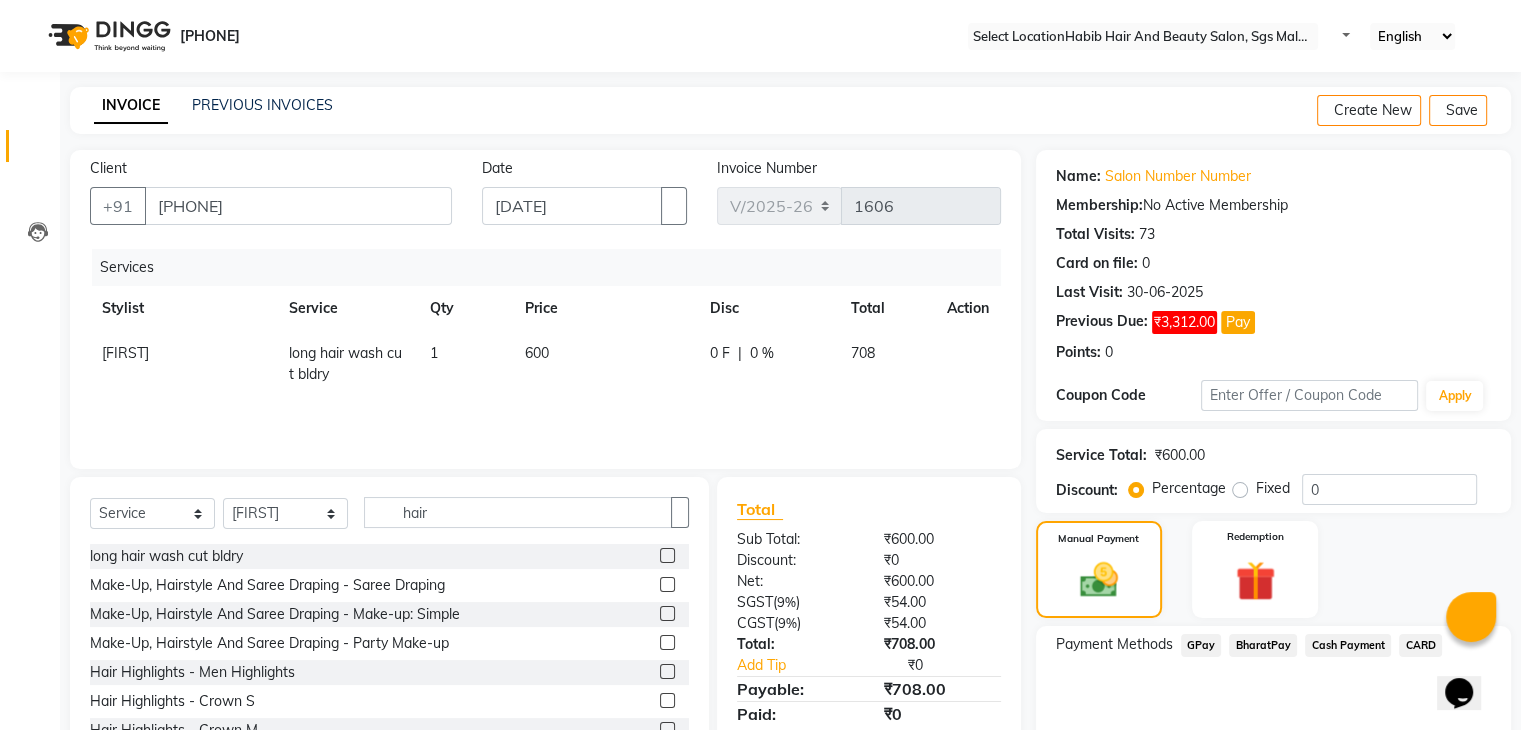 click on "Cash Payment" at bounding box center [1201, 645] 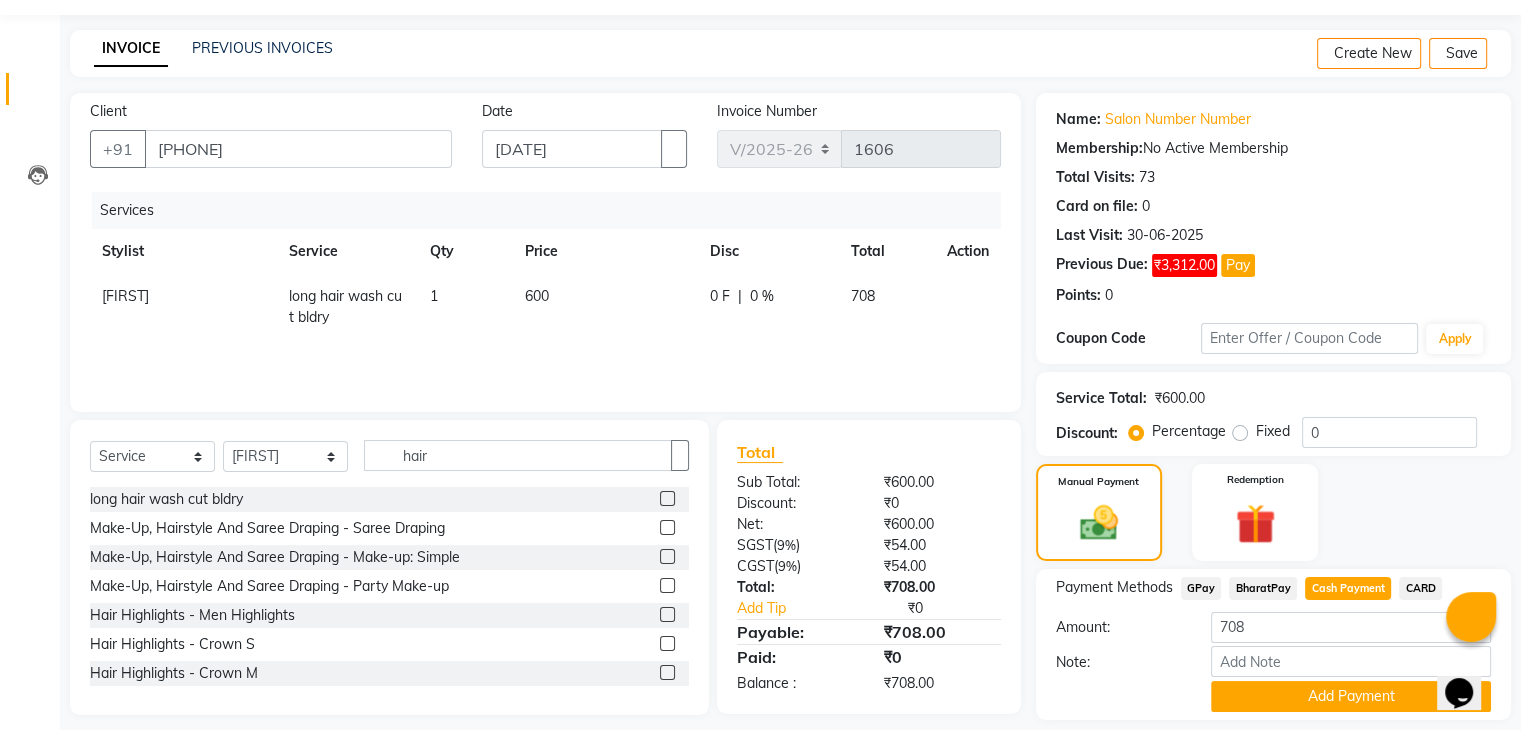 scroll, scrollTop: 80, scrollLeft: 0, axis: vertical 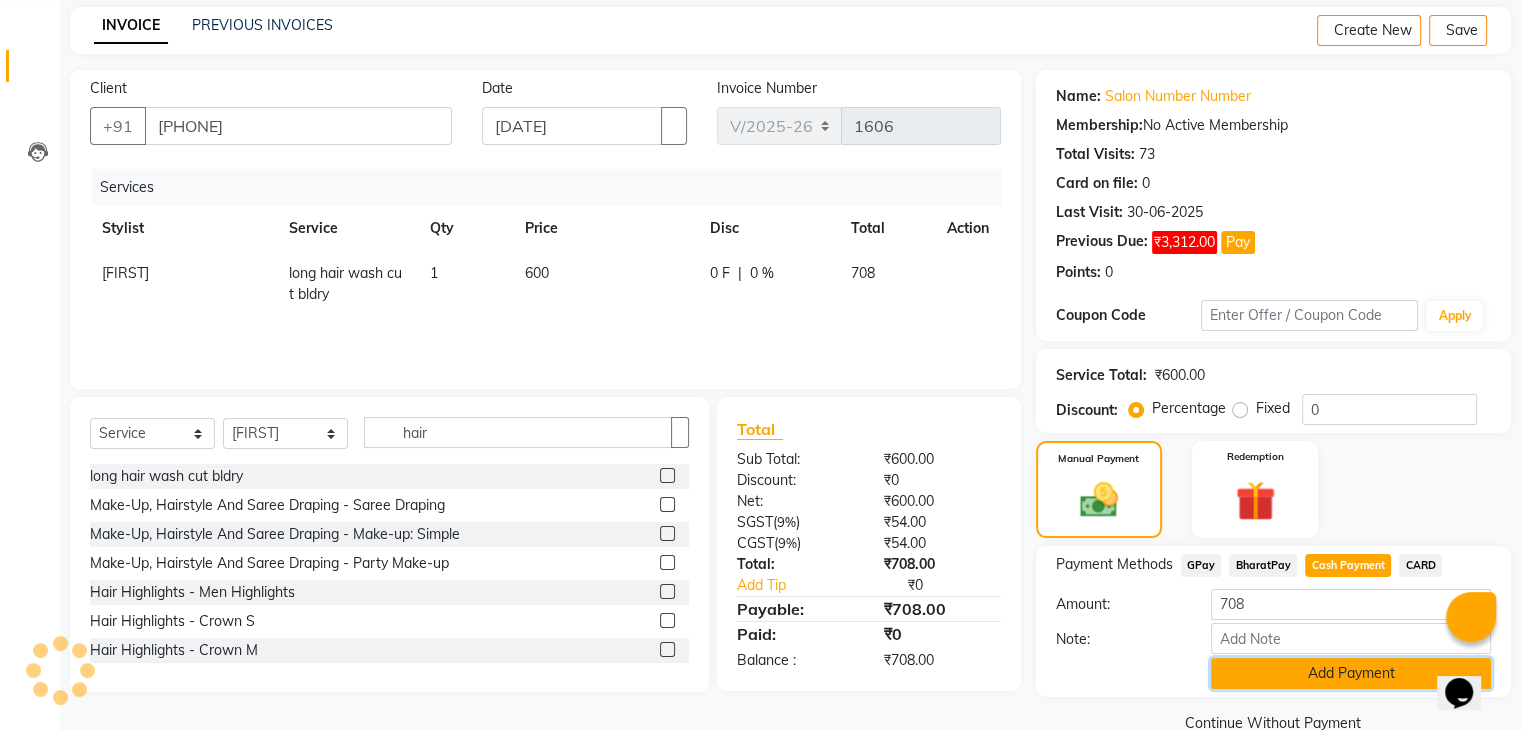 click on "Add Payment" at bounding box center [1351, 673] 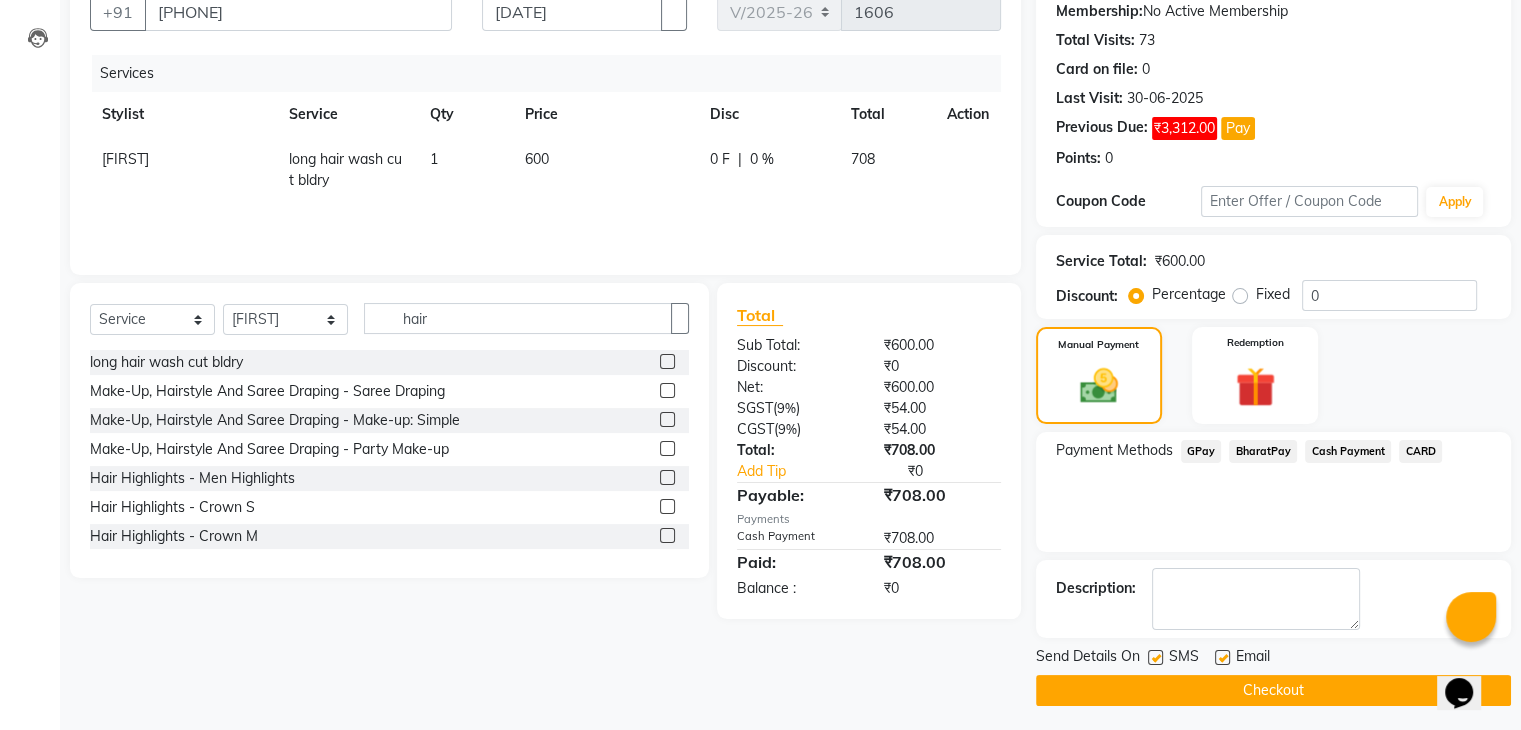 scroll, scrollTop: 201, scrollLeft: 0, axis: vertical 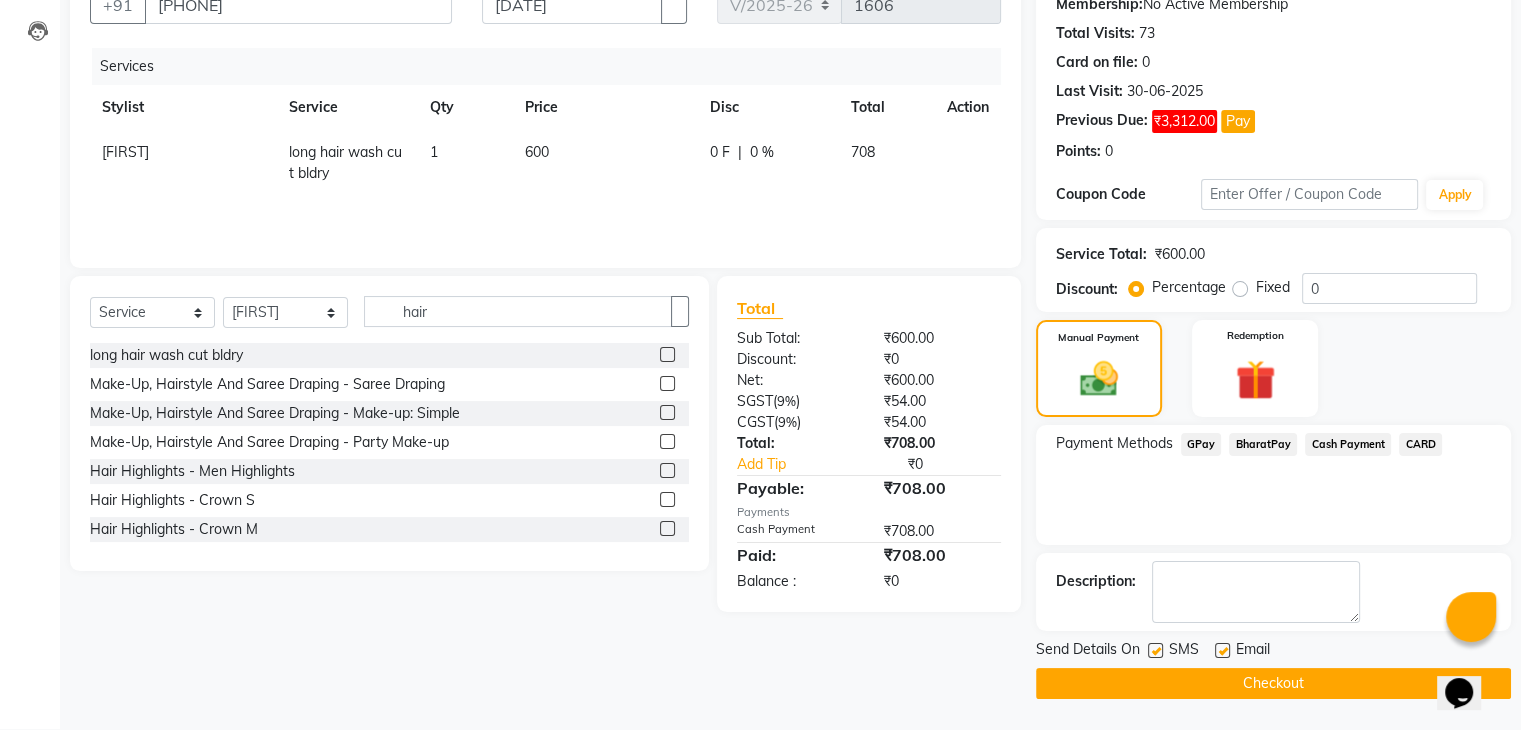 click at bounding box center [1222, 650] 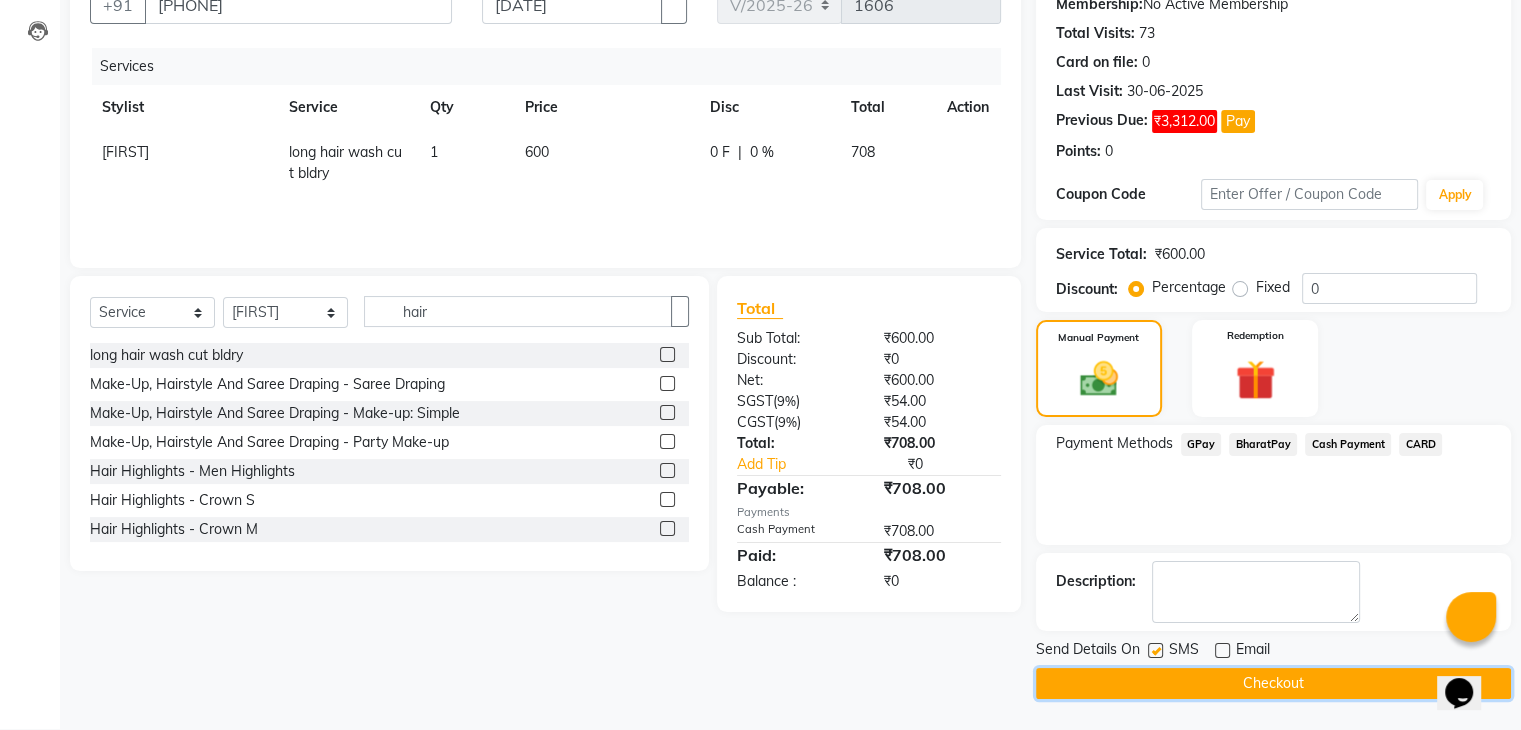 click on "Checkout" at bounding box center [1273, 683] 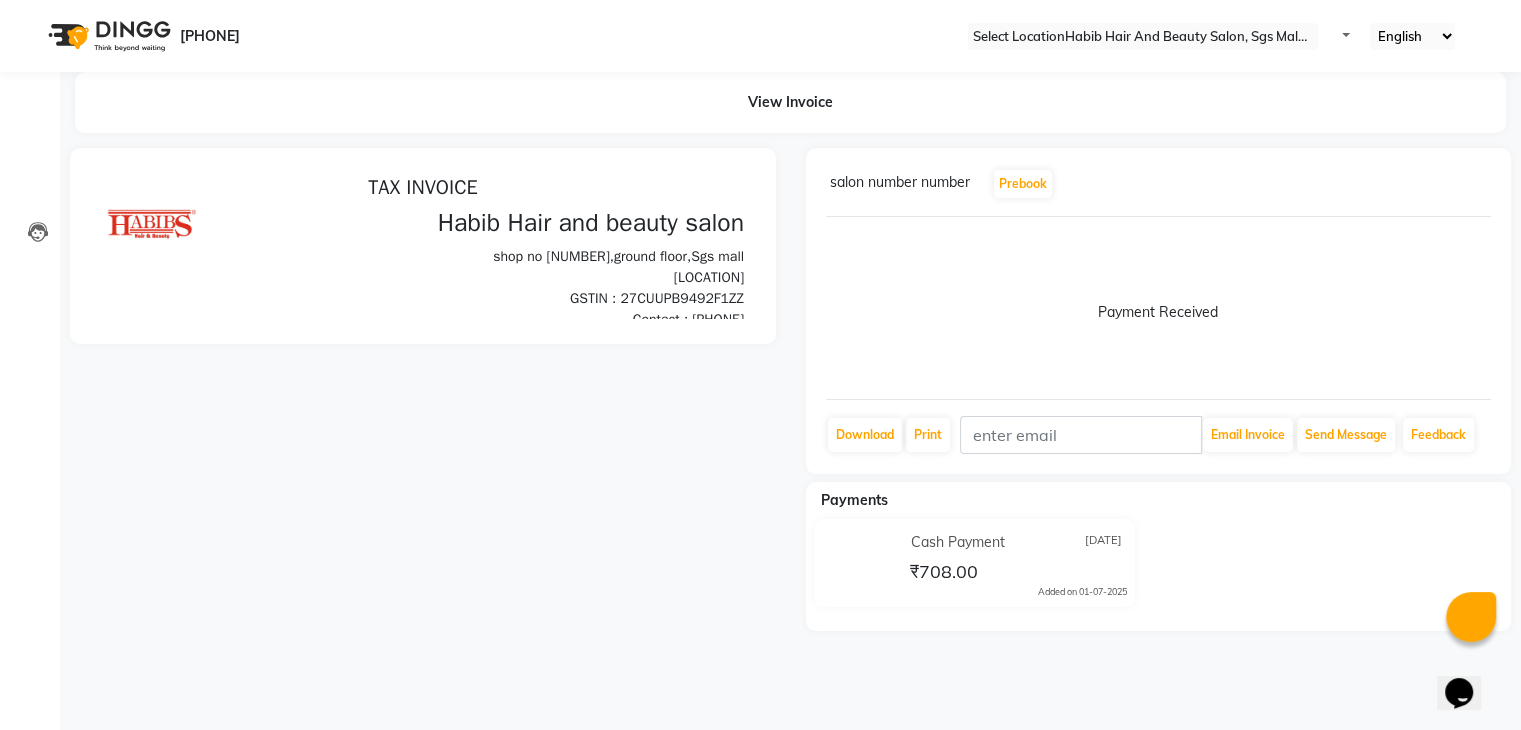 scroll, scrollTop: 0, scrollLeft: 0, axis: both 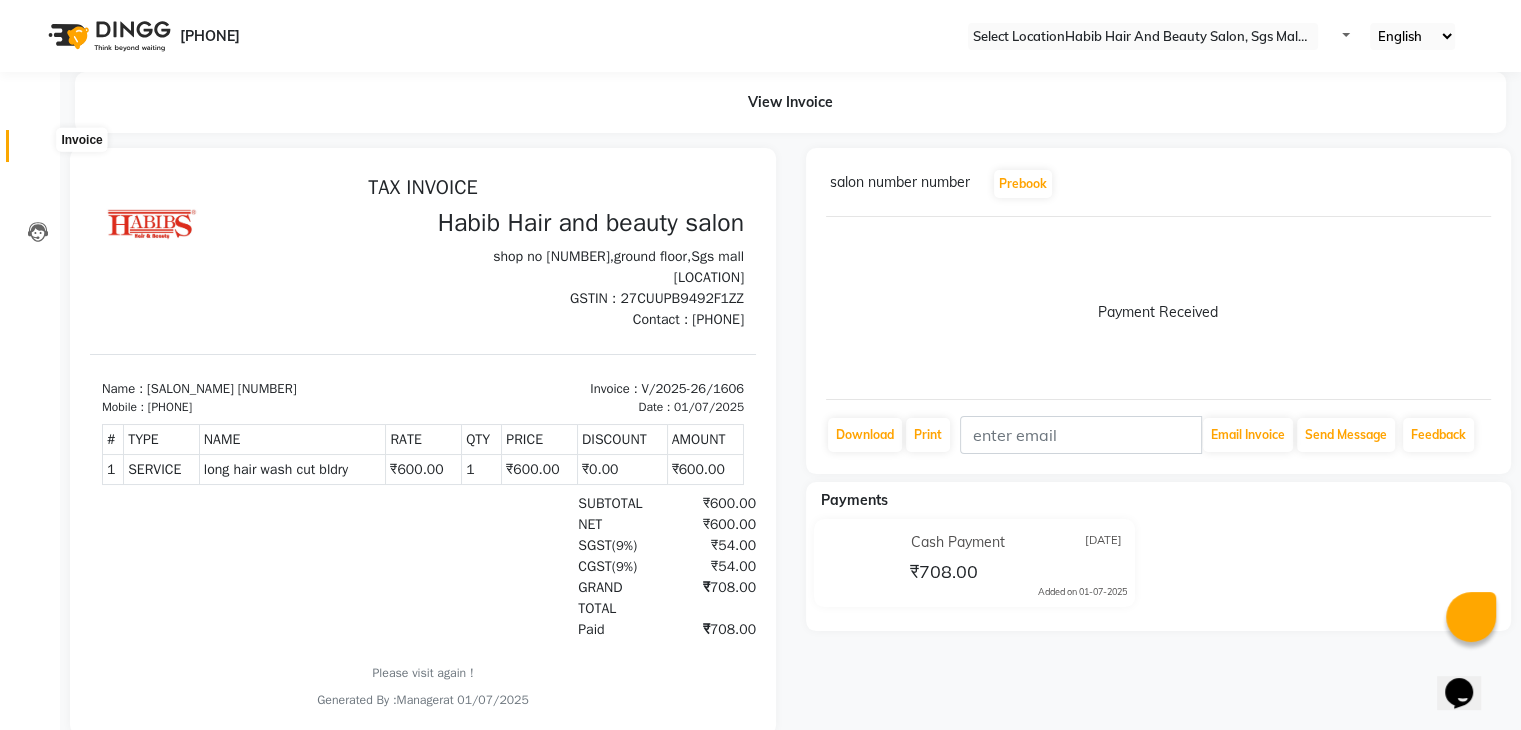 click at bounding box center (38, 151) 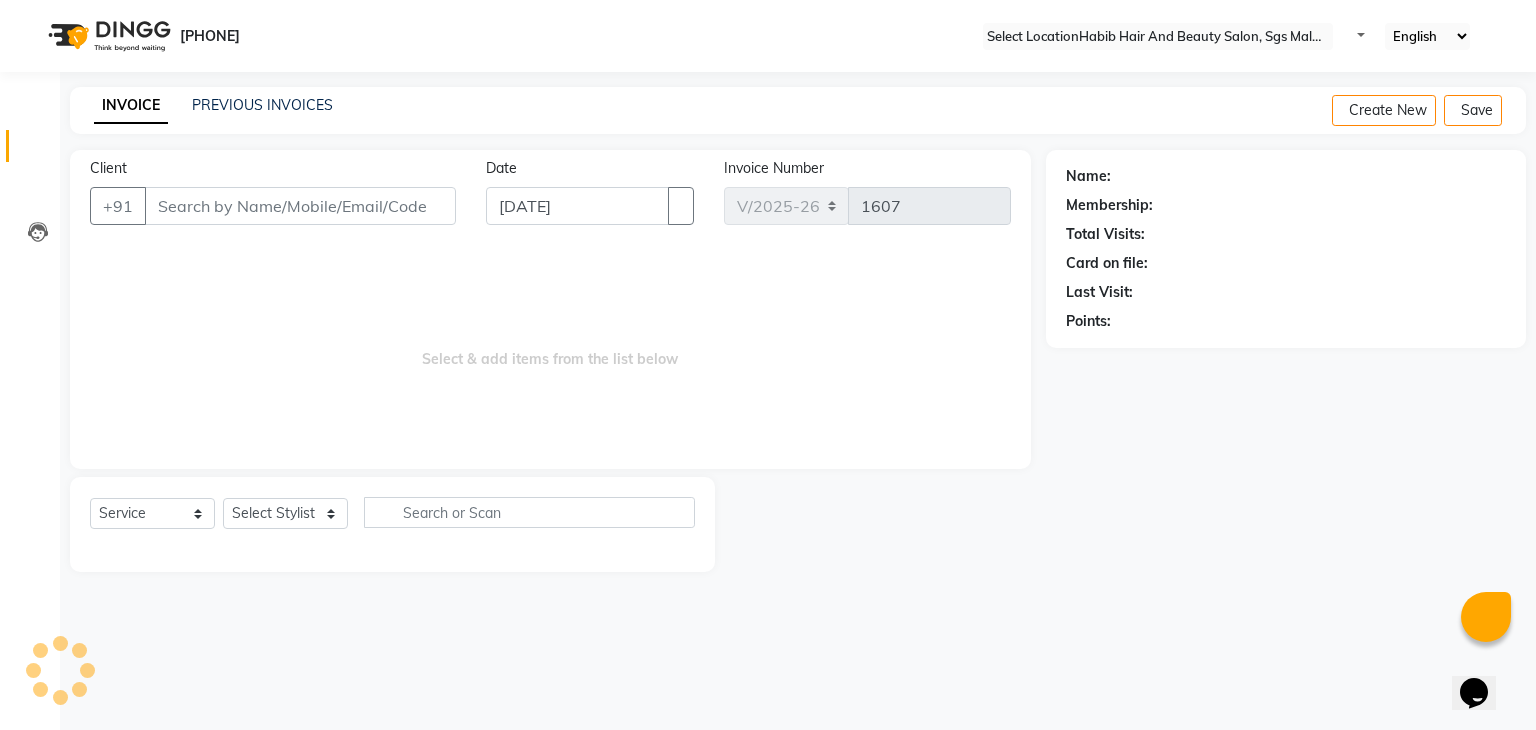 click on "Client" at bounding box center (300, 206) 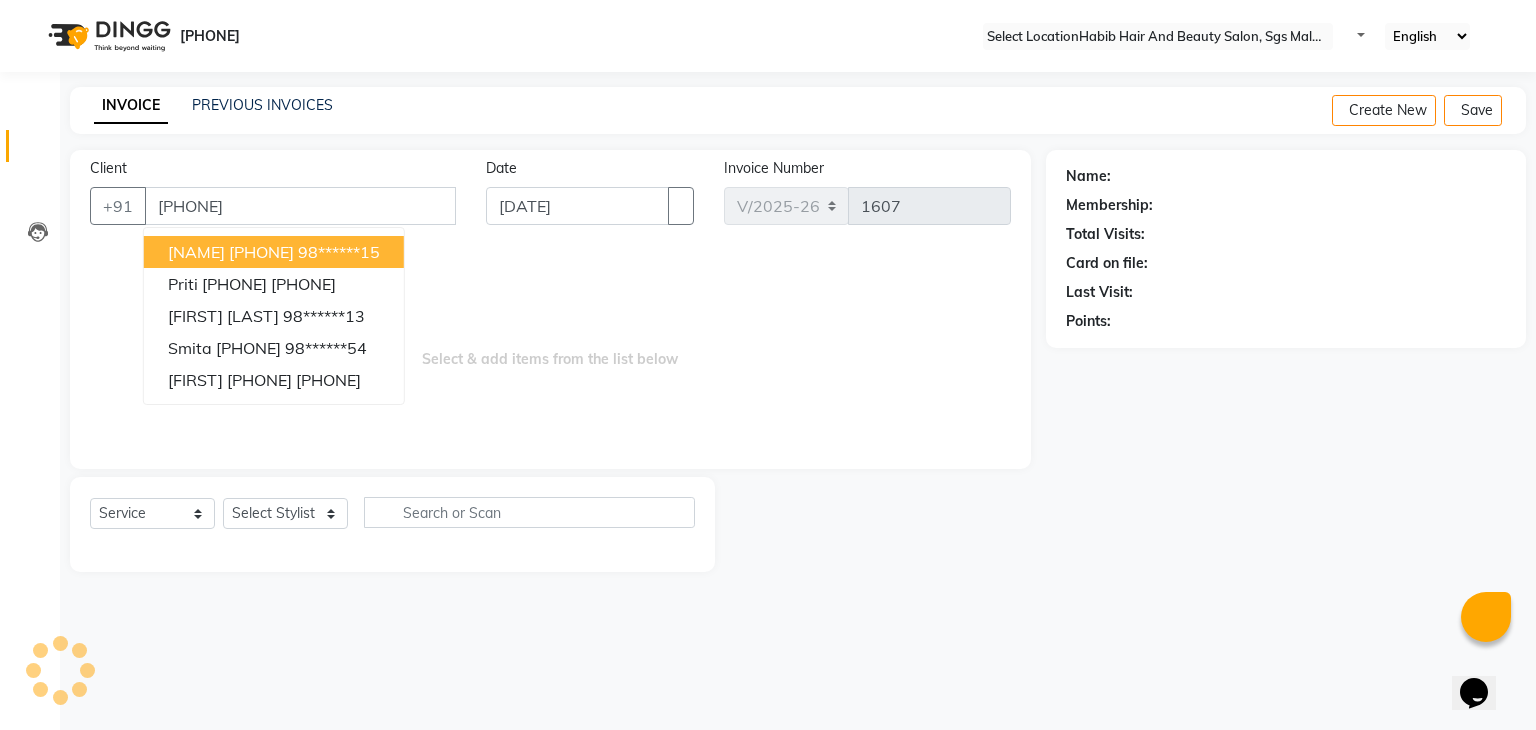 type on "9881402215" 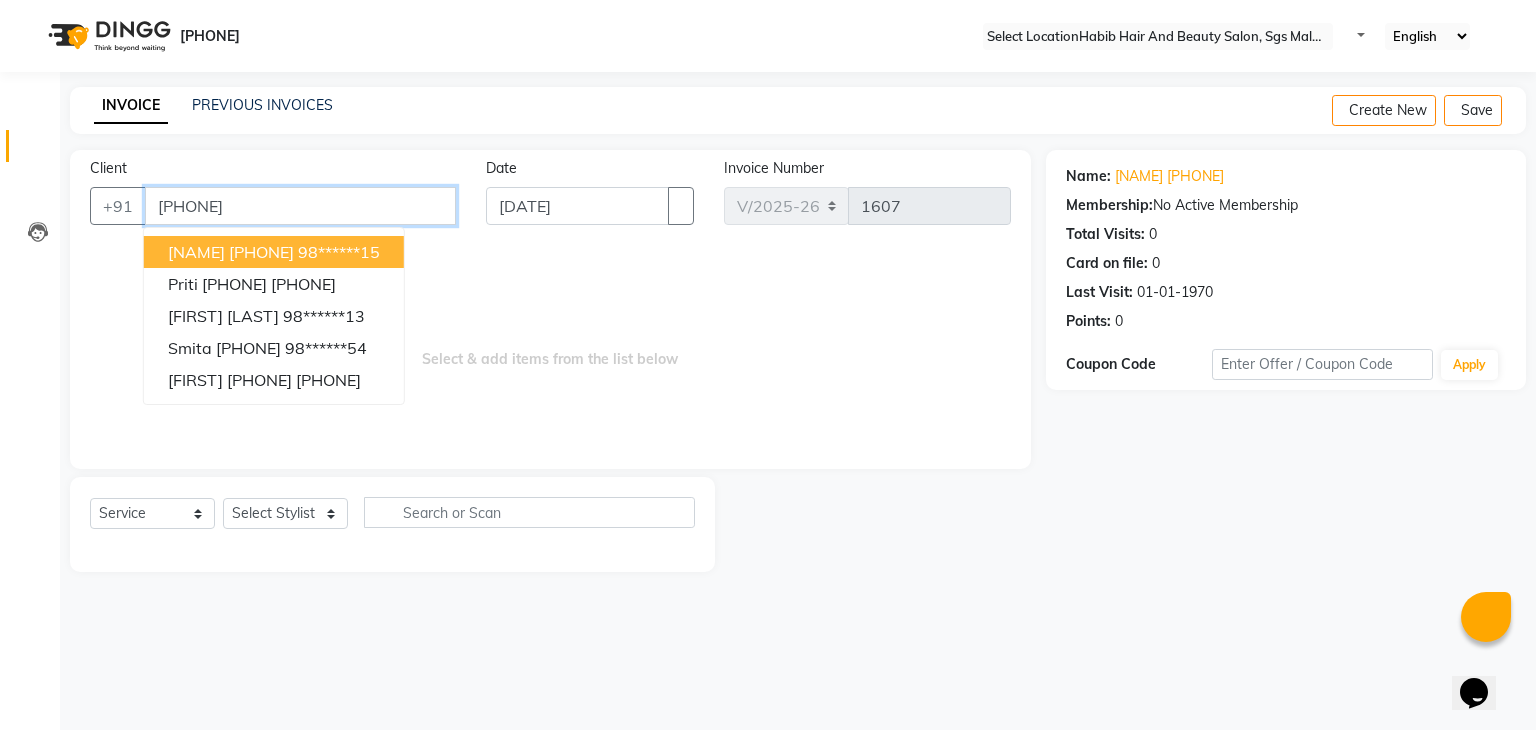 drag, startPoint x: 224, startPoint y: 217, endPoint x: 225, endPoint y: 249, distance: 32.01562 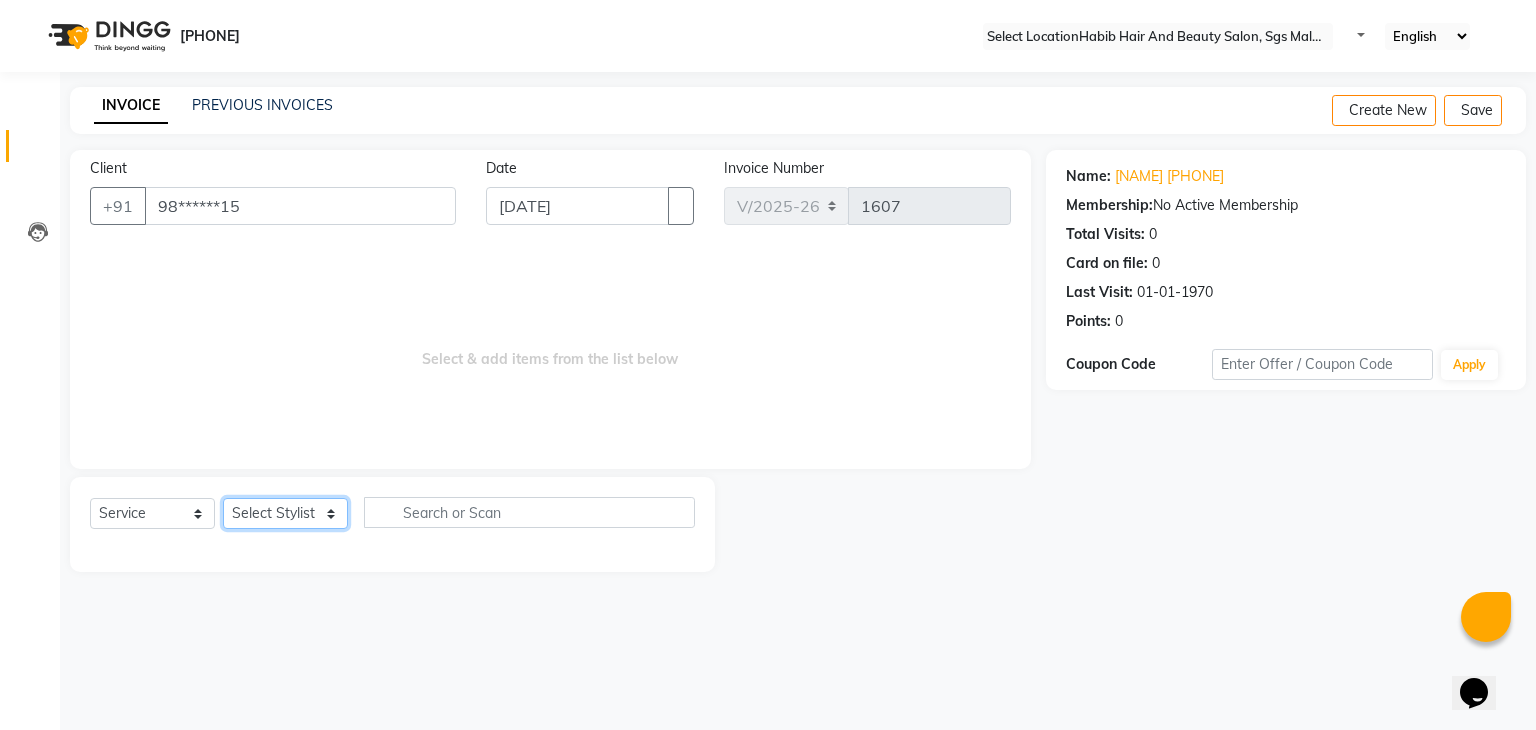 click on "Select Stylist [NAME] [NAME] [NAME] Manager [NAME] [NAME] [NAME] [NAME] [NAME] [NAME] [NAME]" at bounding box center (285, 513) 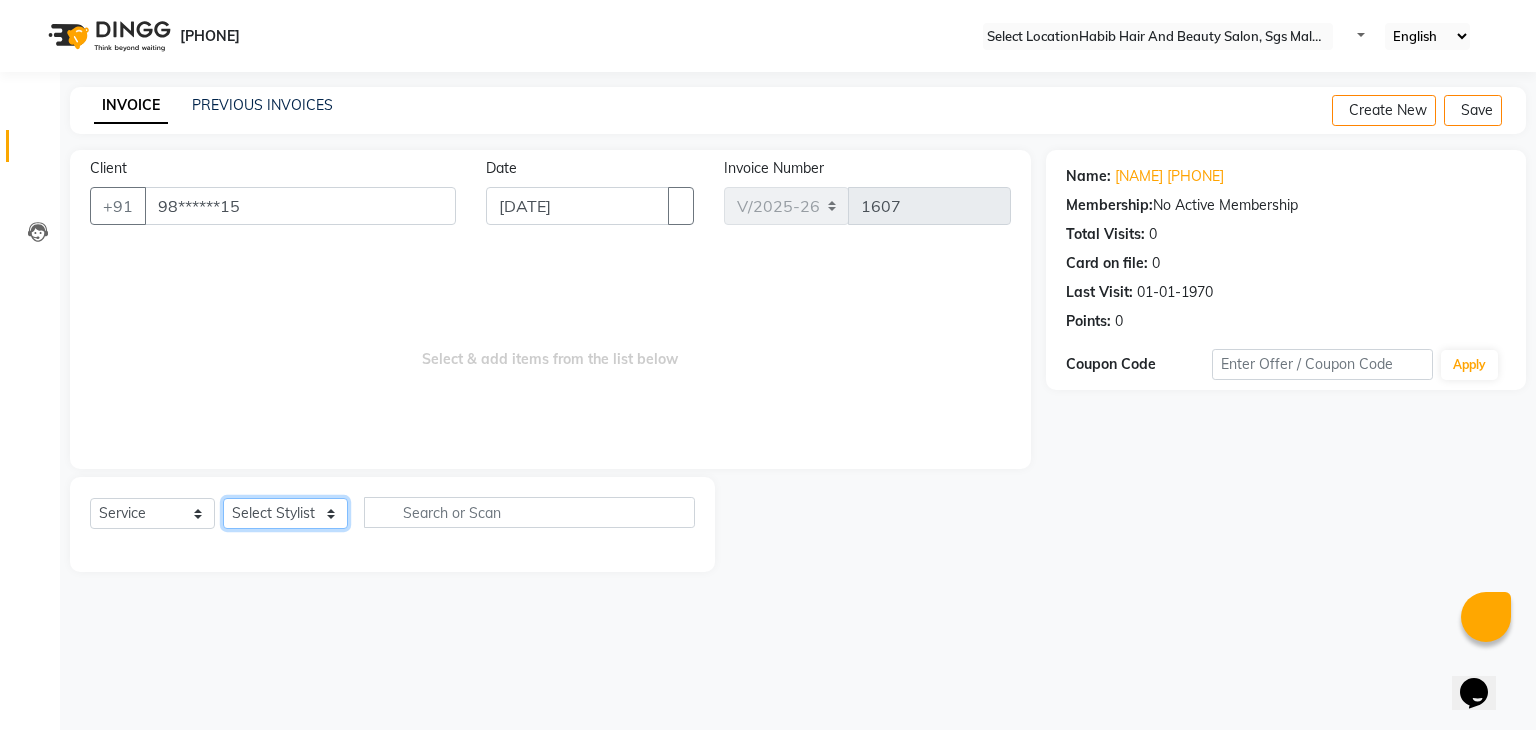 select on "81160" 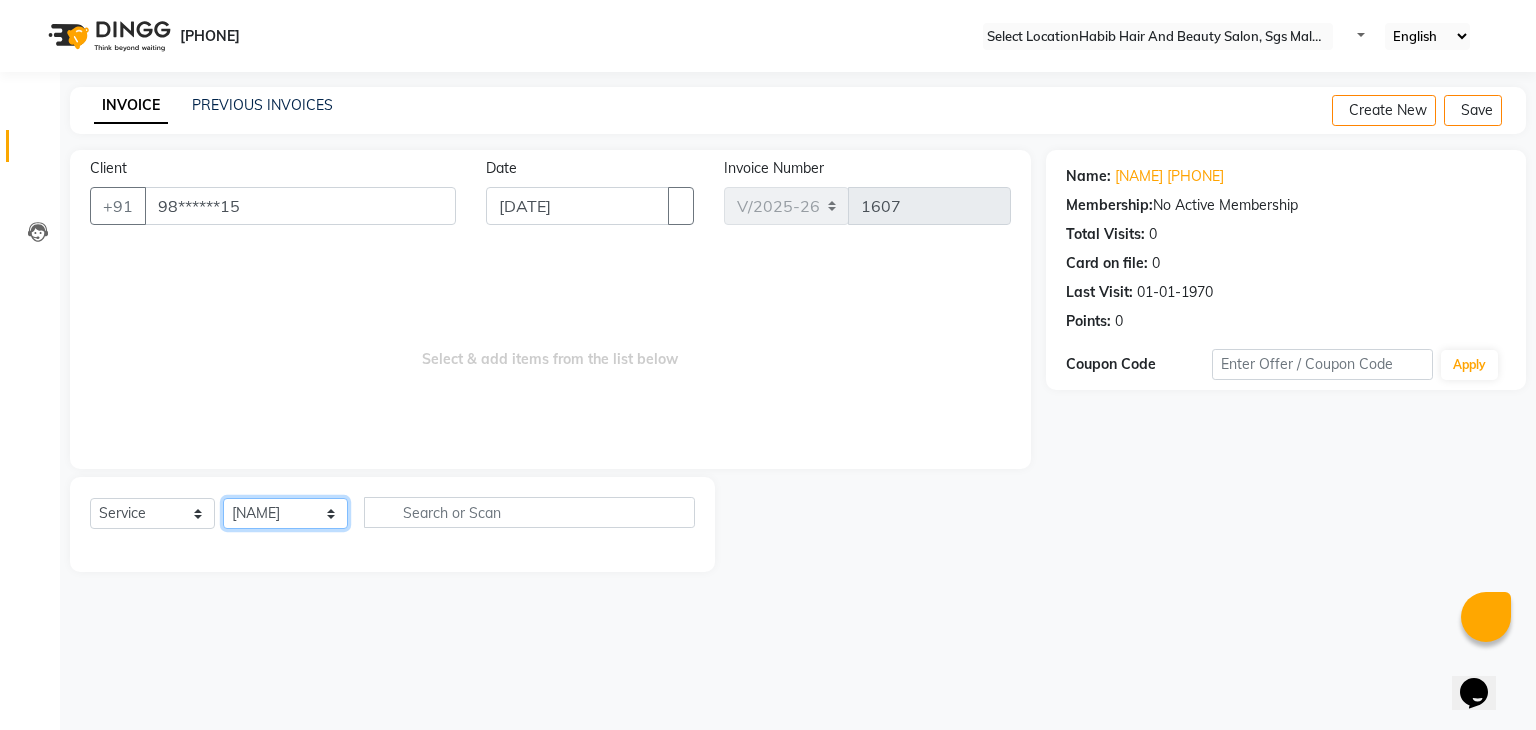 click on "Select Stylist [NAME] [NAME] [NAME] Manager [NAME] [NAME] [NAME] [NAME] [NAME] [NAME] [NAME]" at bounding box center (285, 513) 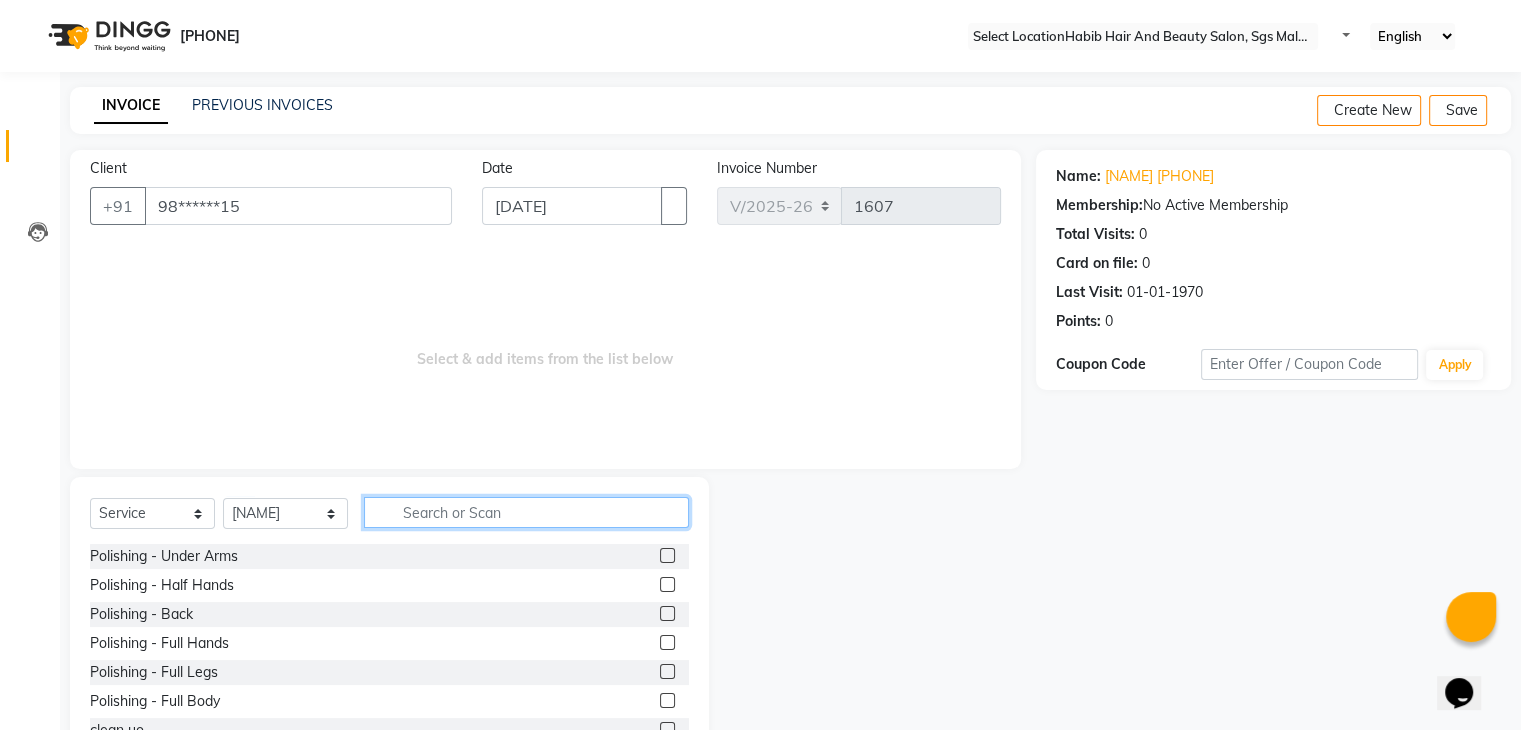 click at bounding box center (526, 512) 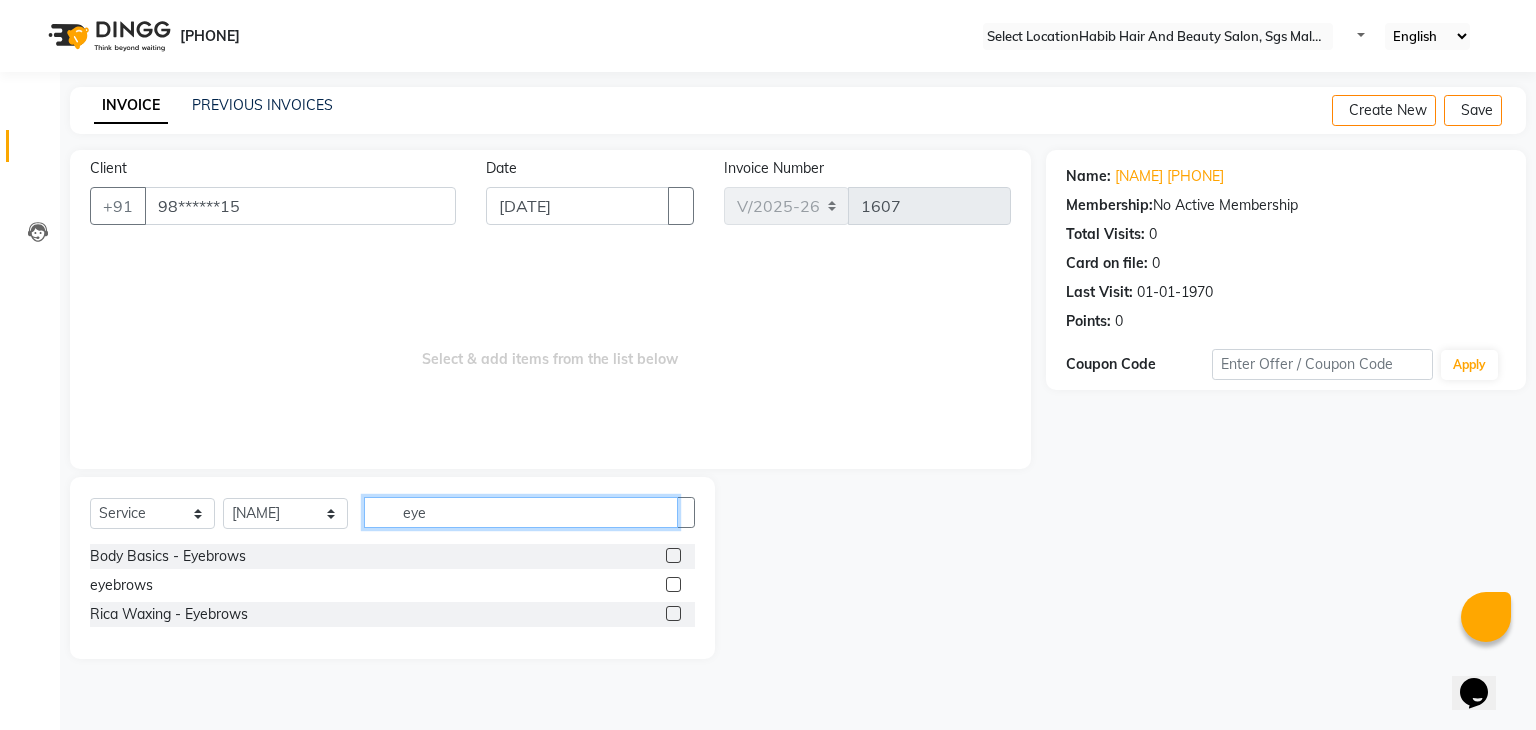 type on "eye" 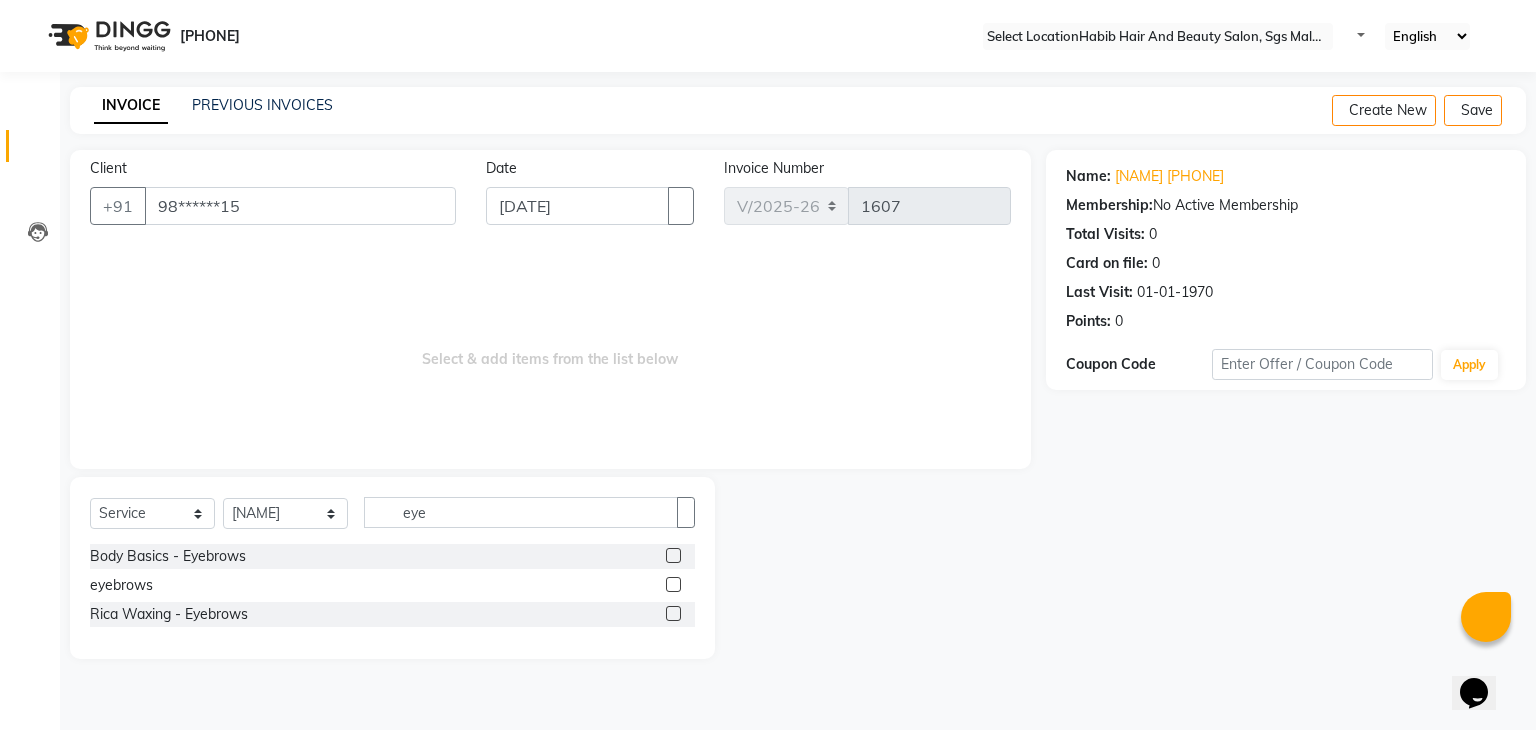 click at bounding box center [673, 584] 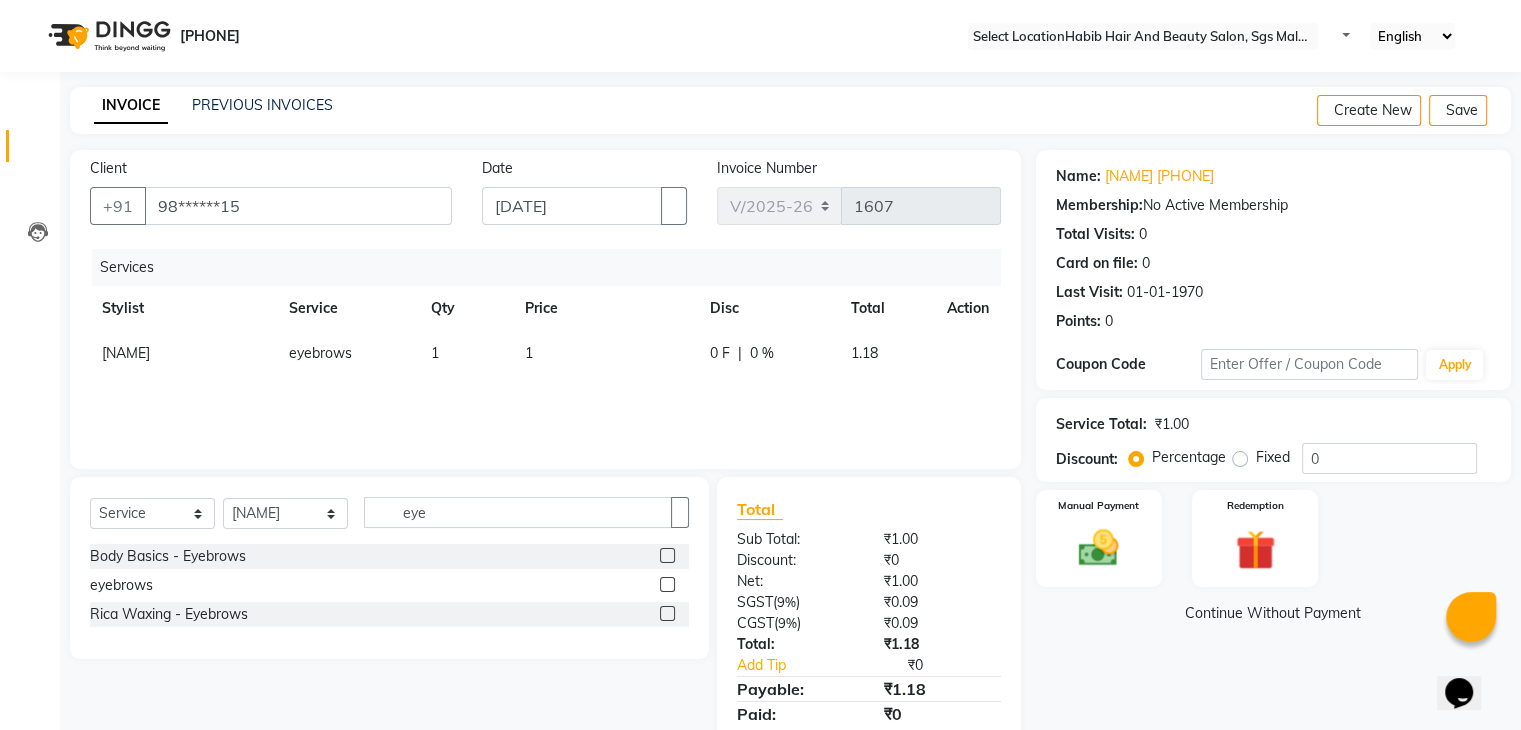 click on "1" at bounding box center [605, 353] 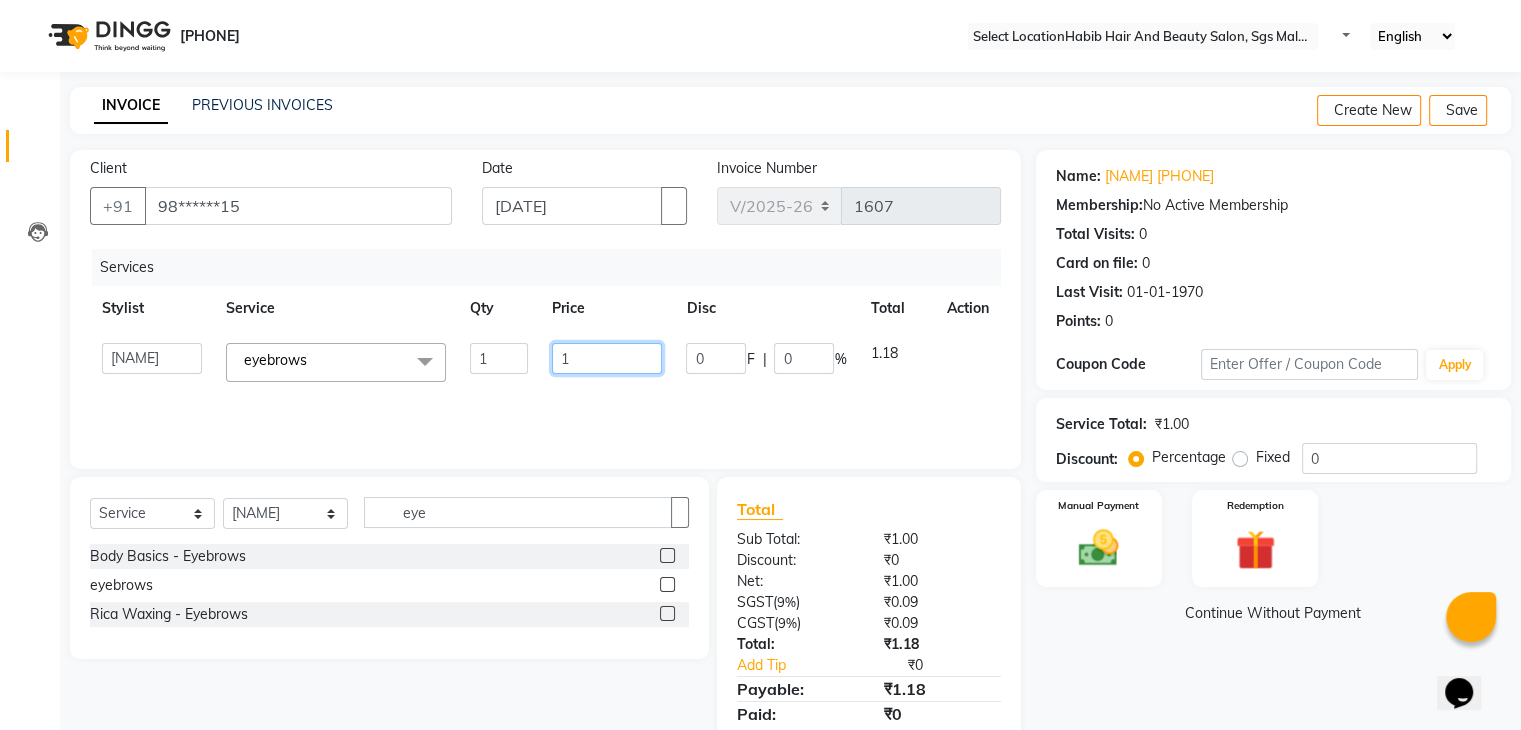 click on "1" at bounding box center (499, 358) 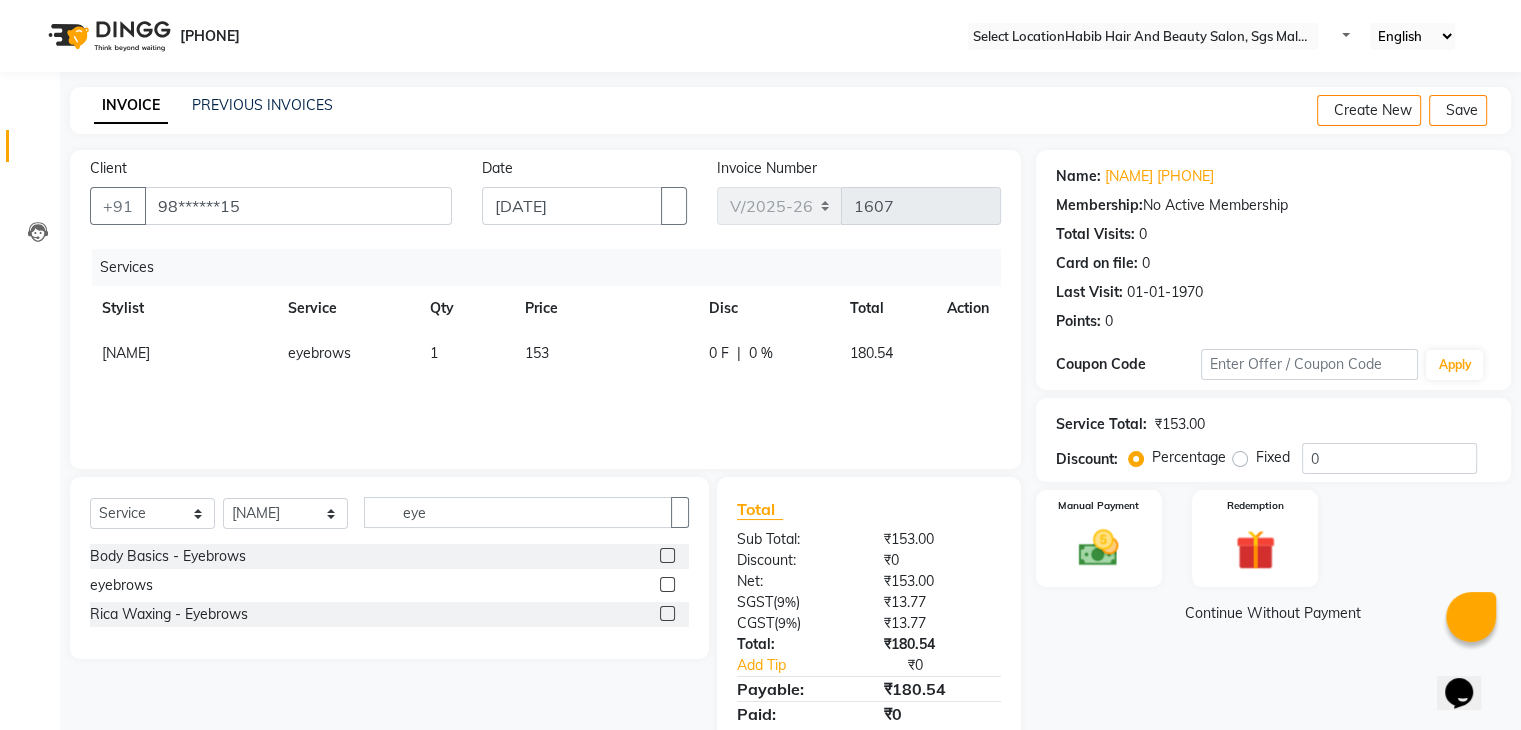 click on "Name: Savita 9881402215 Membership:  No Active Membership  Total Visits:  0 Card on file:  0 Last Visit:   01-01-1970 Points:   0  Coupon Code Apply Service Total:  ₹153.00  Discount:  Percentage   Fixed  0 Manual Payment Redemption  Continue Without Payment" at bounding box center [1281, 460] 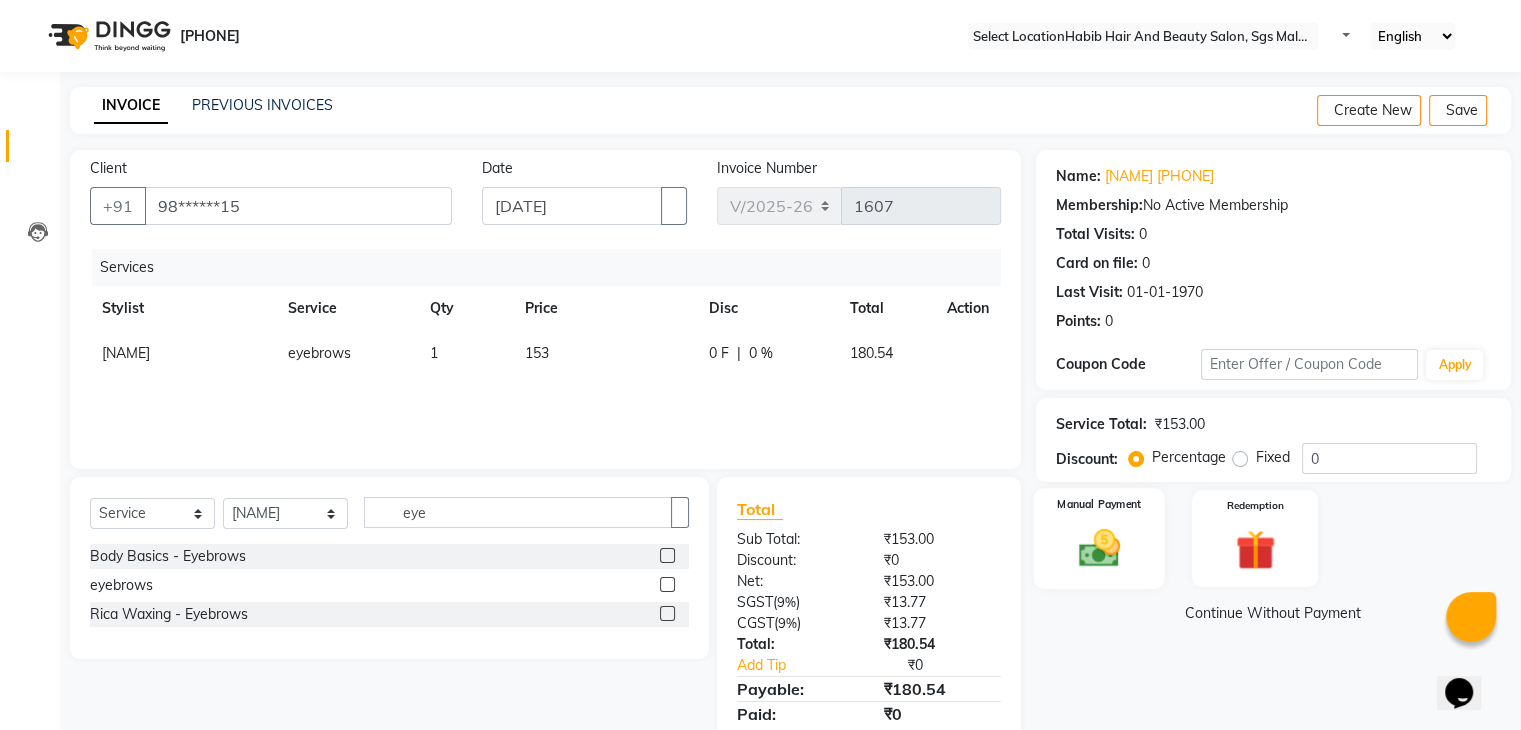 click at bounding box center (1098, 548) 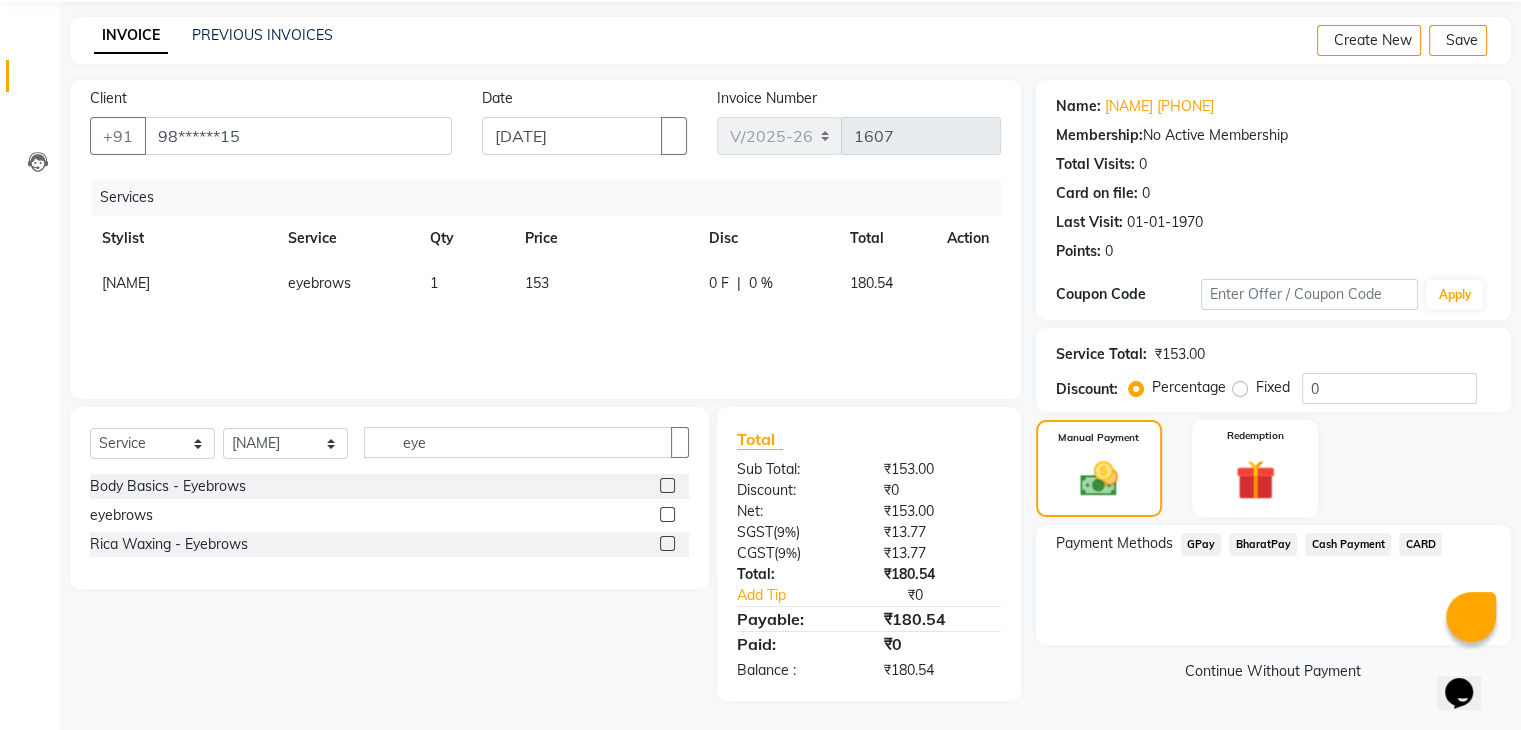 scroll, scrollTop: 71, scrollLeft: 0, axis: vertical 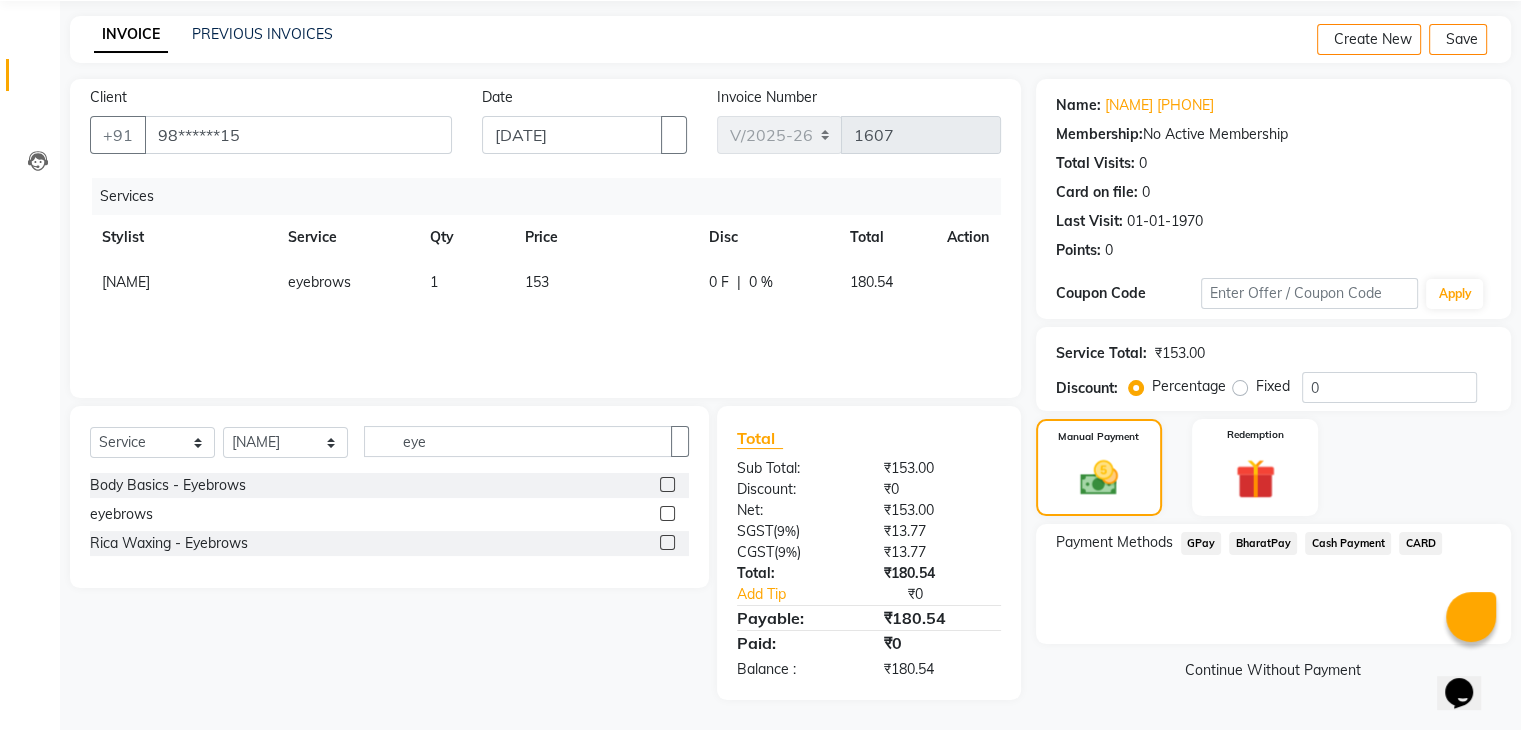click on "GPay" at bounding box center [1201, 543] 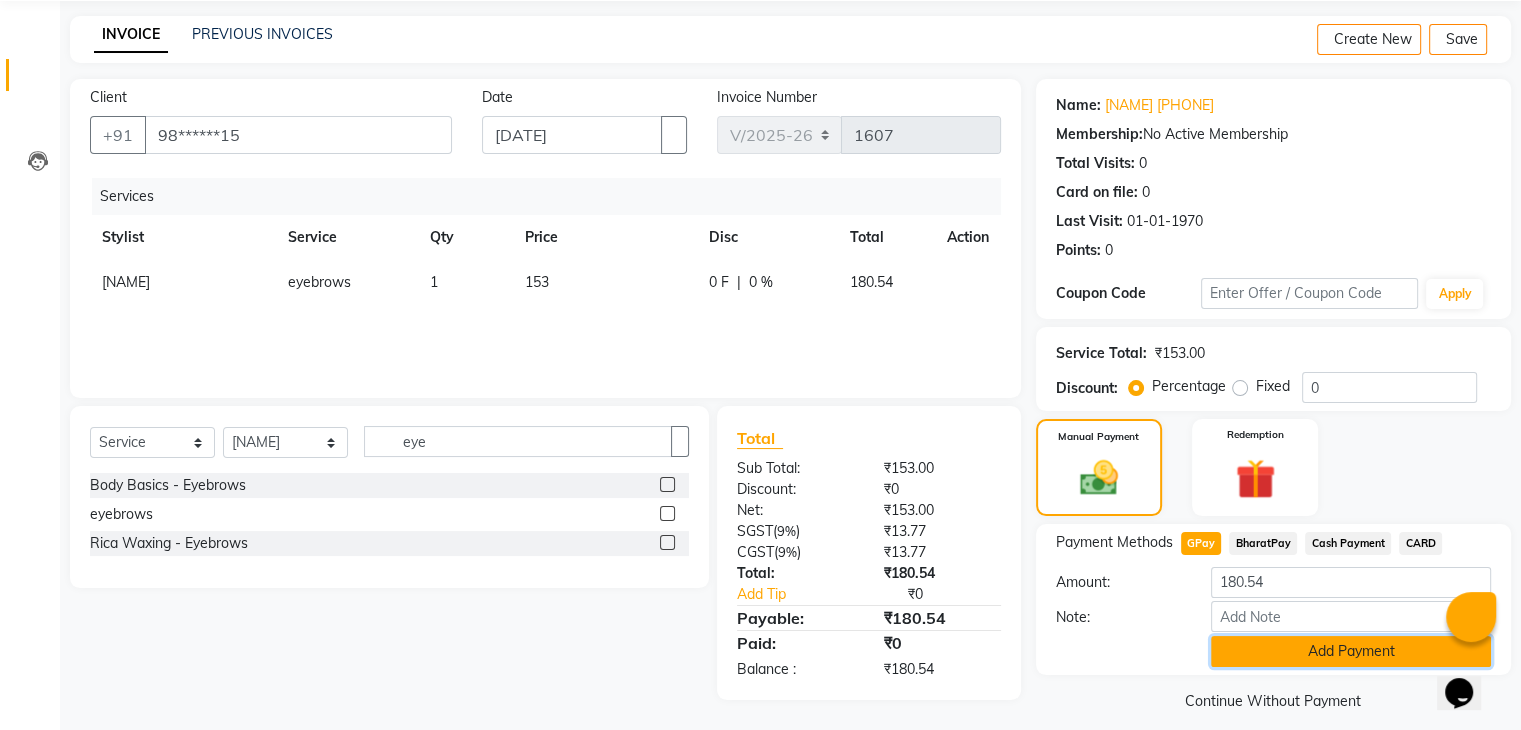 click on "Add Payment" at bounding box center [1351, 651] 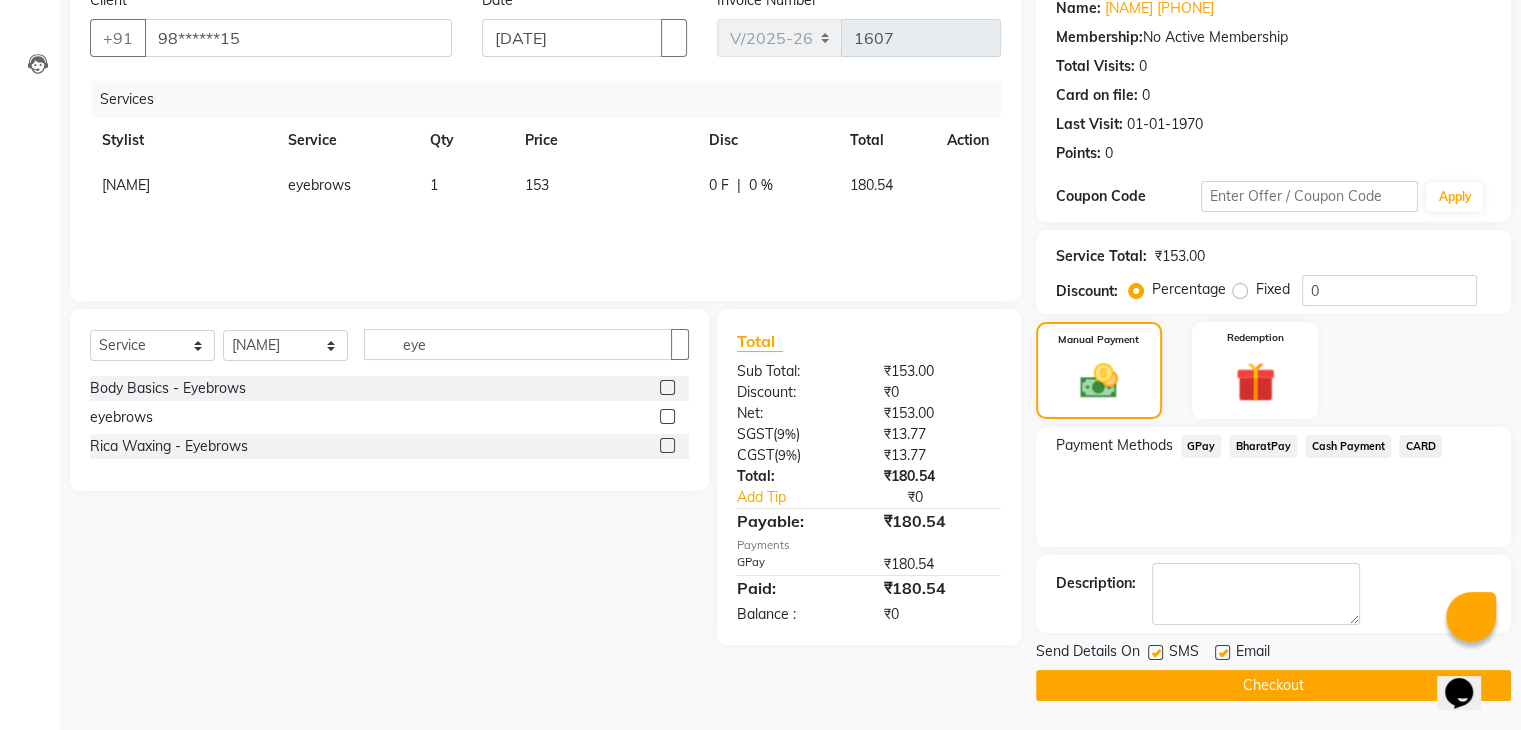scroll, scrollTop: 171, scrollLeft: 0, axis: vertical 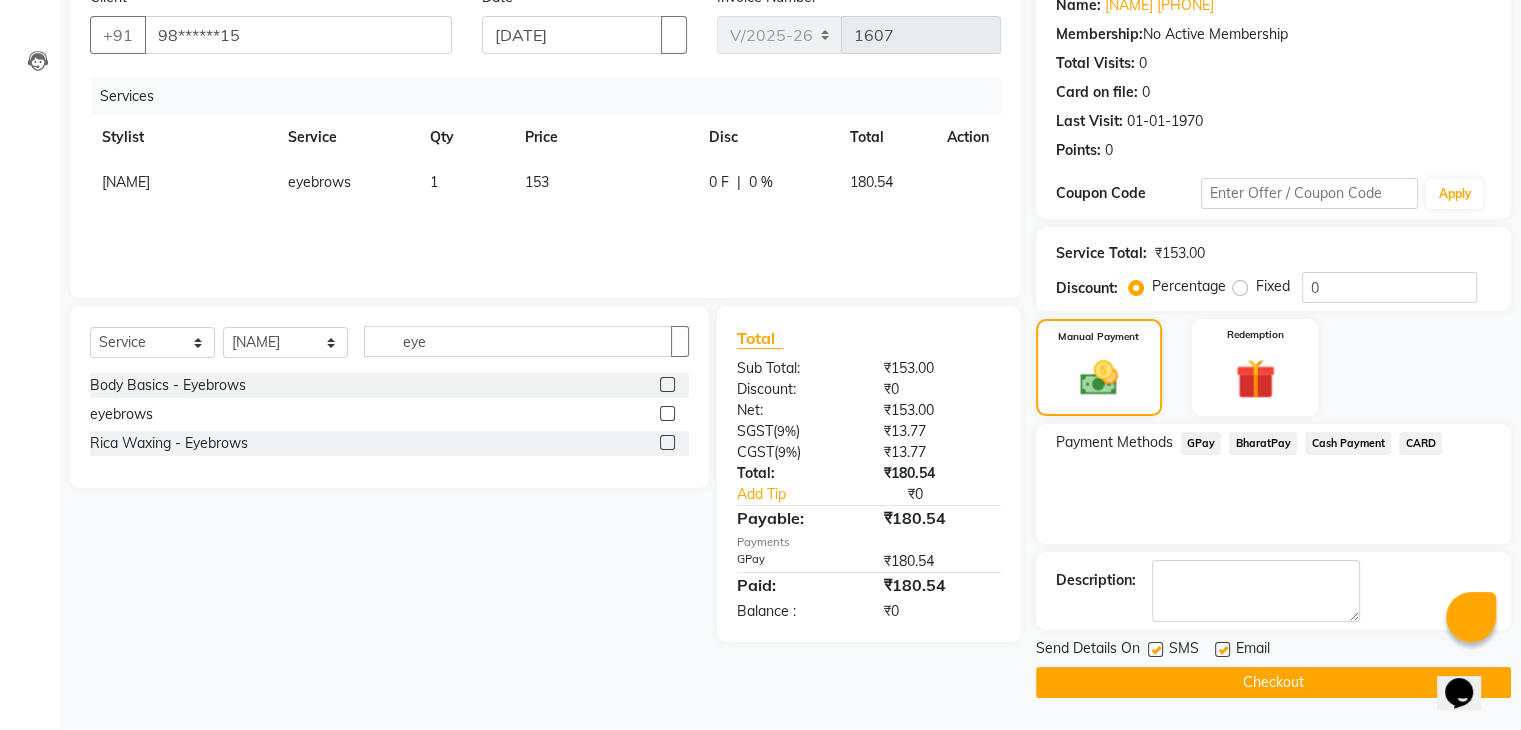 click on "Email" at bounding box center [1250, 650] 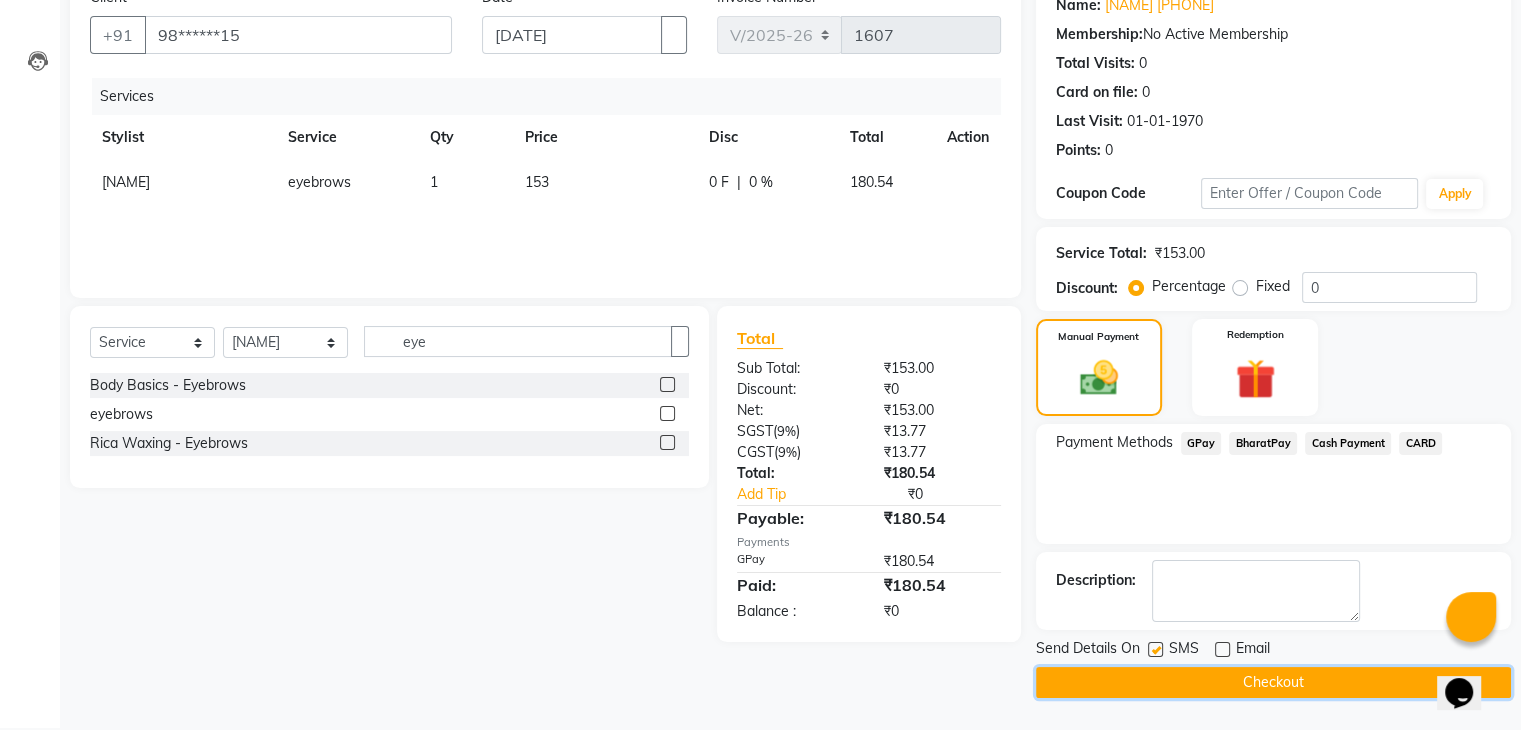 click on "Checkout" at bounding box center (1273, 682) 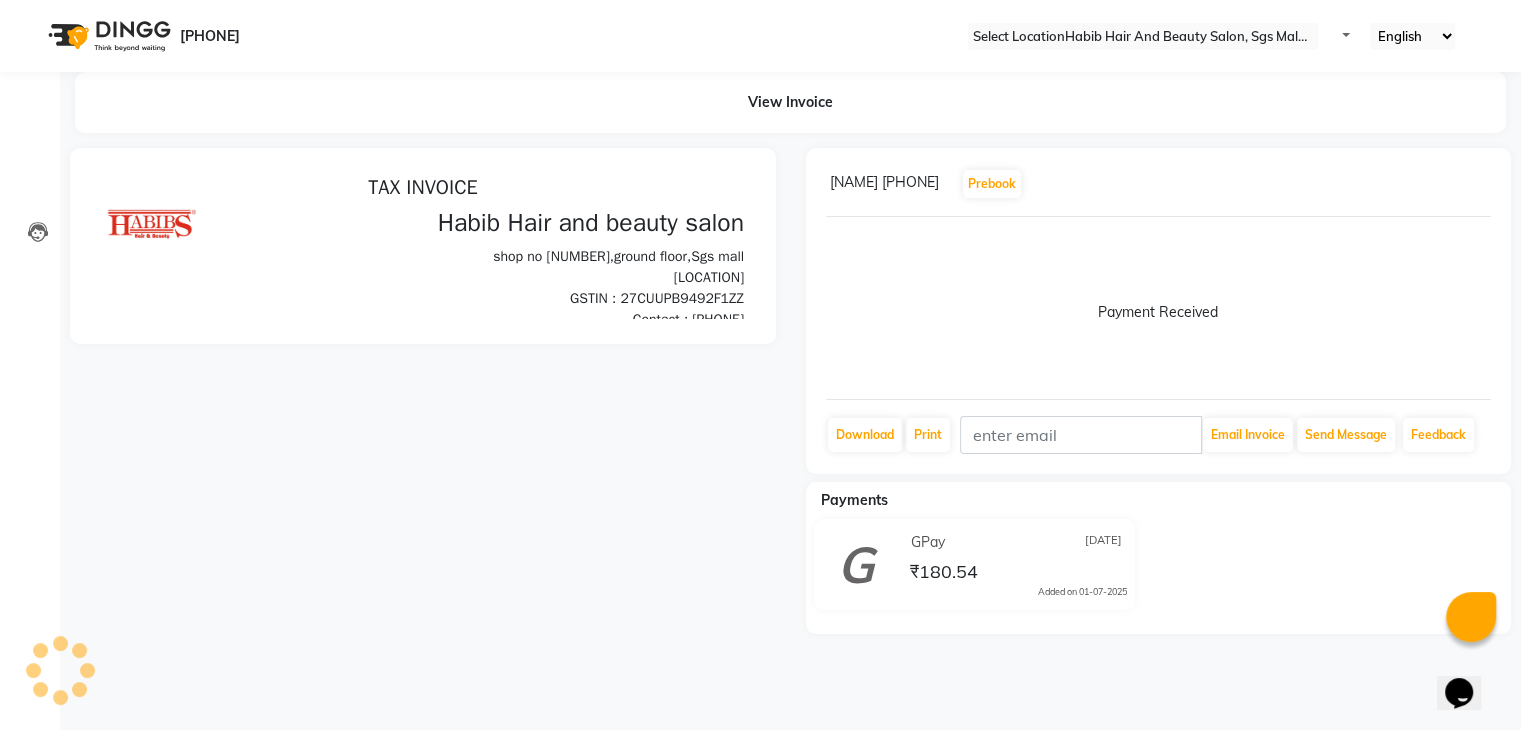 scroll, scrollTop: 0, scrollLeft: 0, axis: both 